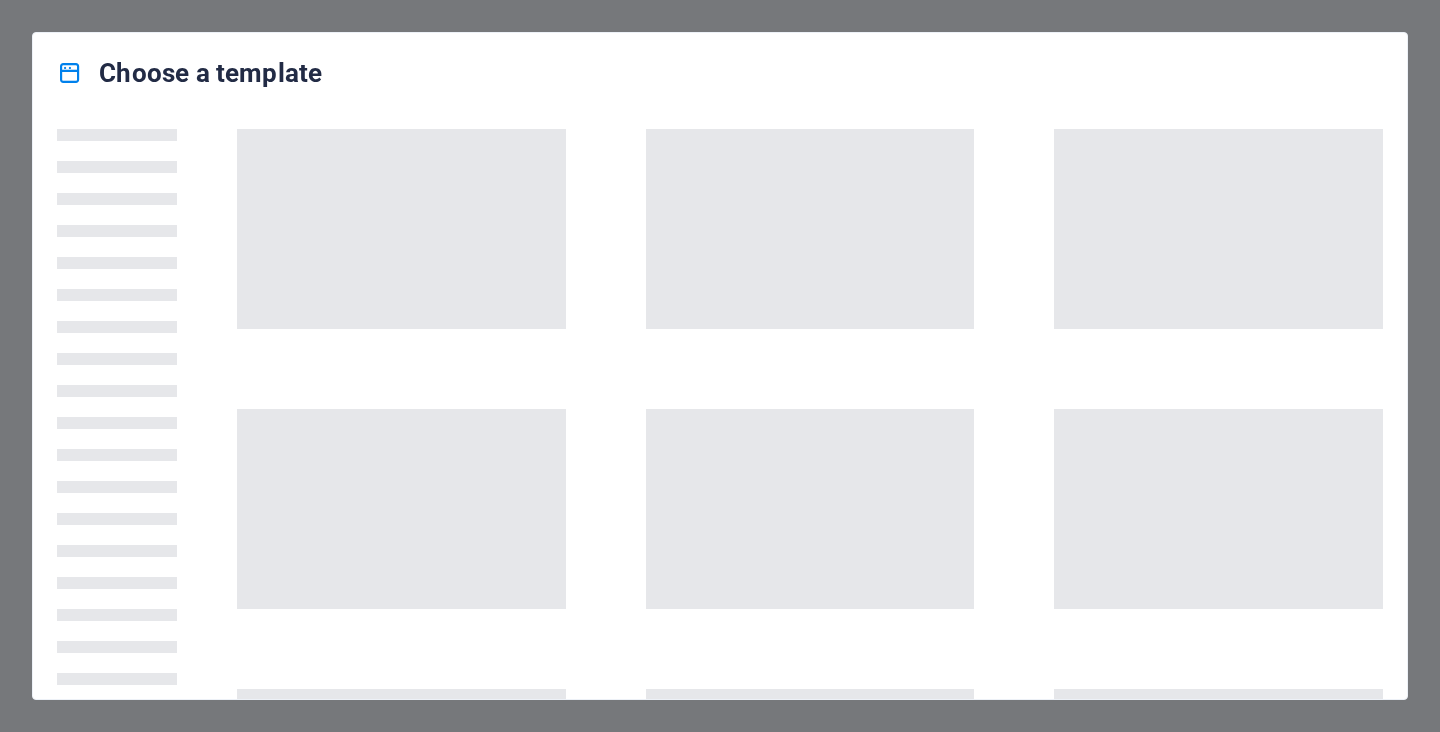 scroll, scrollTop: 0, scrollLeft: 0, axis: both 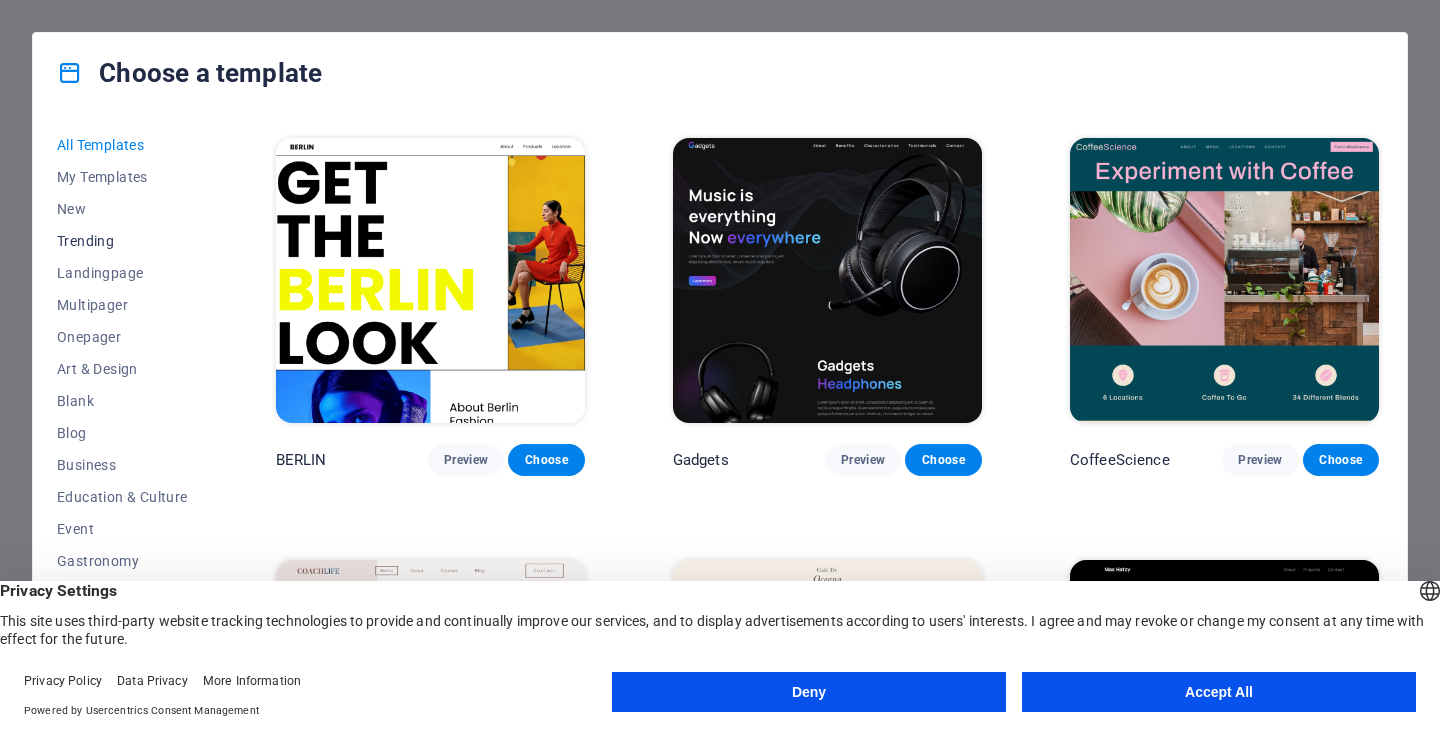 click on "Trending" at bounding box center [122, 241] 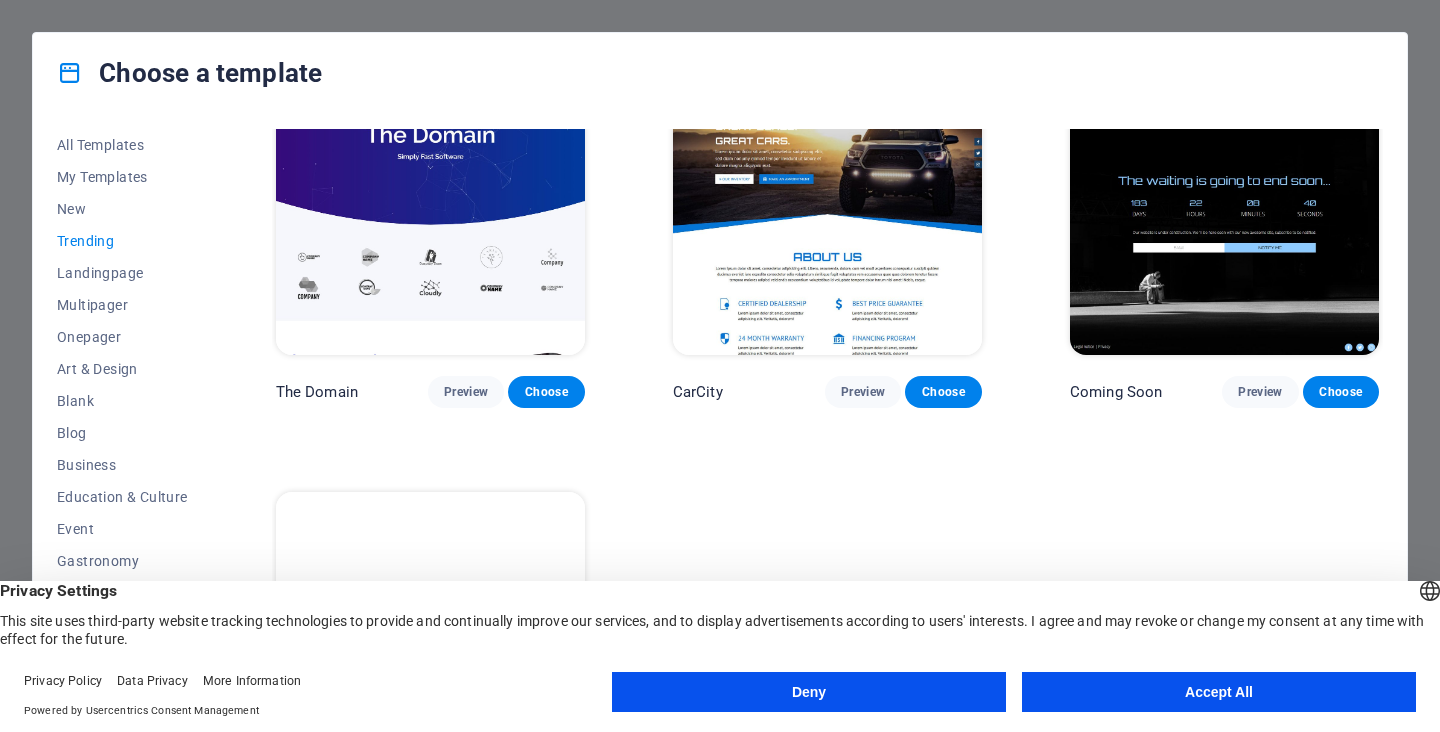 scroll, scrollTop: 1888, scrollLeft: 0, axis: vertical 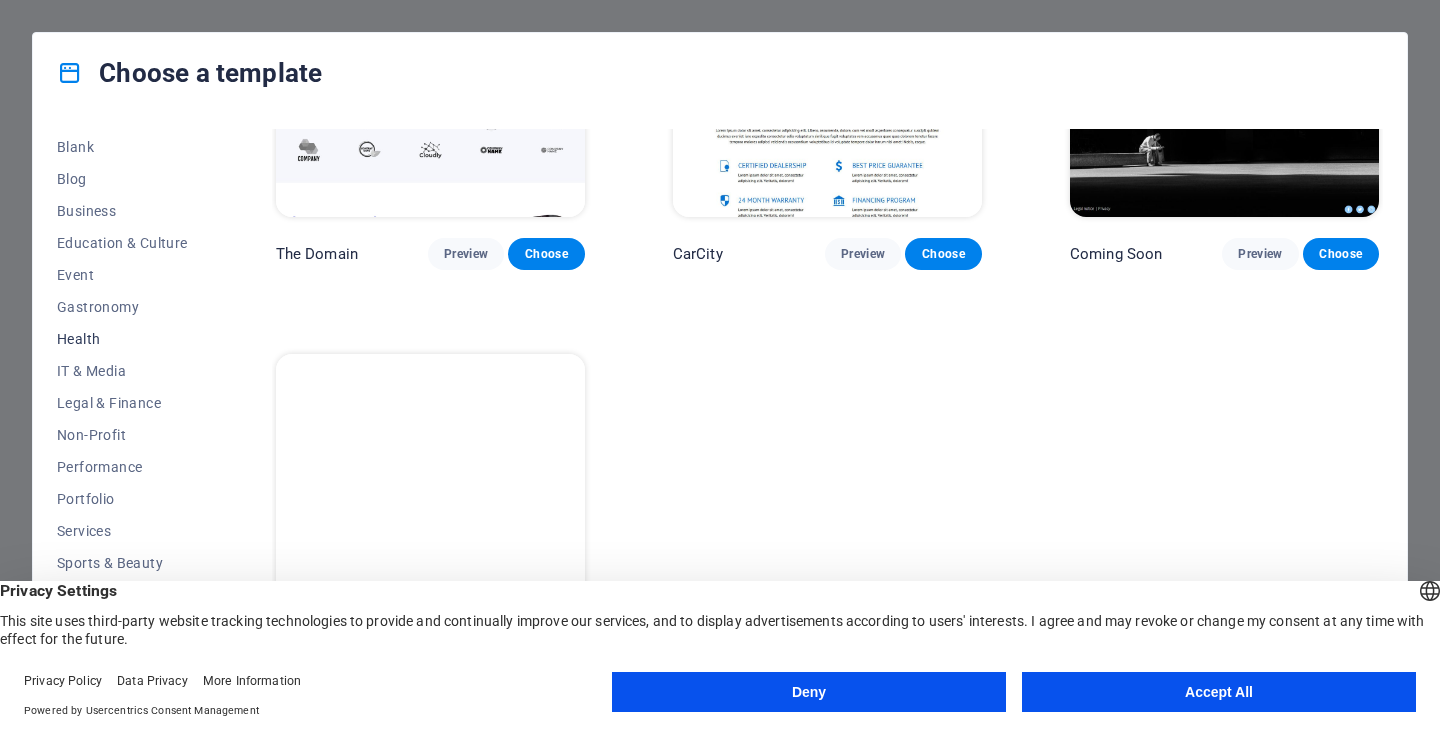 click on "Health" at bounding box center (122, 339) 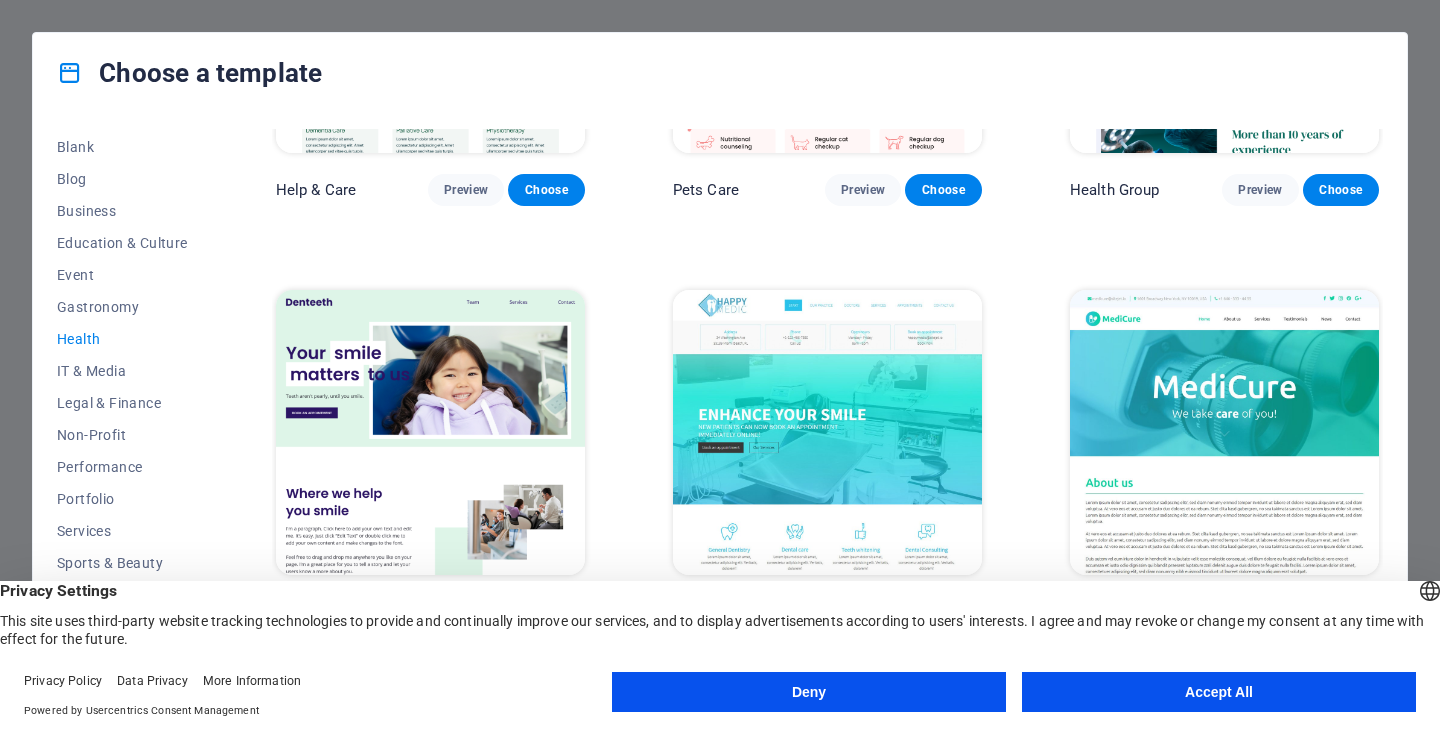 scroll, scrollTop: 0, scrollLeft: 0, axis: both 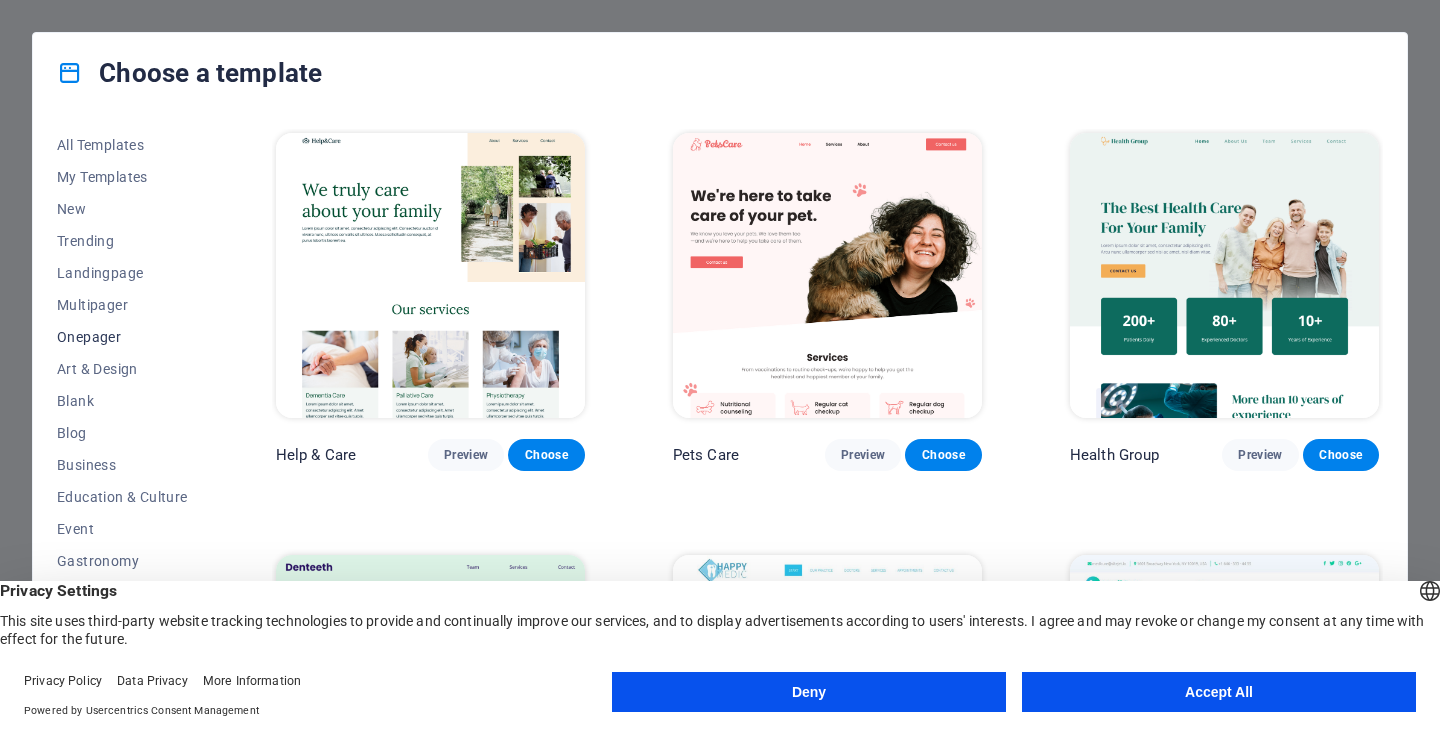 click on "Onepager" at bounding box center [122, 337] 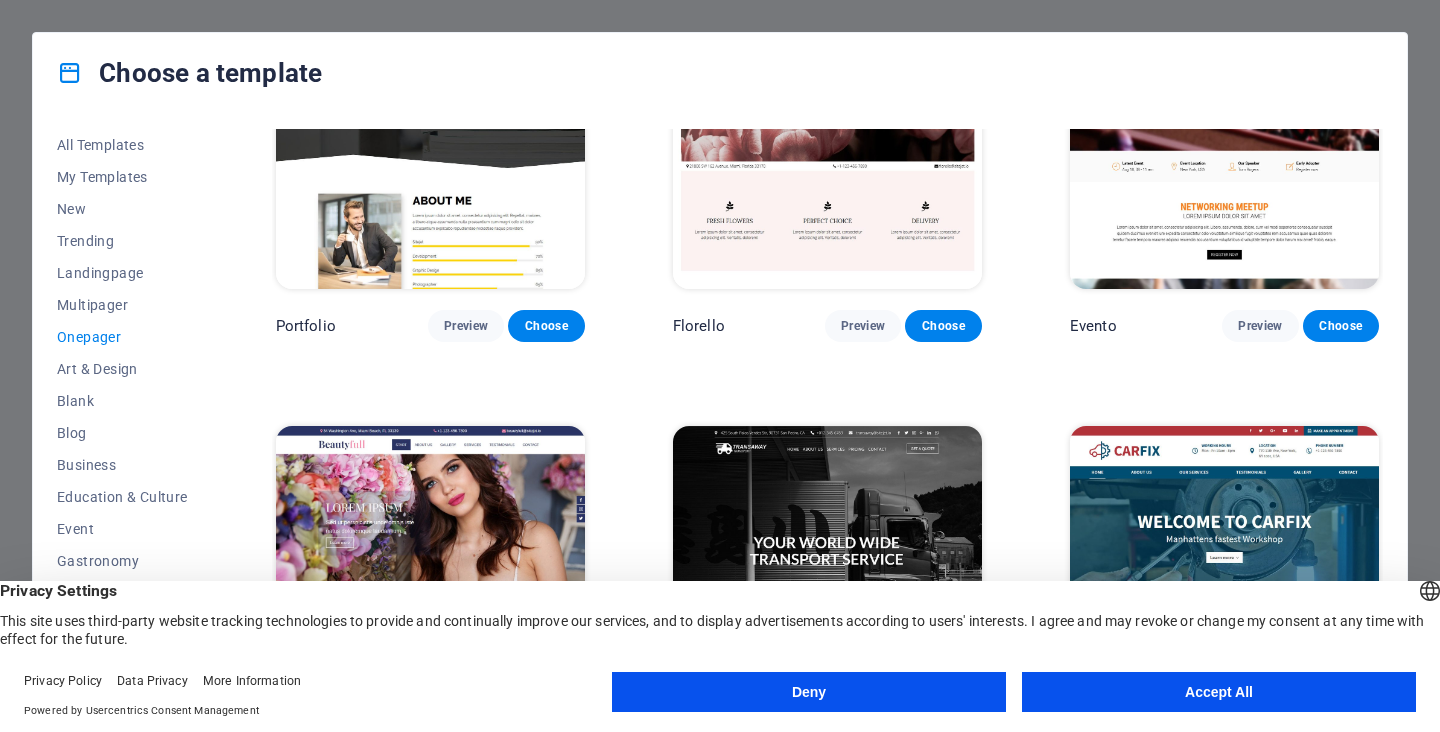 scroll, scrollTop: 7725, scrollLeft: 0, axis: vertical 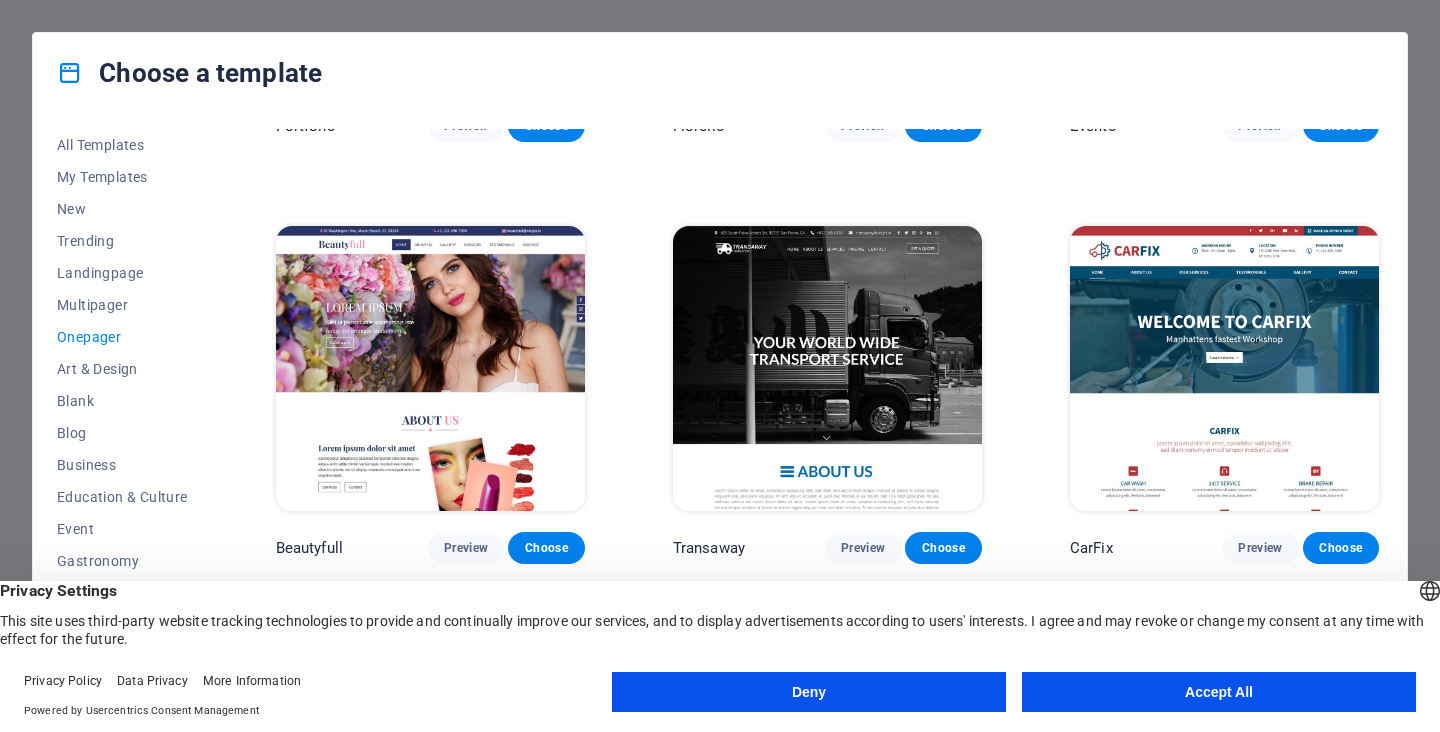 click at bounding box center (430, 368) 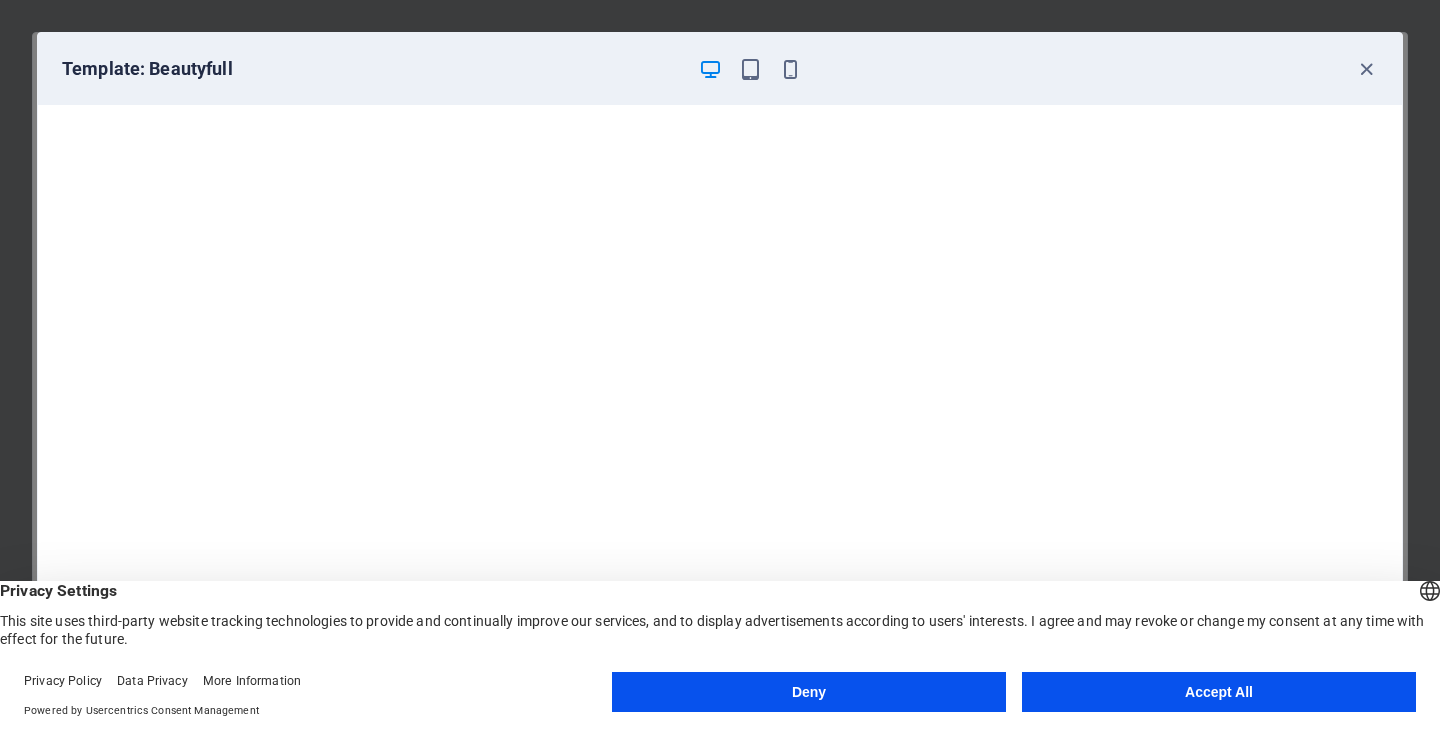 scroll, scrollTop: 4, scrollLeft: 0, axis: vertical 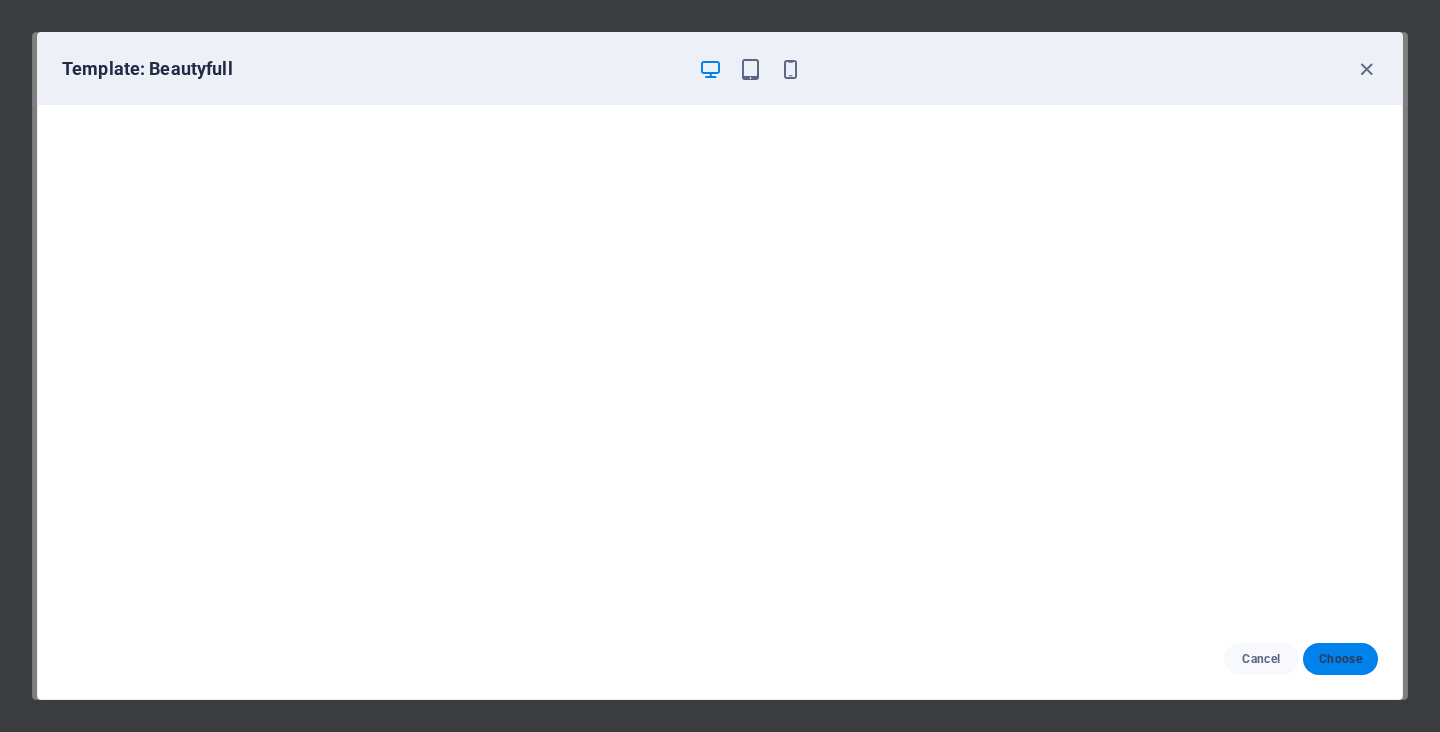click on "Choose" at bounding box center (1340, 659) 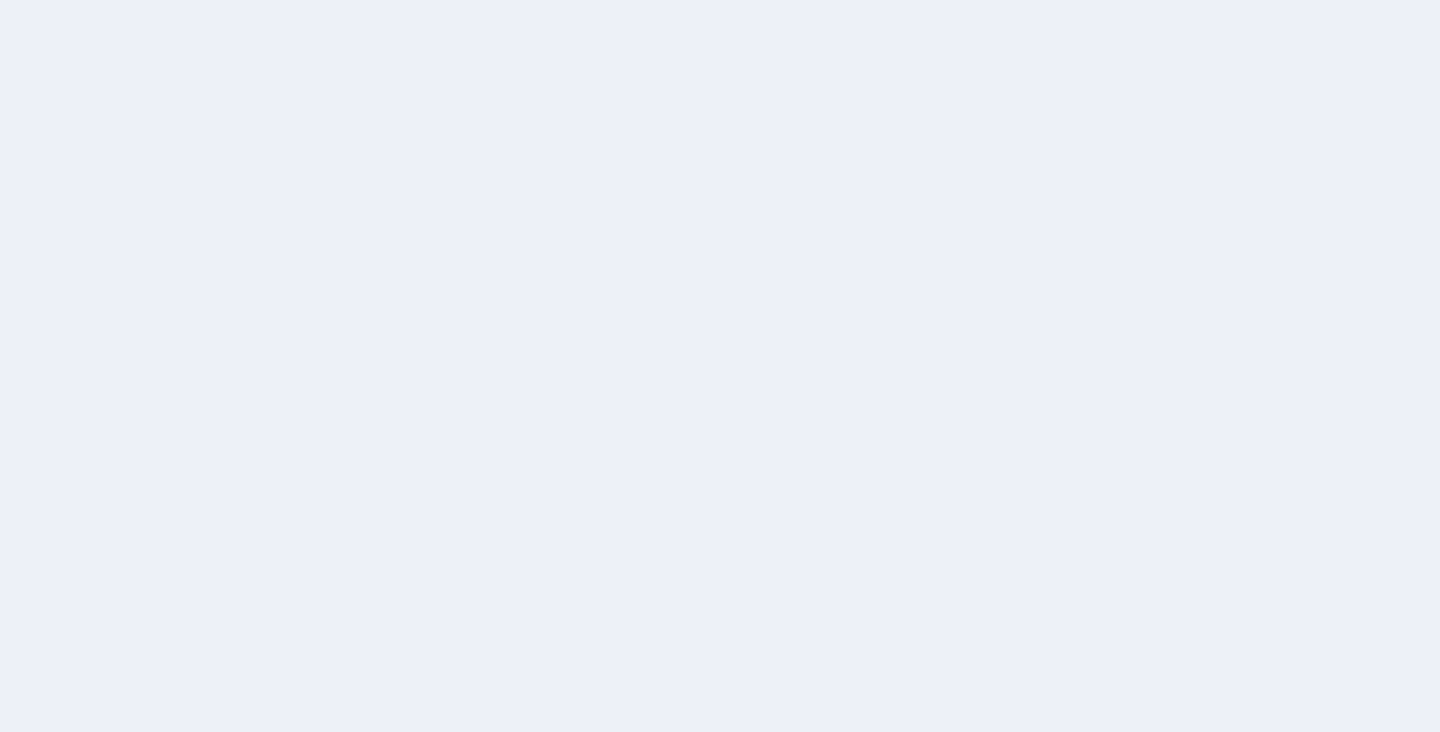 scroll, scrollTop: 0, scrollLeft: 0, axis: both 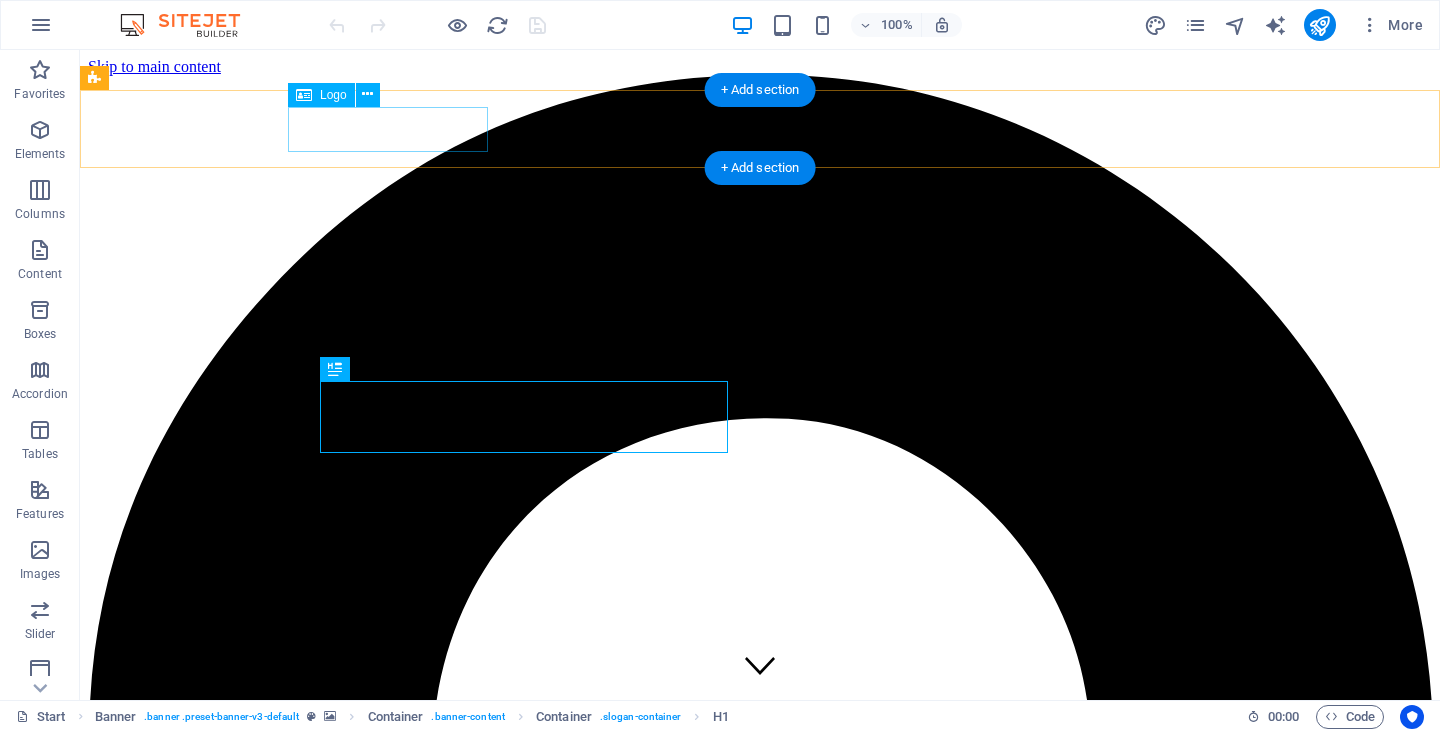 click at bounding box center (760, 5031) 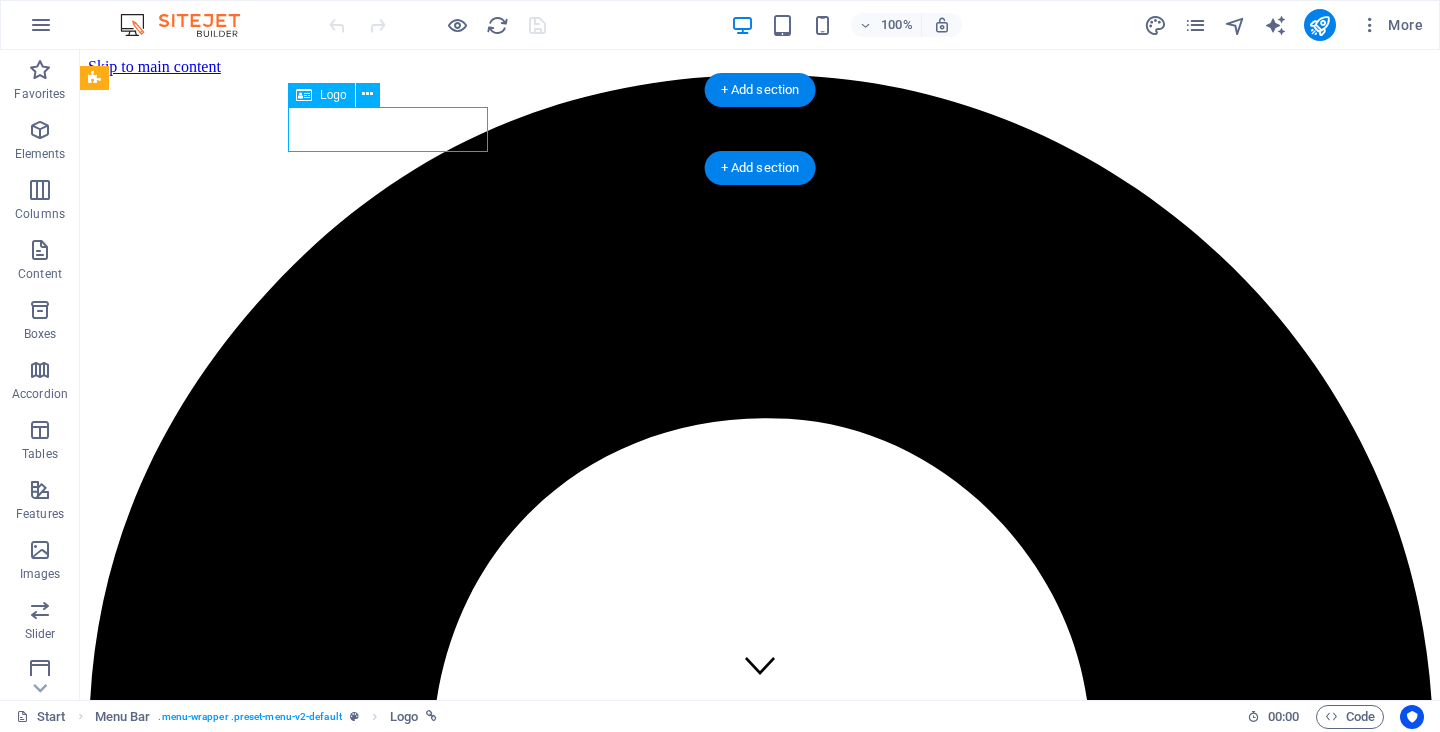 click at bounding box center (760, 5031) 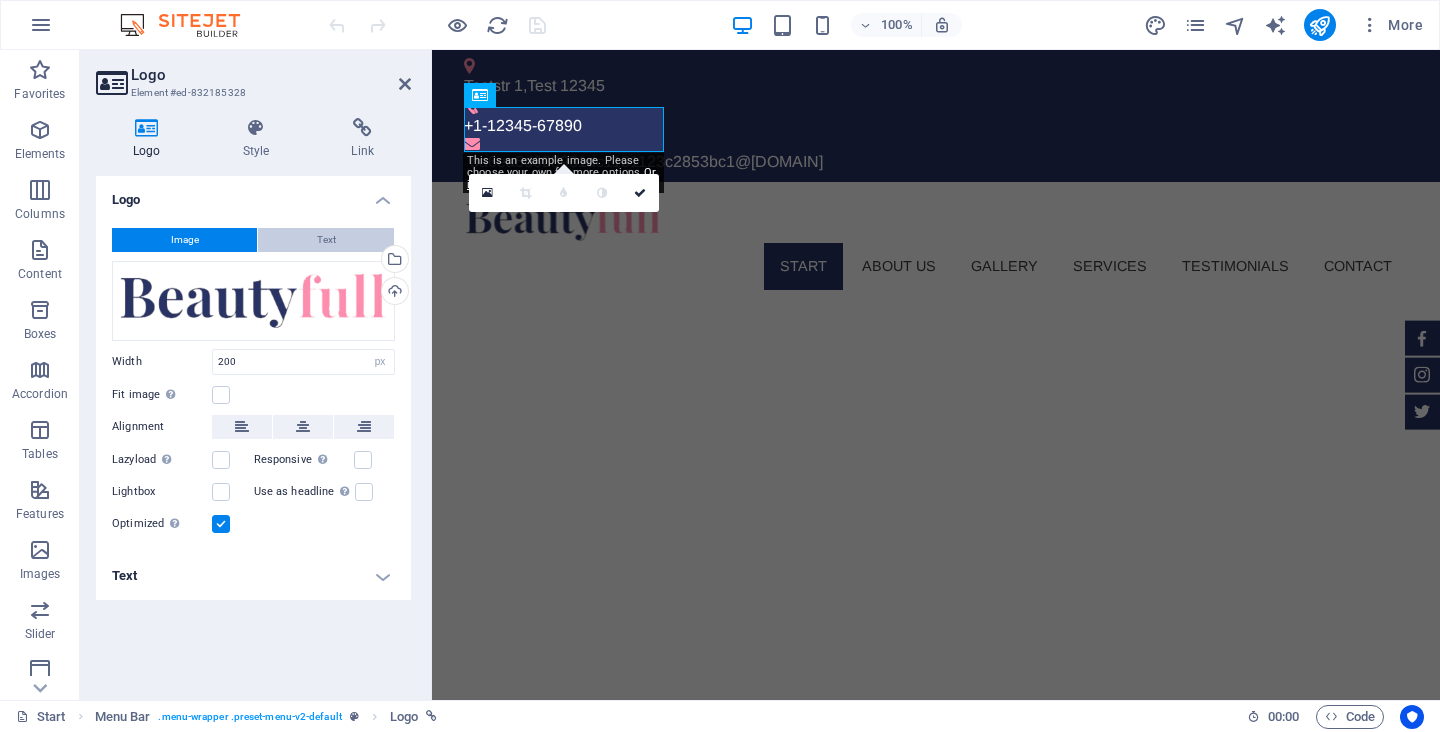 click on "Text" at bounding box center (326, 240) 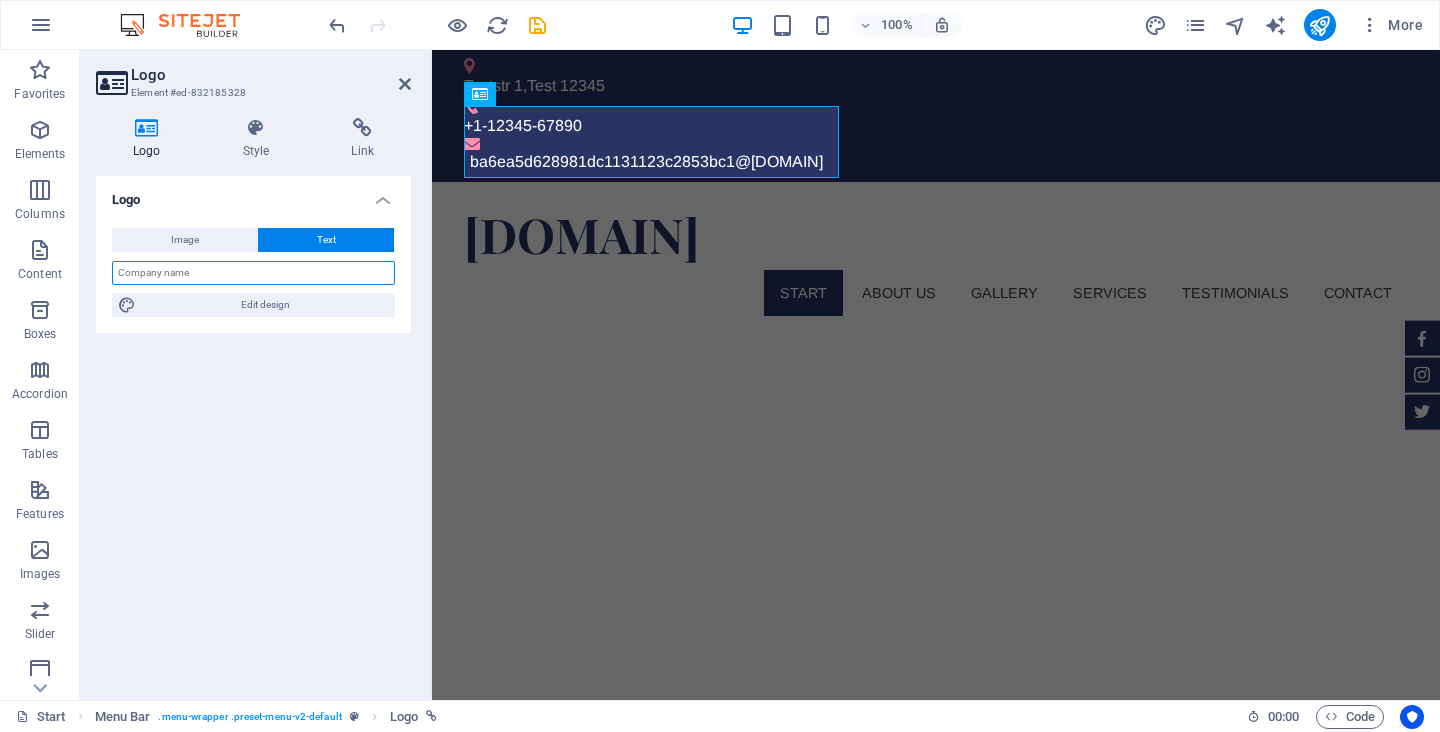 click at bounding box center (253, 273) 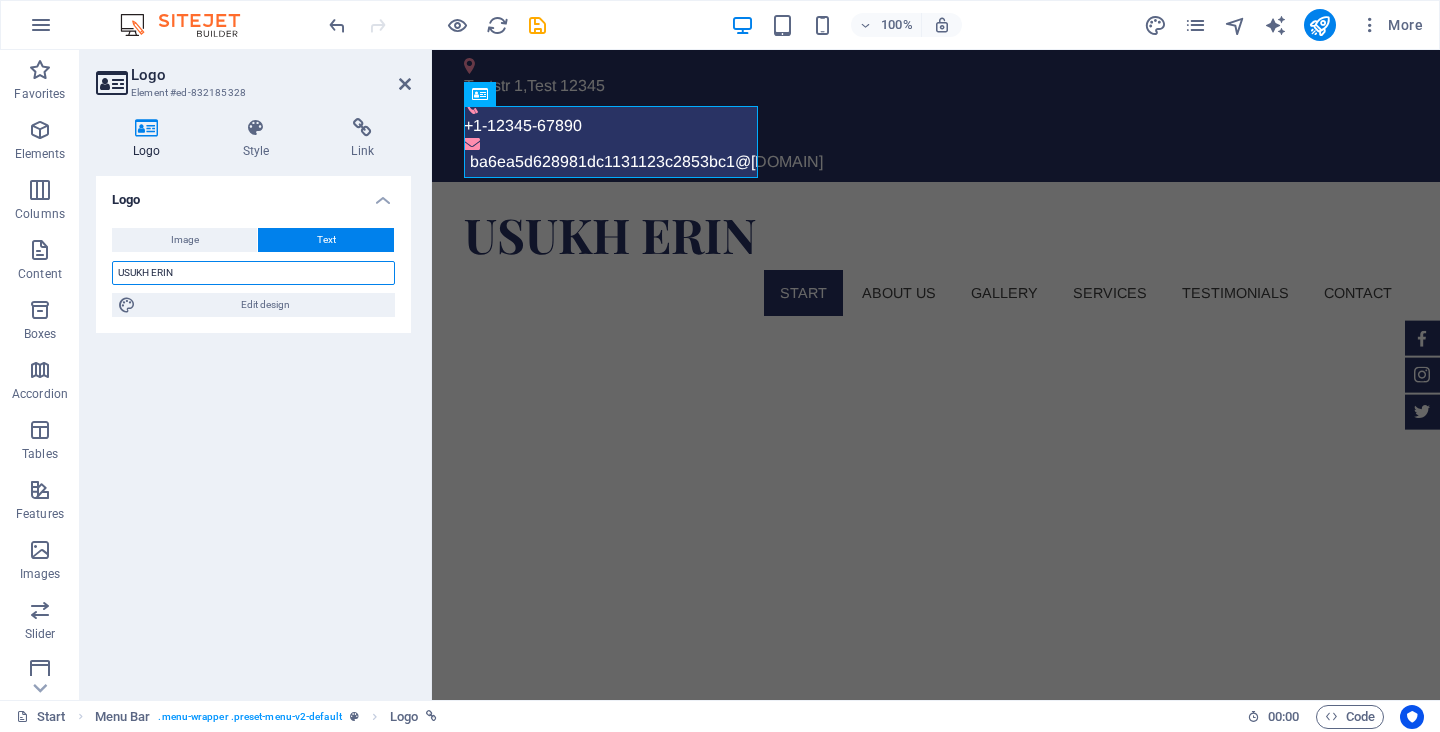type on "USUKH ERIN" 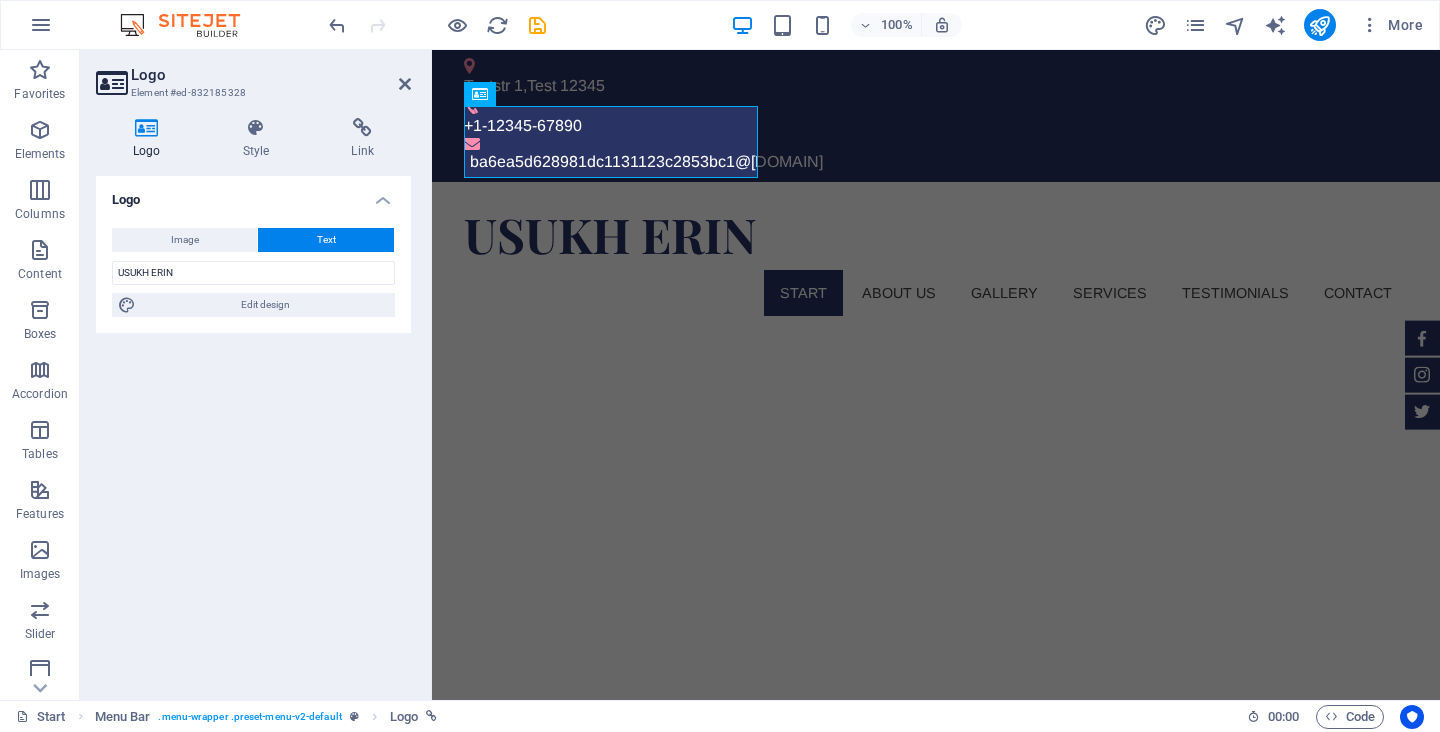 click on "Logo Image Text Drag files here, click to choose files or select files from Files or our free stock photos & videos Select files from the file manager, stock photos, or upload file(s) Upload Width 200 Default auto px rem % em vh vw Fit image Automatically fit image to a fixed width and height Height Default auto px Alignment Lazyload Loading images after the page loads improves page speed. Responsive Automatically load retina image and smartphone optimized sizes. Lightbox Use as headline The image will be wrapped in an H1 headline tag. Useful for giving alternative text the weight of an H1 headline, e.g. for the logo. Leave unchecked if uncertain. Optimized Images are compressed to improve page speed. Position Direction Custom X offset 50 px rem % vh vw Y offset 50 px rem % vh vw USUKH ERIN Edit design Text Float No float Image left Image right Determine how text should behave around the image. Text Alternative text Image caption Paragraph Format Normal Heading 1 Heading 2 Heading 3 Heading 4 Heading 5 Code 8" at bounding box center (253, 430) 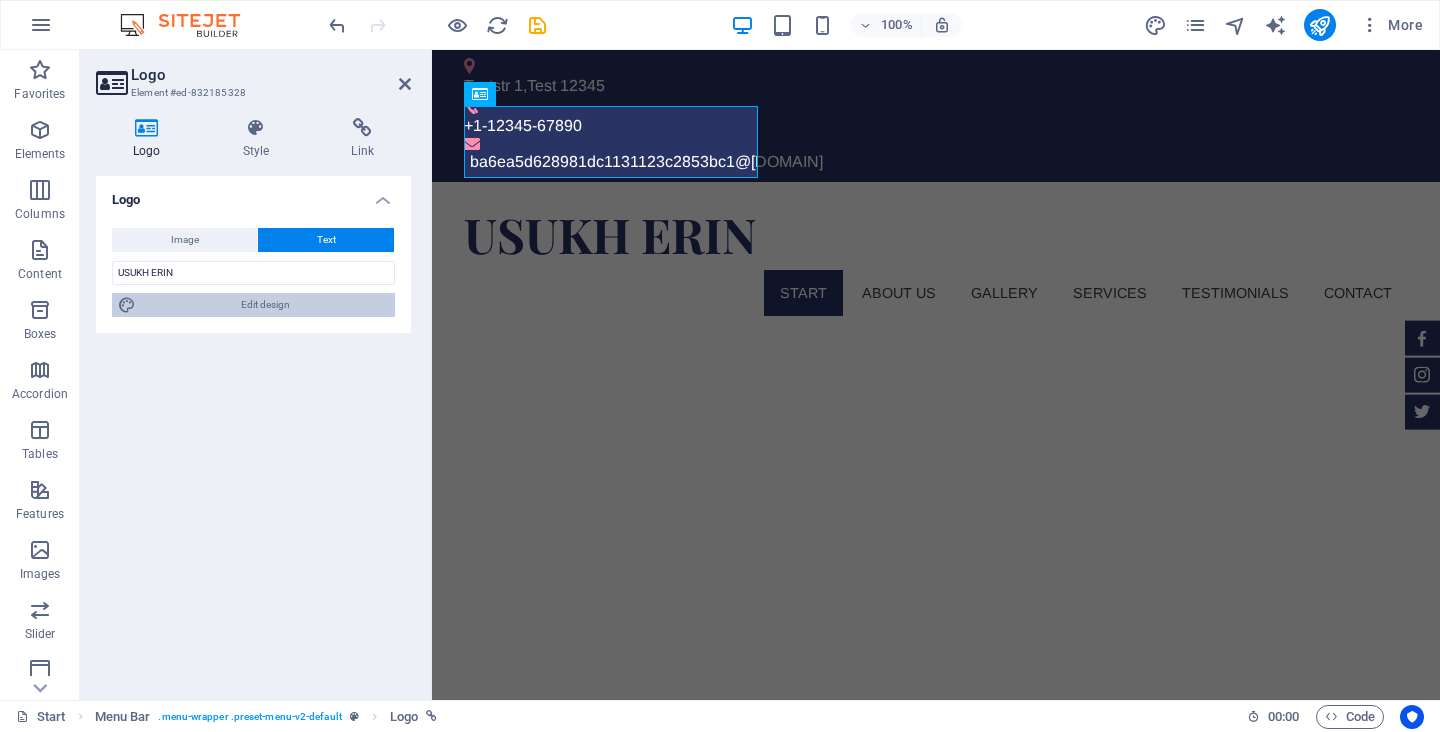click on "Edit design" at bounding box center (265, 305) 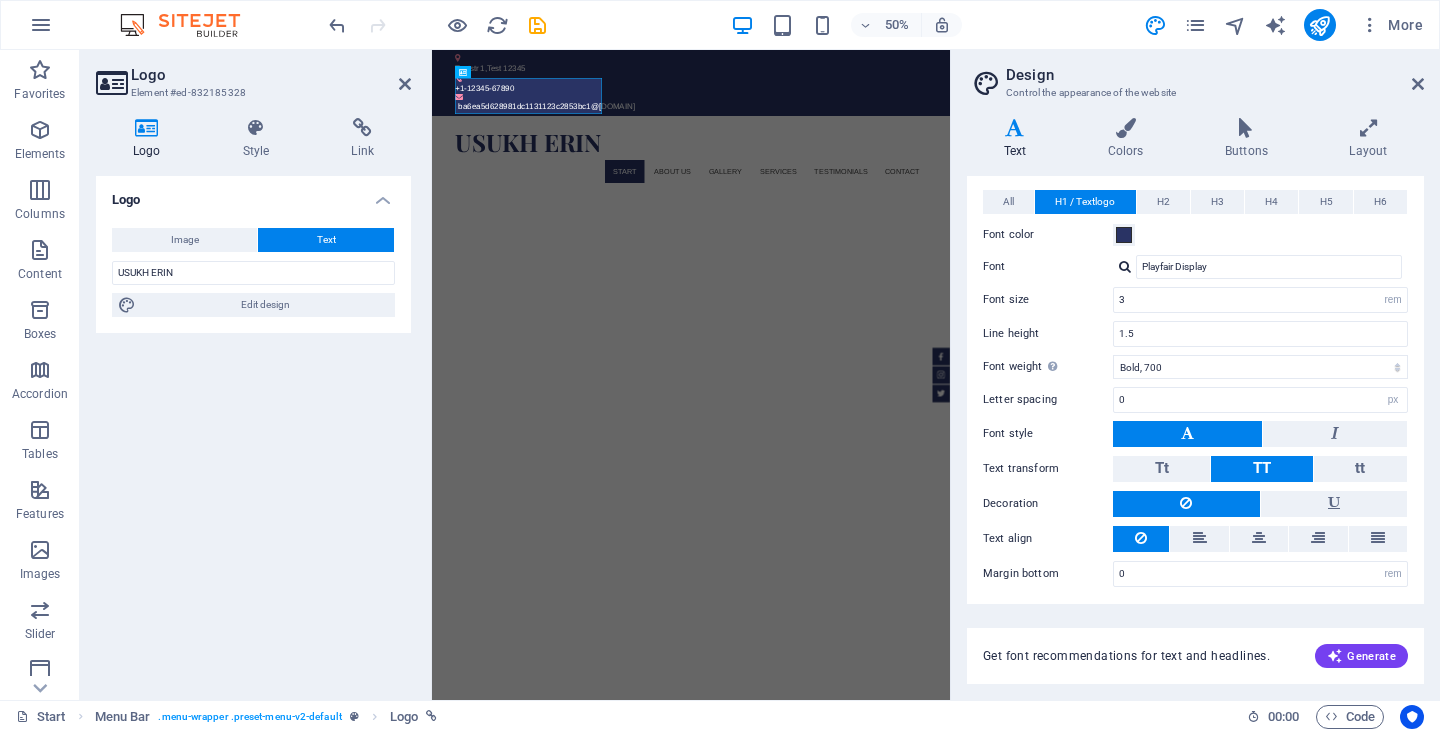 scroll, scrollTop: 0, scrollLeft: 0, axis: both 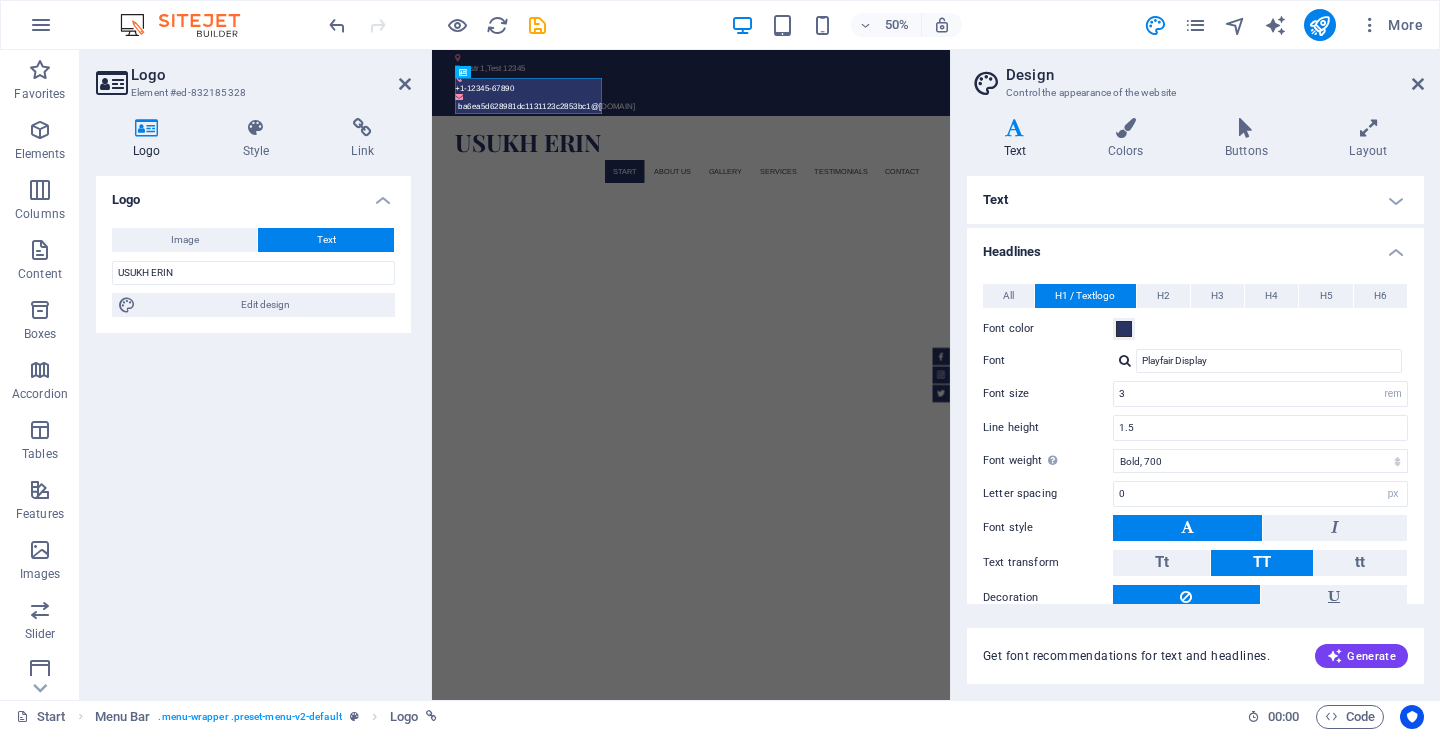 click on "Text" at bounding box center [1195, 200] 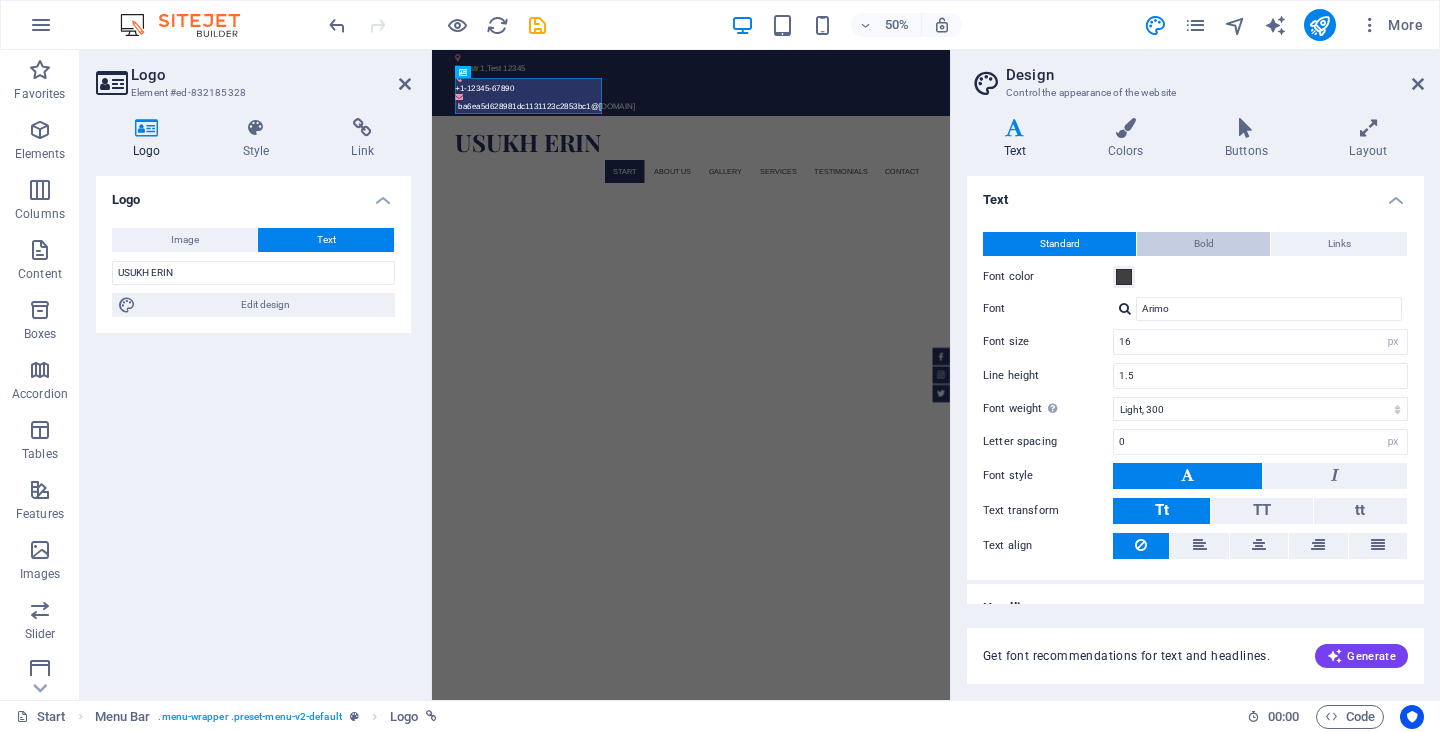 click on "Bold" at bounding box center (1203, 244) 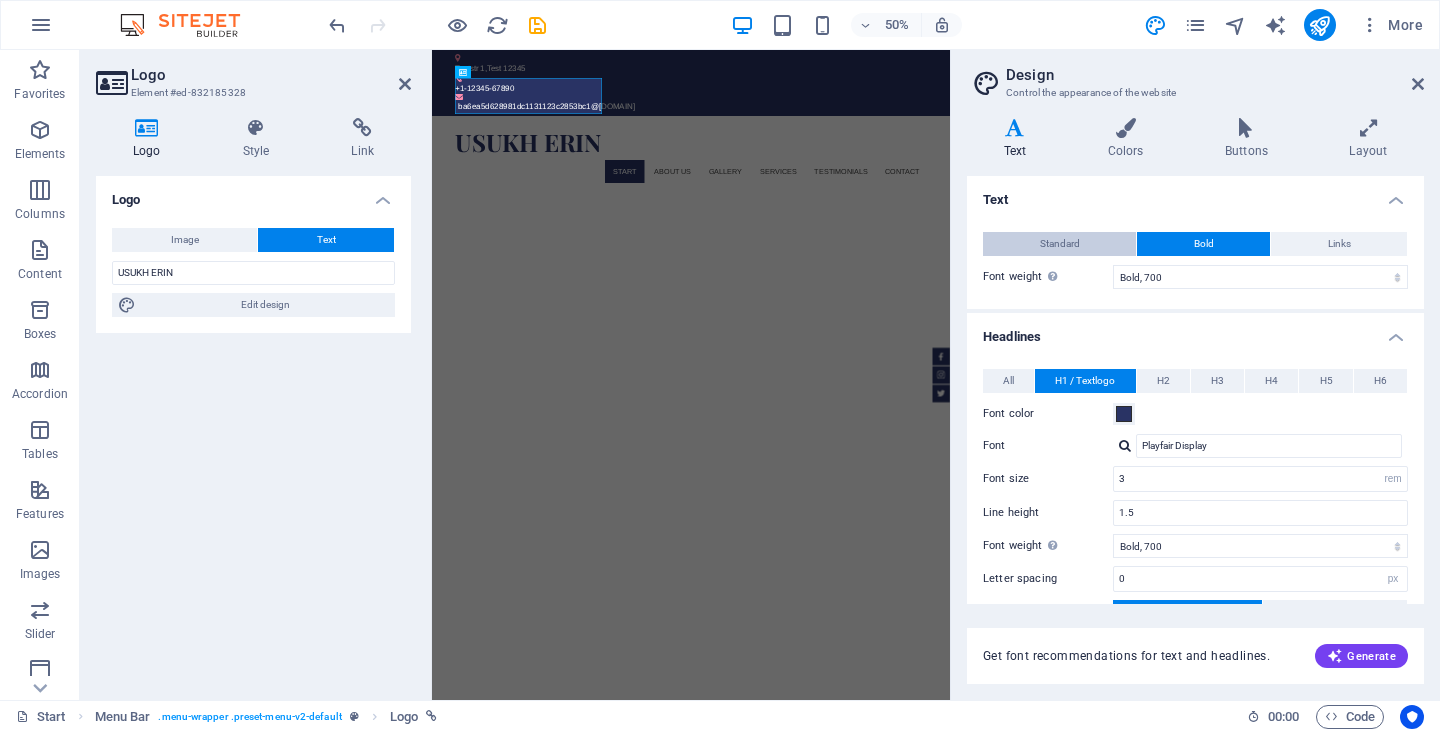 click on "Standard" at bounding box center (1060, 244) 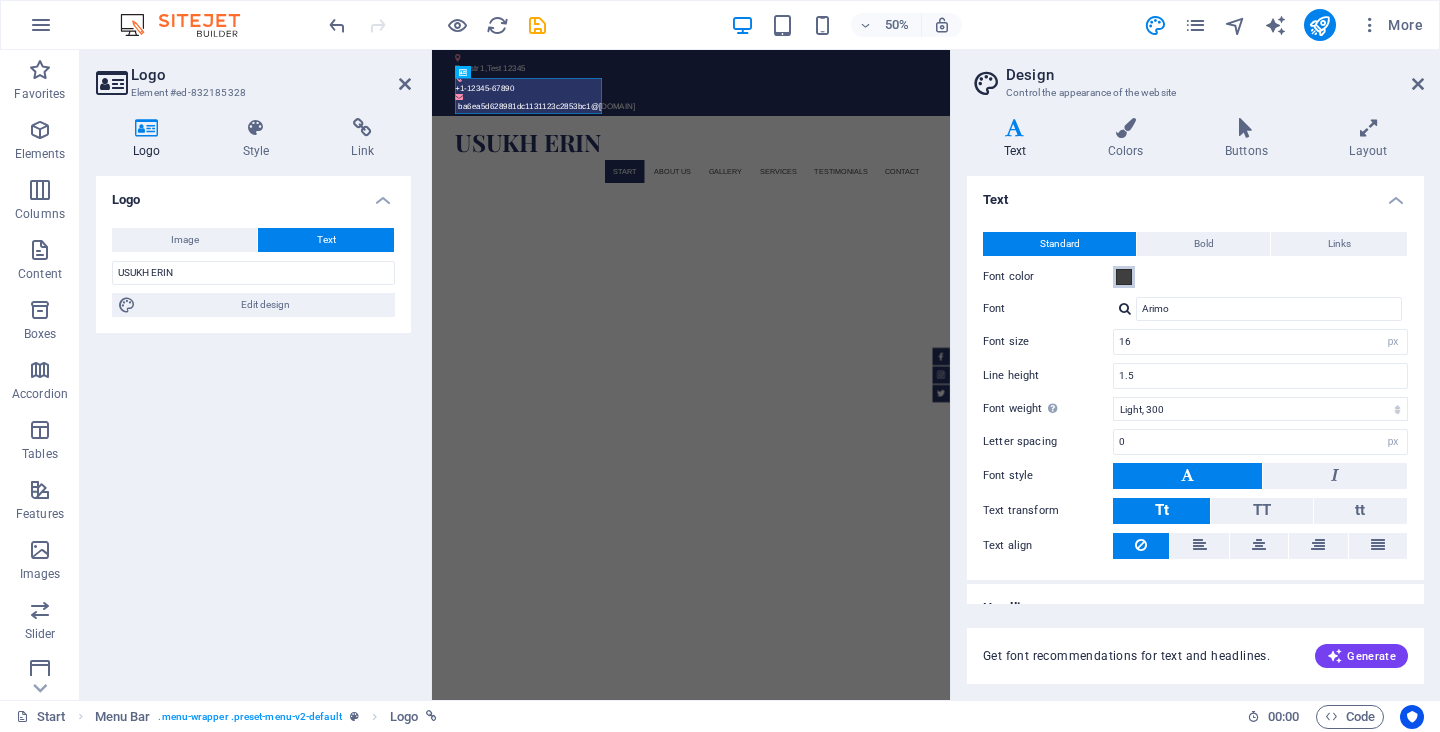 click at bounding box center (1124, 277) 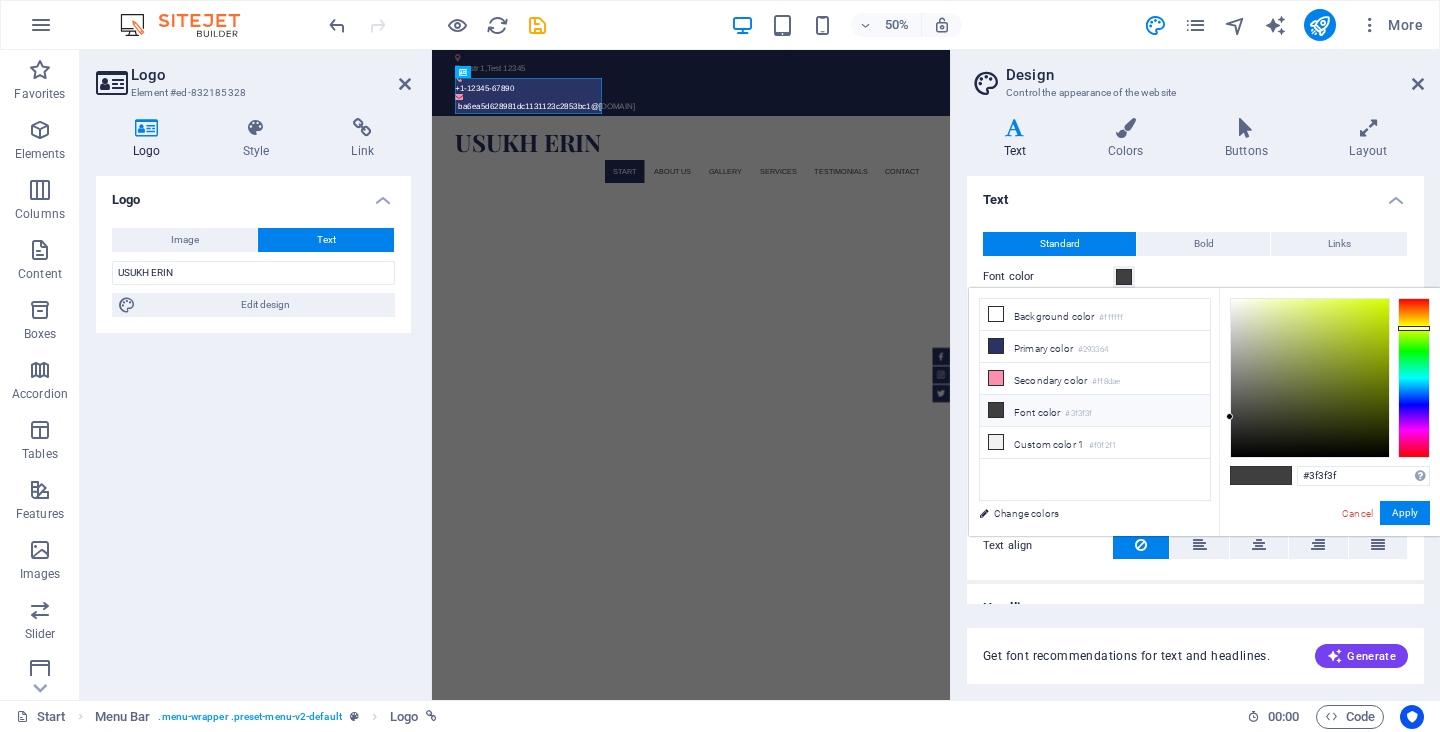 drag, startPoint x: 1417, startPoint y: 361, endPoint x: 1417, endPoint y: 328, distance: 33 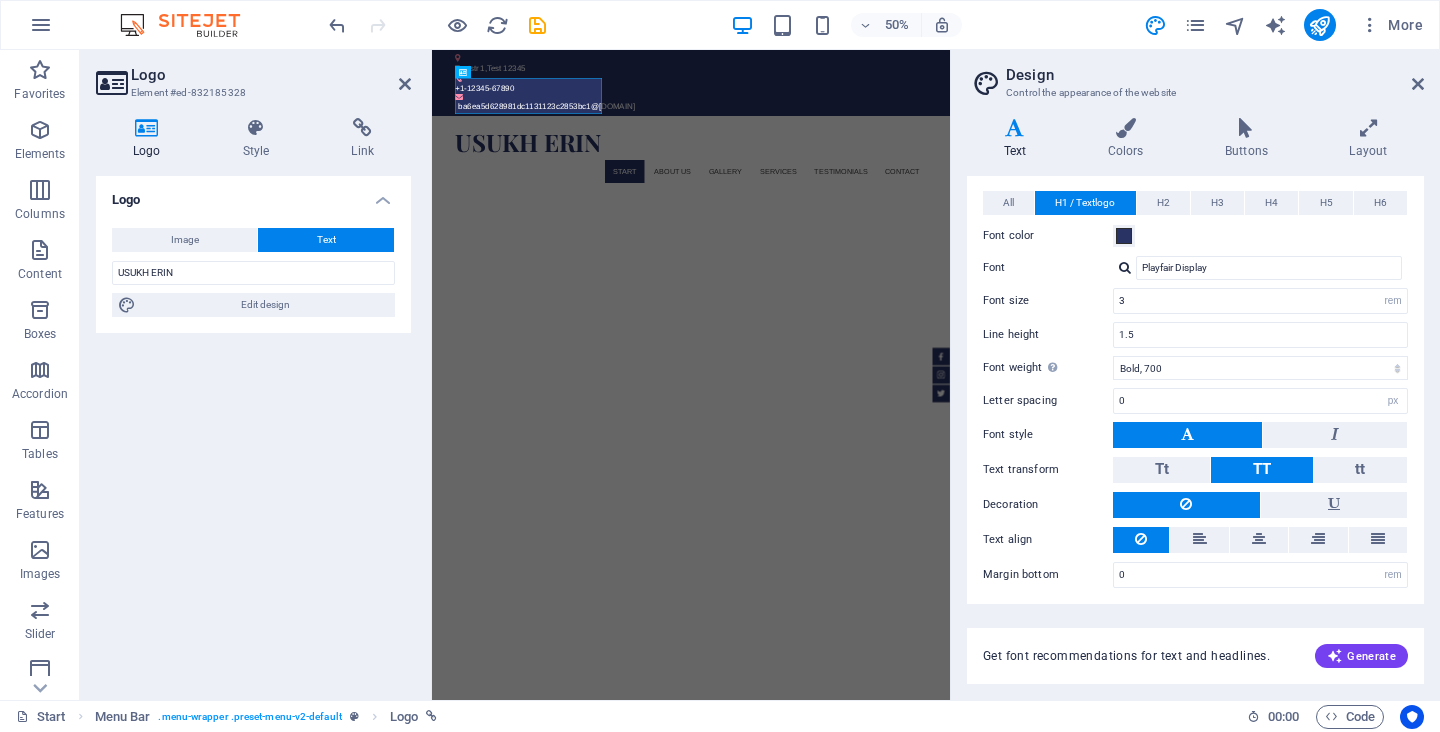 scroll, scrollTop: 0, scrollLeft: 0, axis: both 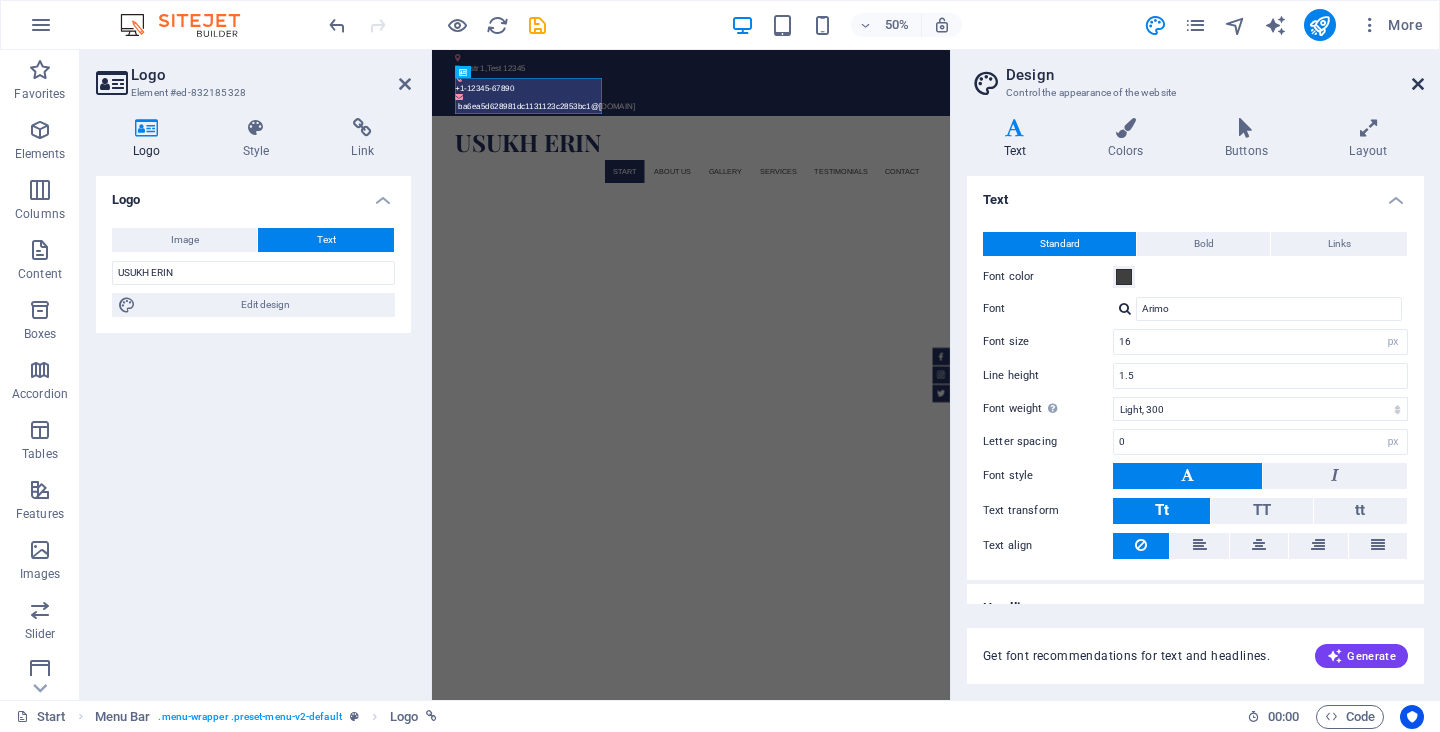 click at bounding box center [1418, 84] 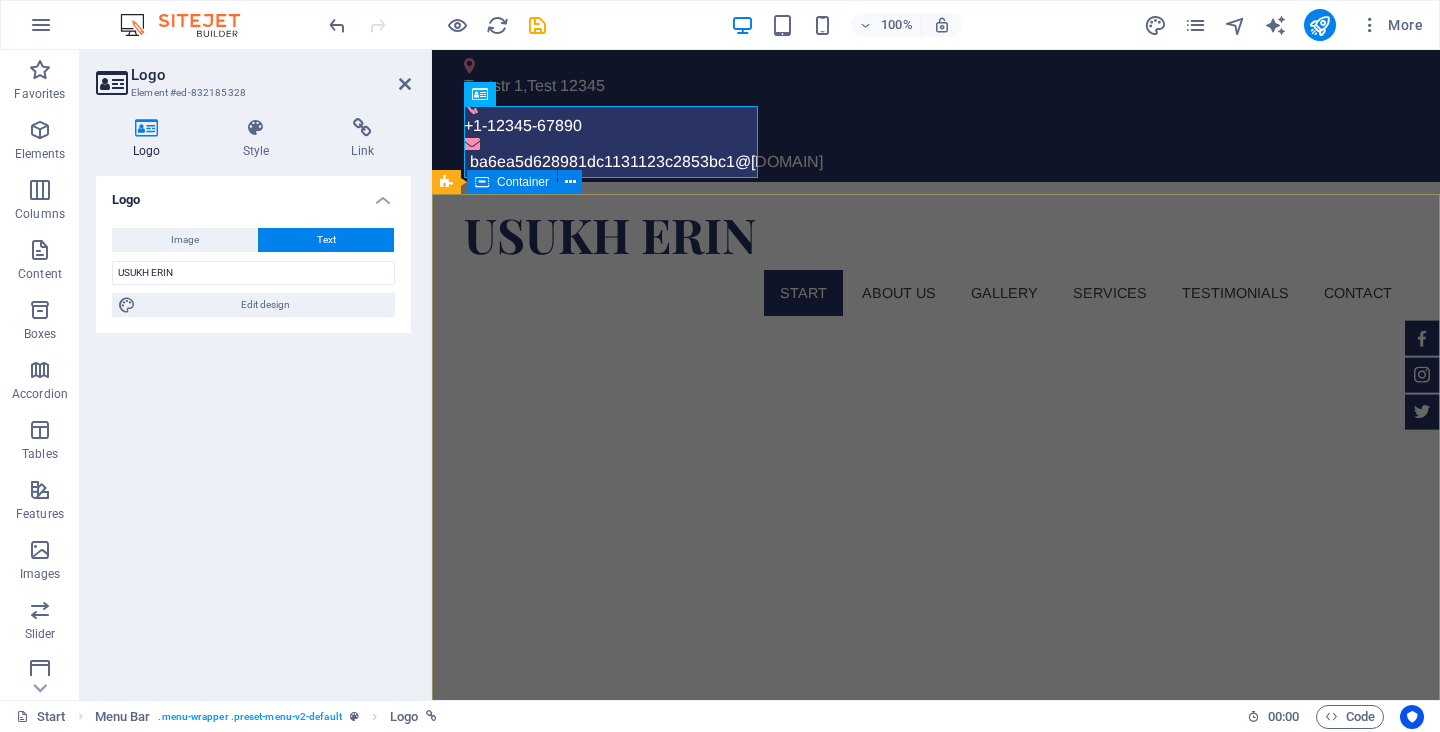 click on "[DOMAIN] Sed ut perspiciatis unde omnis iste natus doloremque laudantium. Learn more" at bounding box center [936, 1708] 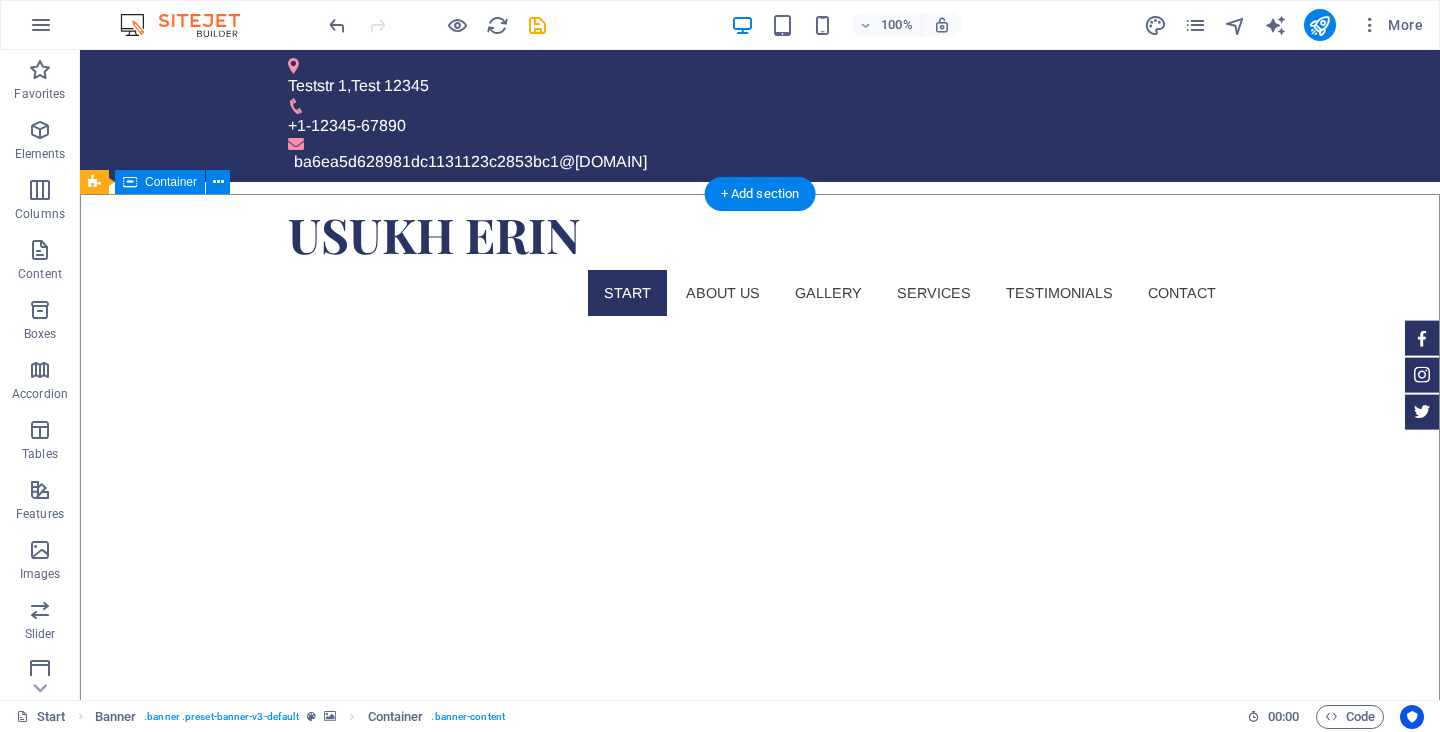 click on "[DOMAIN] Sed ut perspiciatis unde omnis iste natus doloremque laudantium. Learn more" at bounding box center (760, 1708) 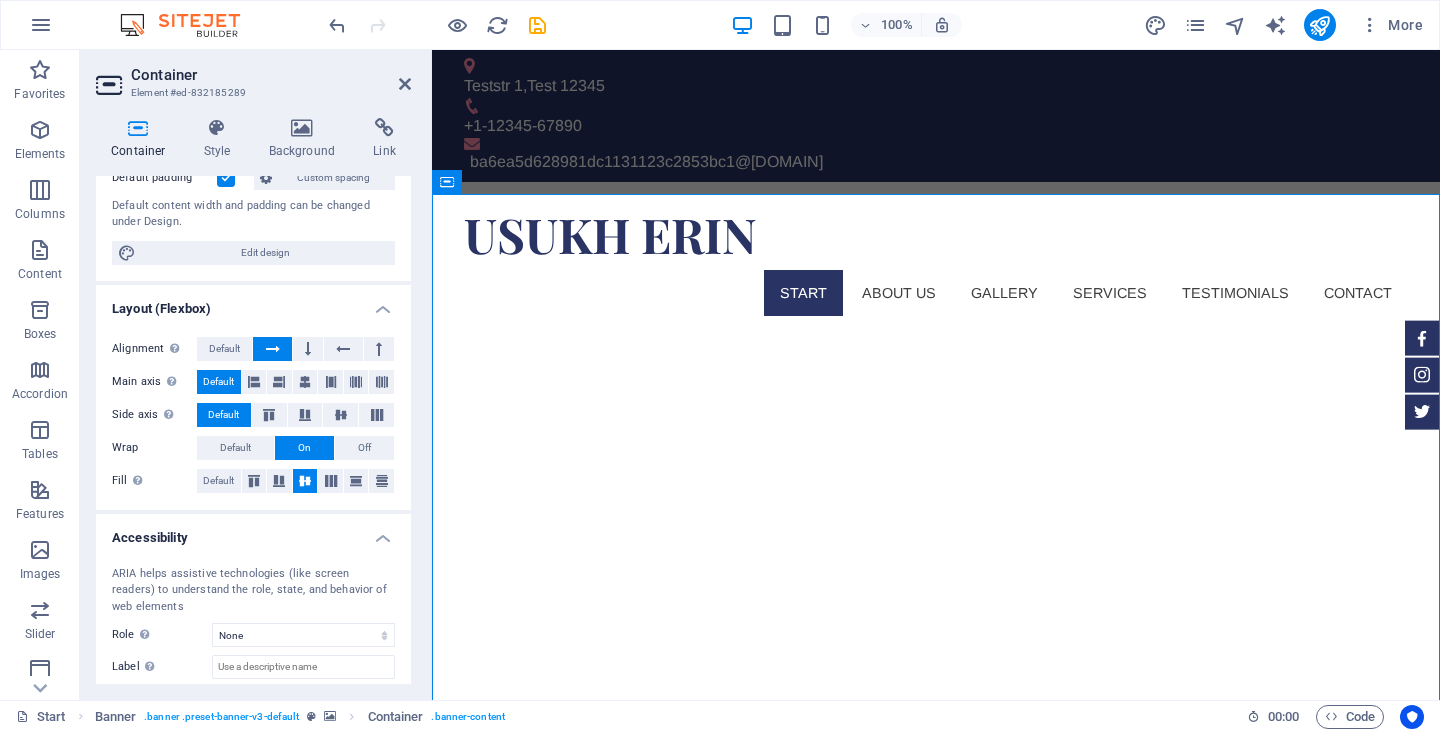 scroll, scrollTop: 267, scrollLeft: 0, axis: vertical 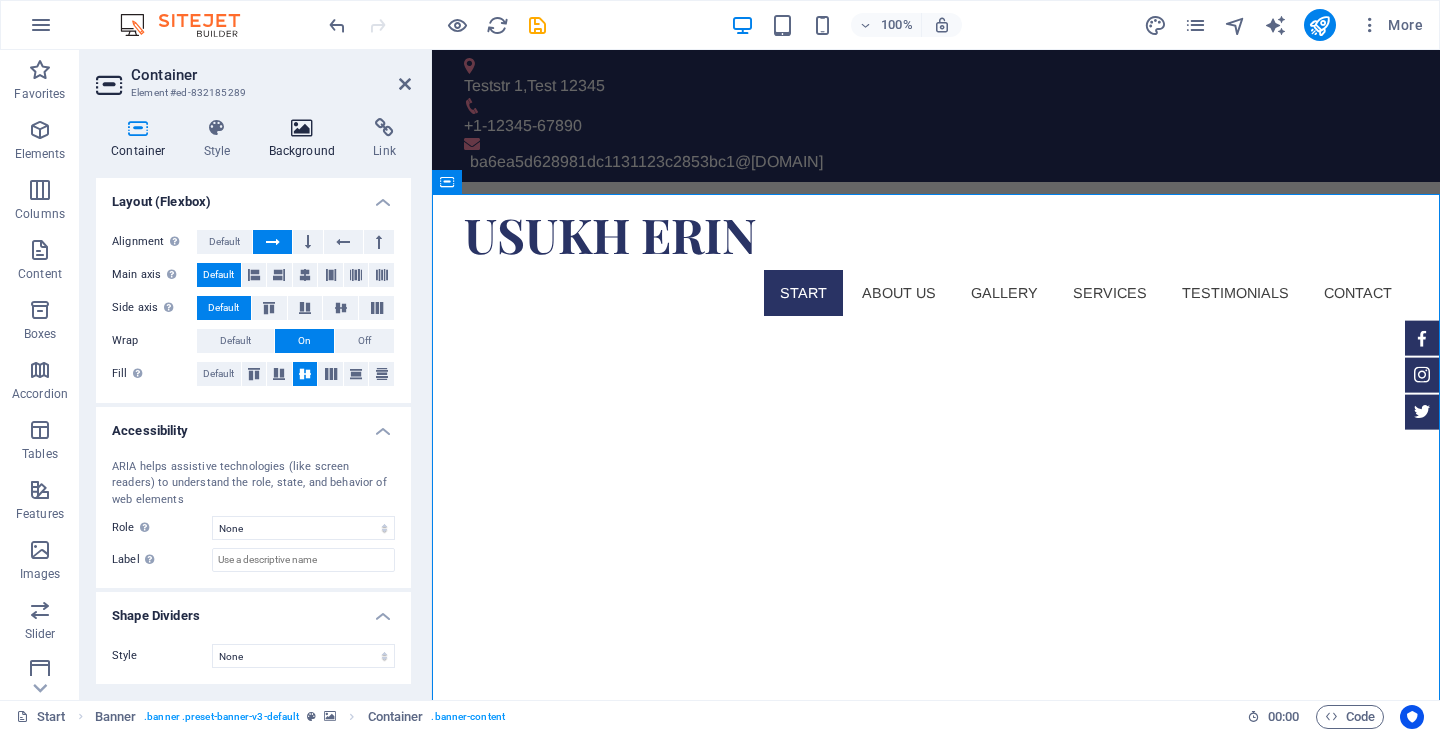 click on "Background" at bounding box center [306, 139] 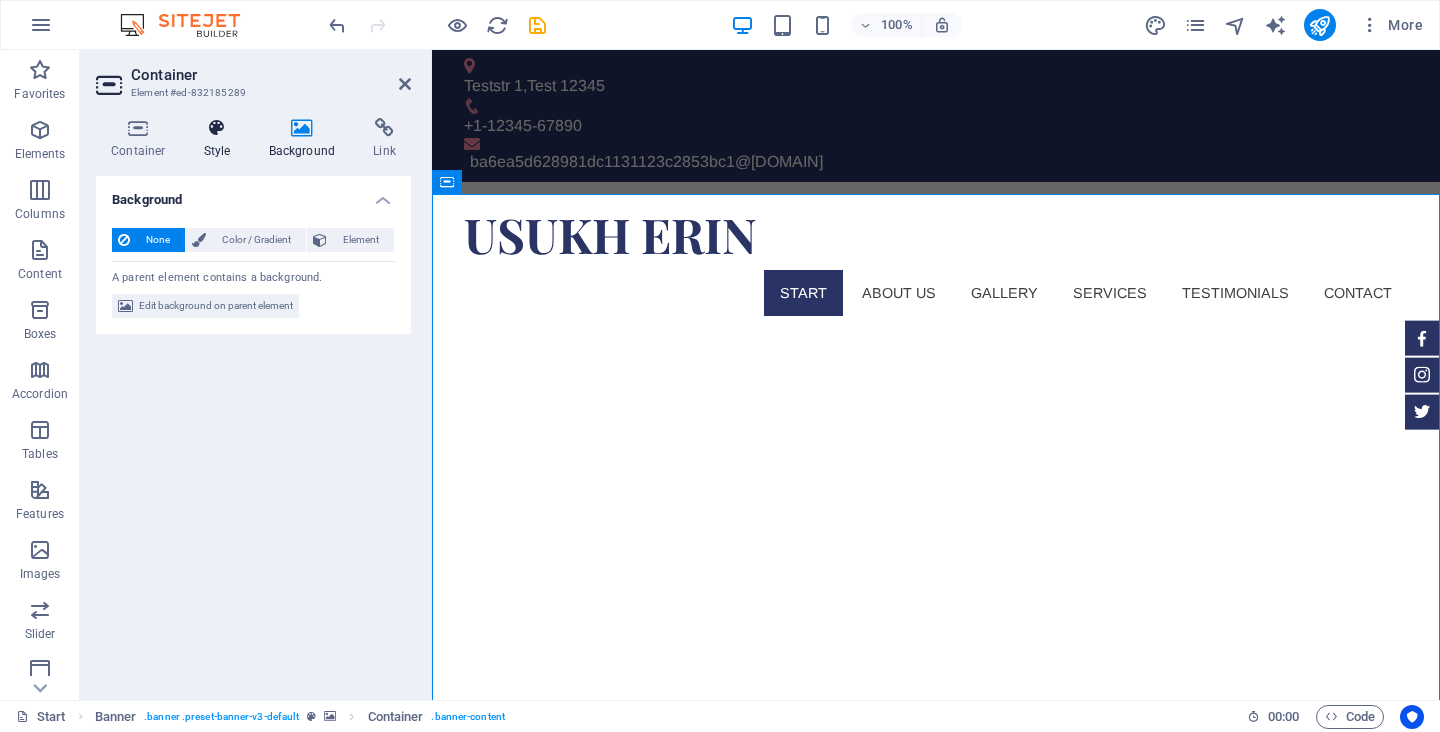 click at bounding box center (217, 128) 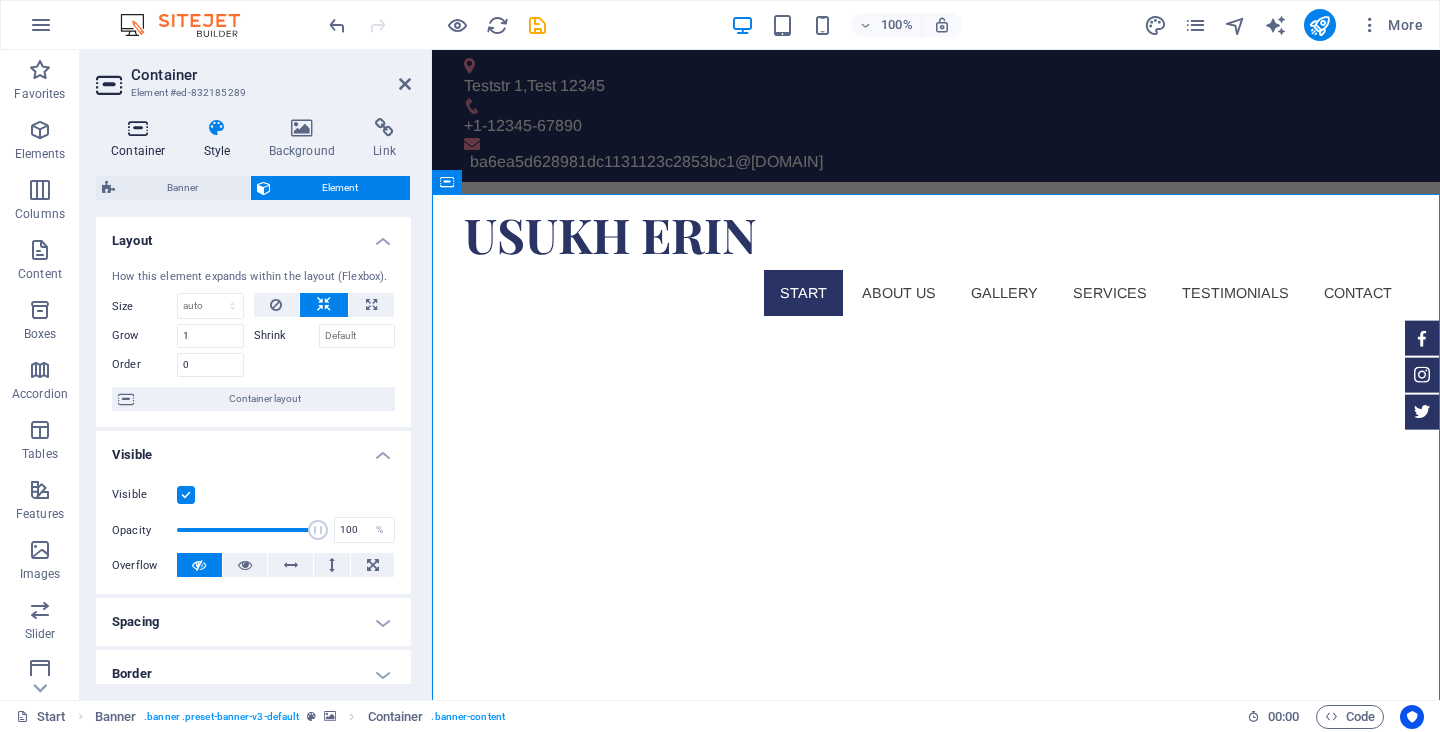 click on "Container" at bounding box center (142, 139) 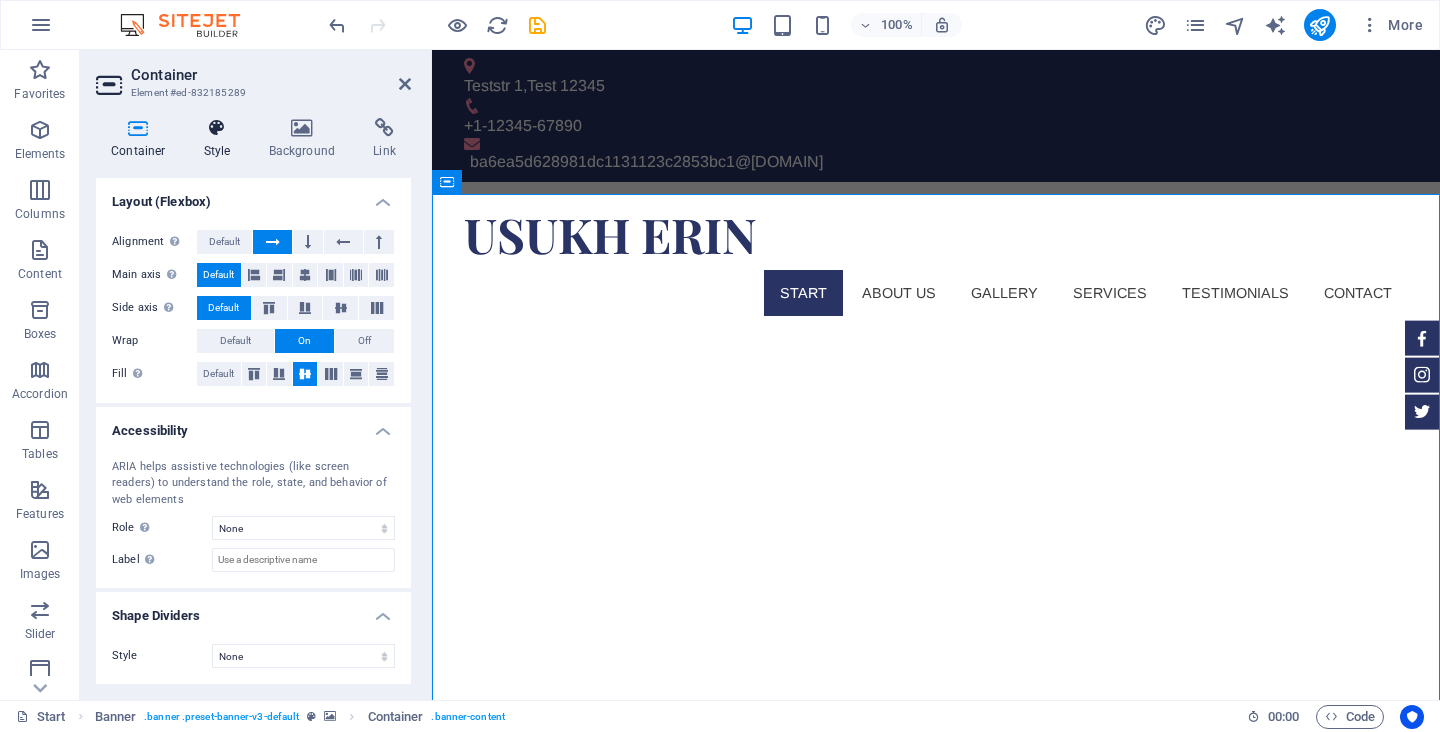 click on "Style" at bounding box center (221, 139) 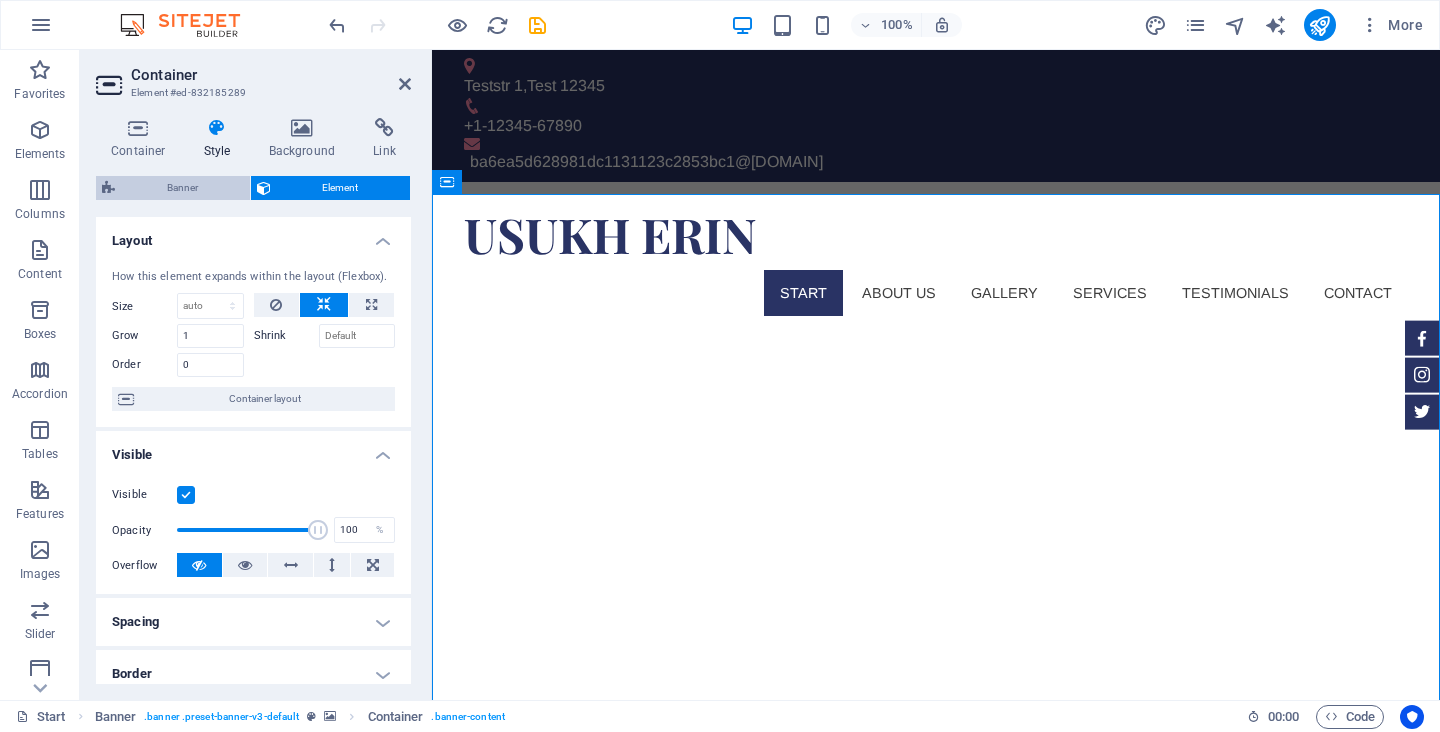 click on "Banner" at bounding box center [182, 188] 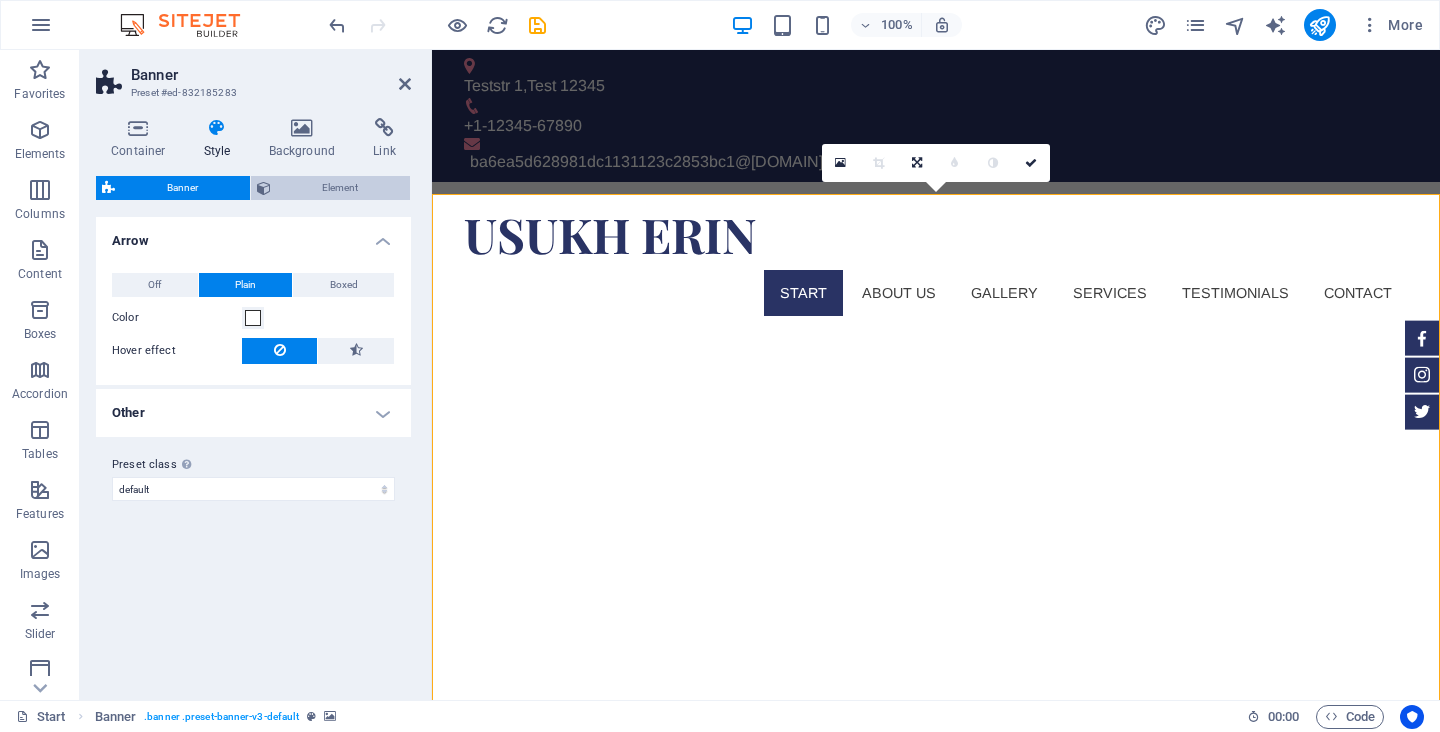 click on "Element" at bounding box center (341, 188) 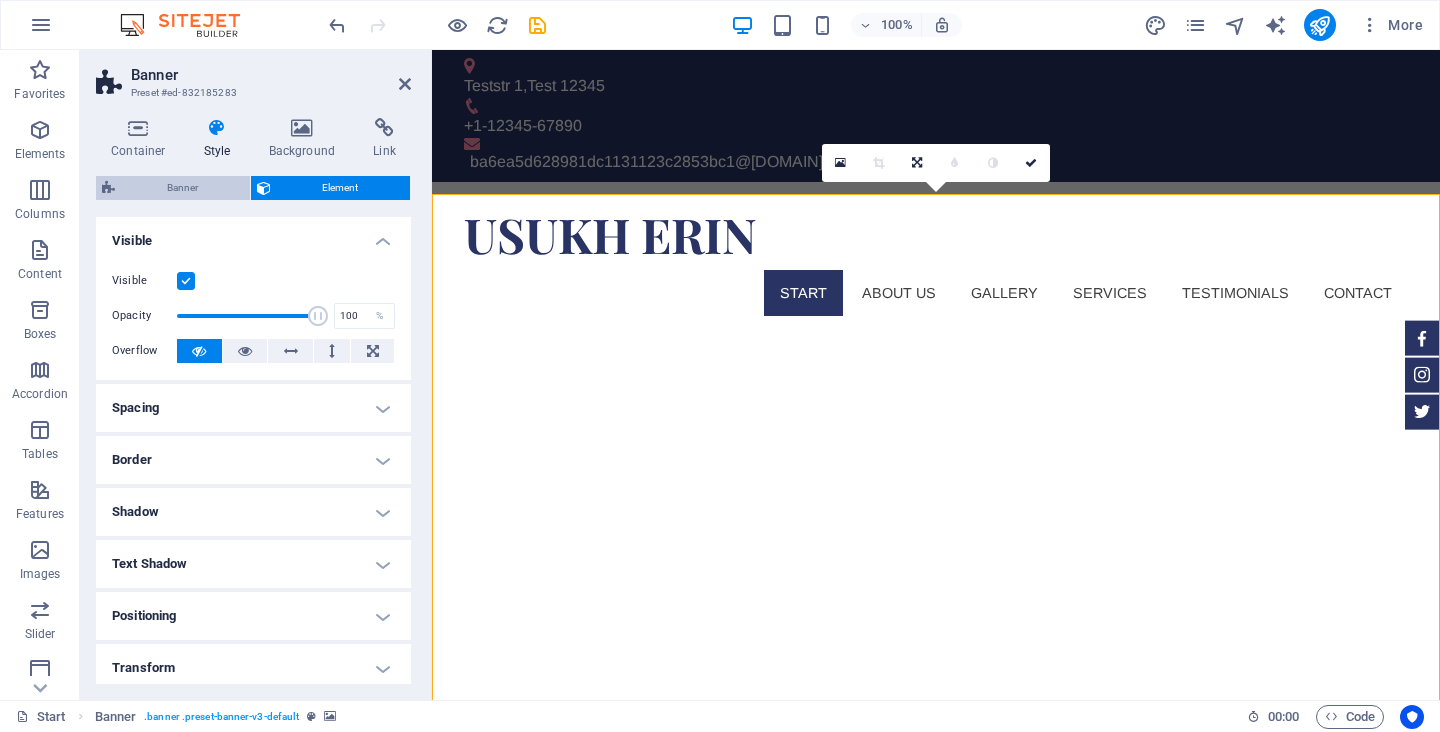 click on "Banner" at bounding box center (182, 188) 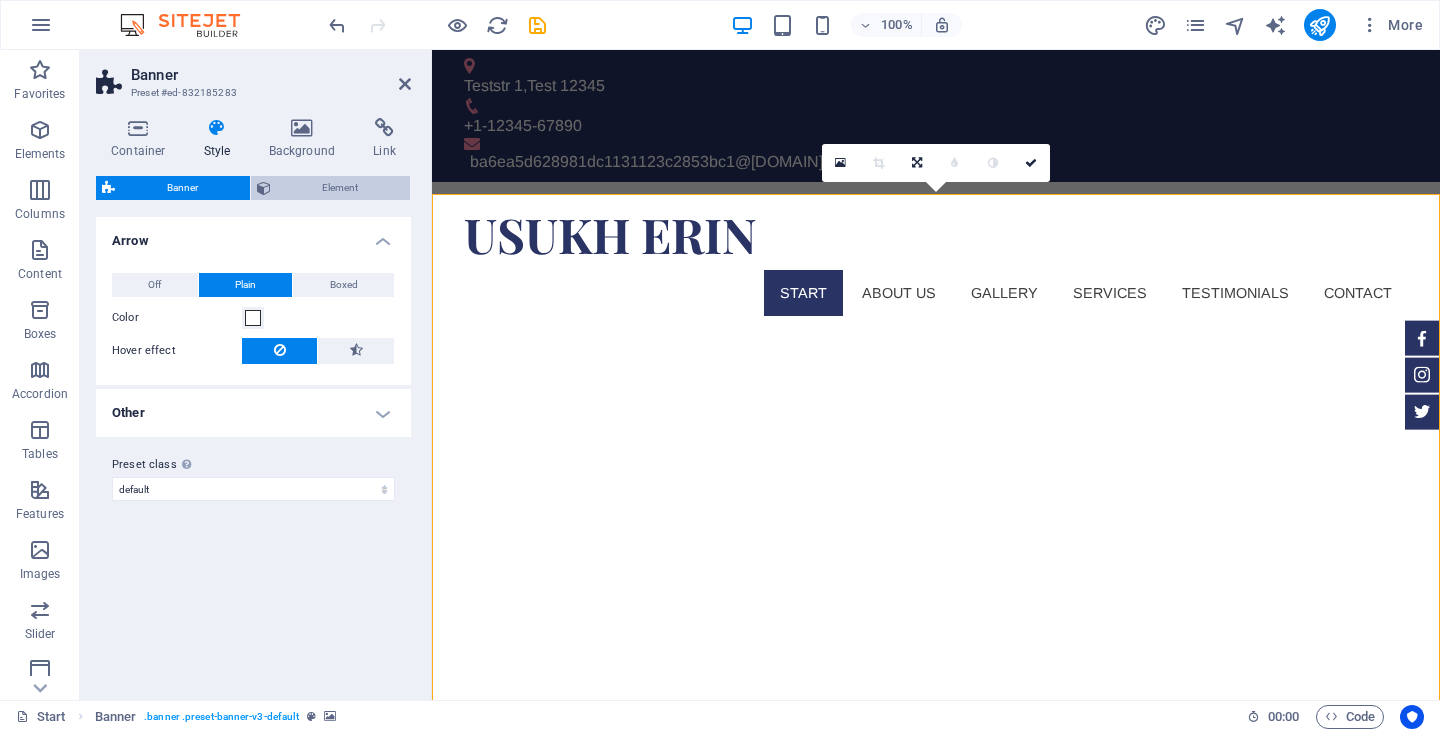 click on "Element" at bounding box center (341, 188) 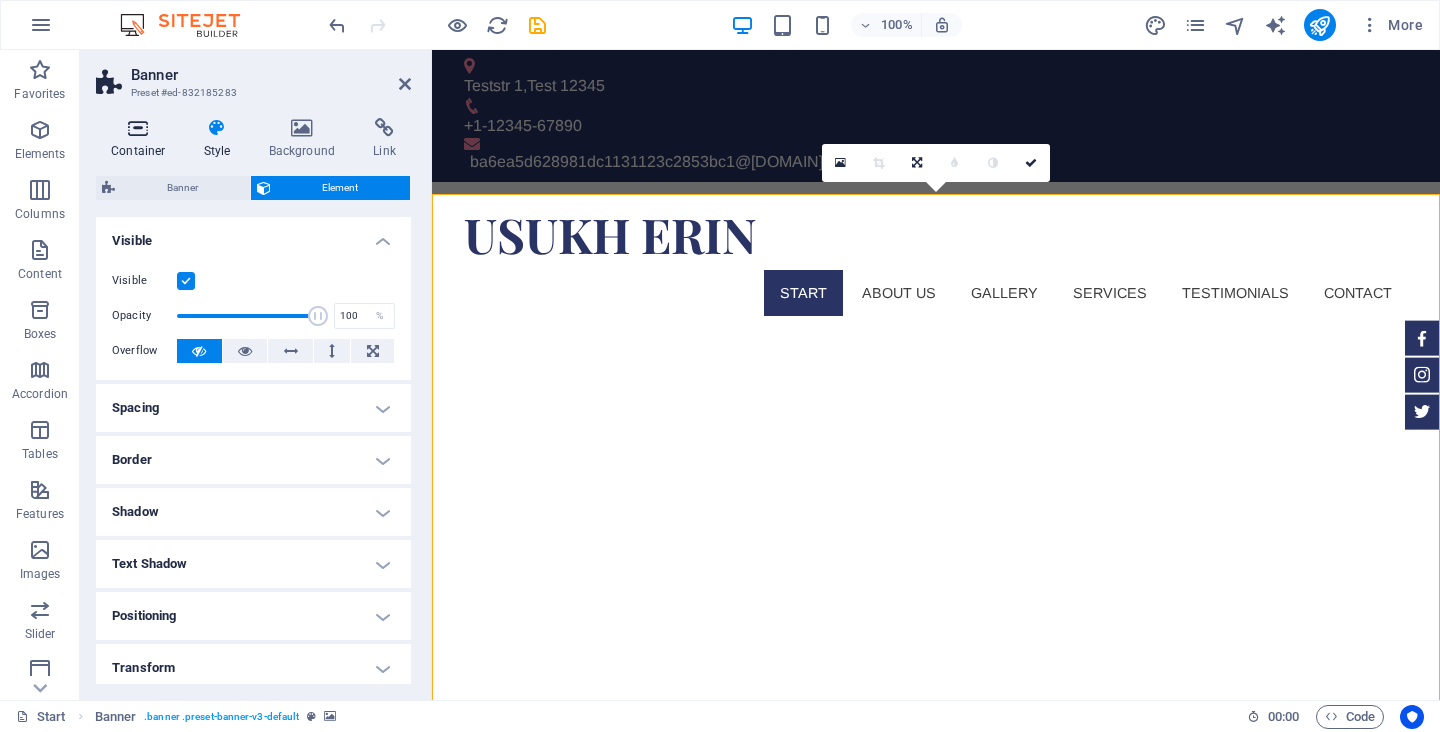 click on "Container" at bounding box center (142, 139) 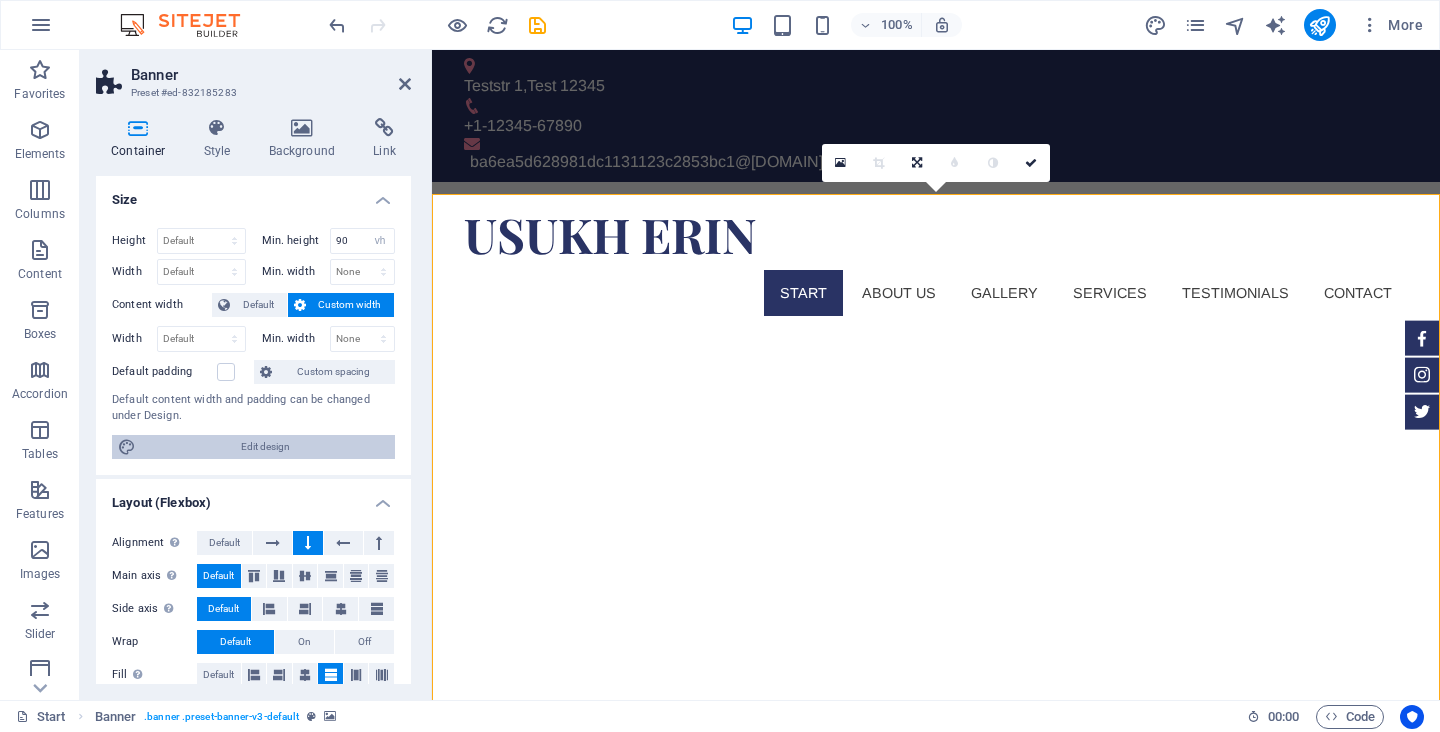 scroll, scrollTop: 301, scrollLeft: 0, axis: vertical 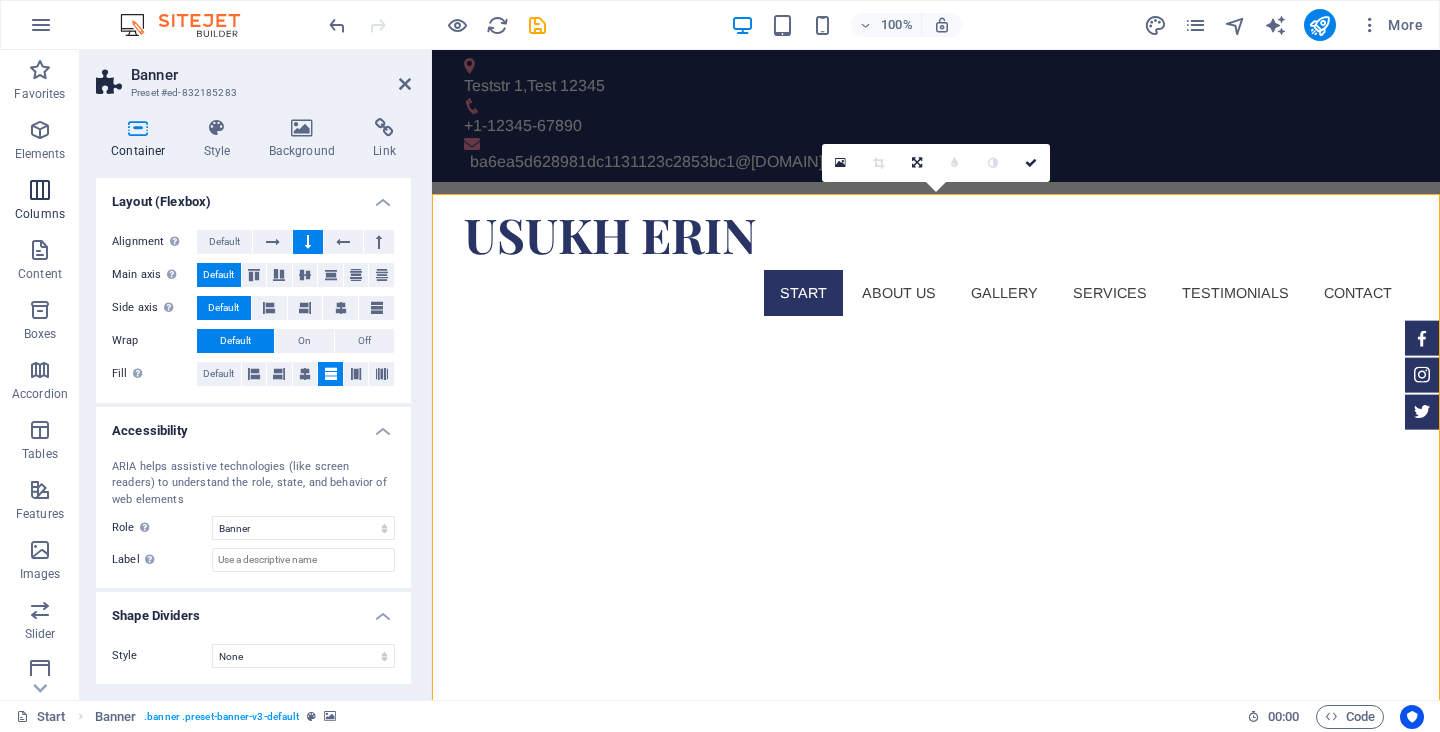 click at bounding box center [40, 190] 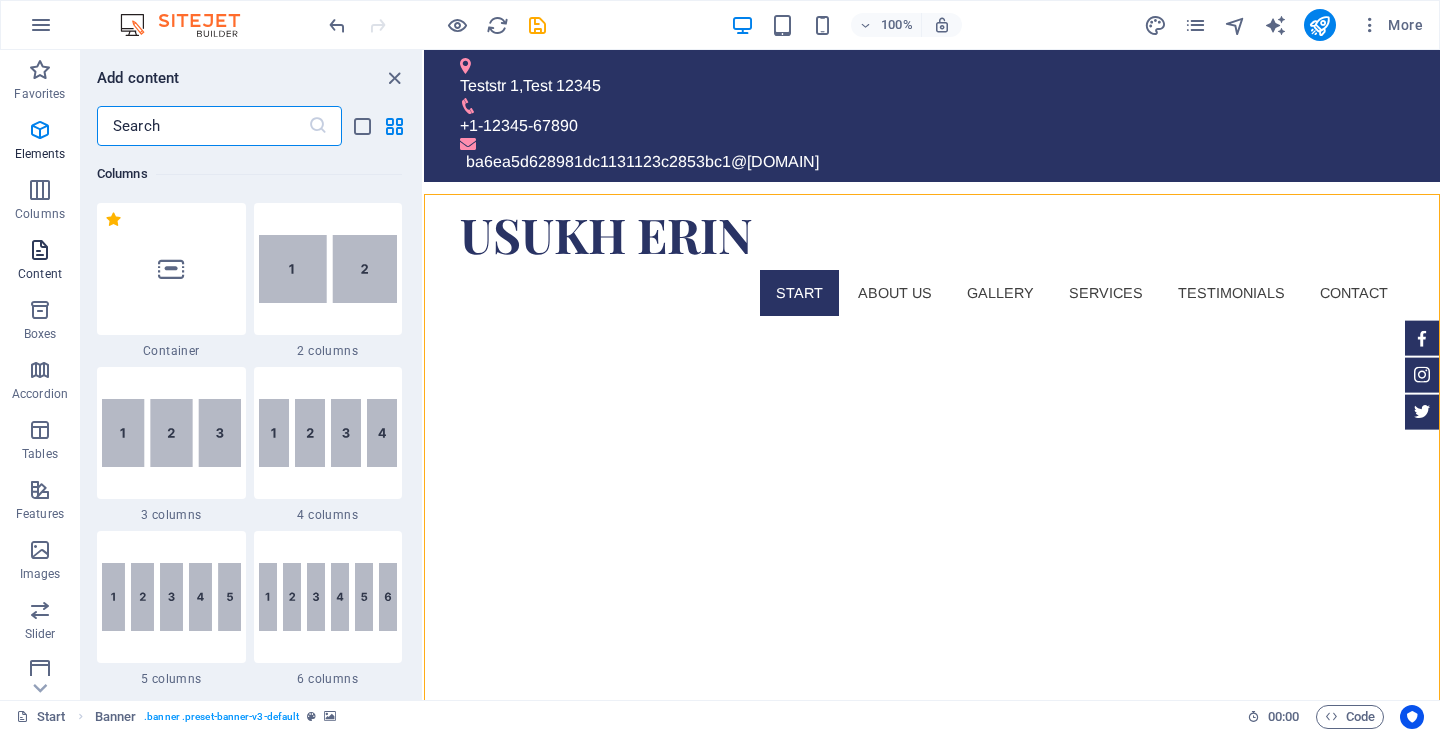 click at bounding box center (40, 250) 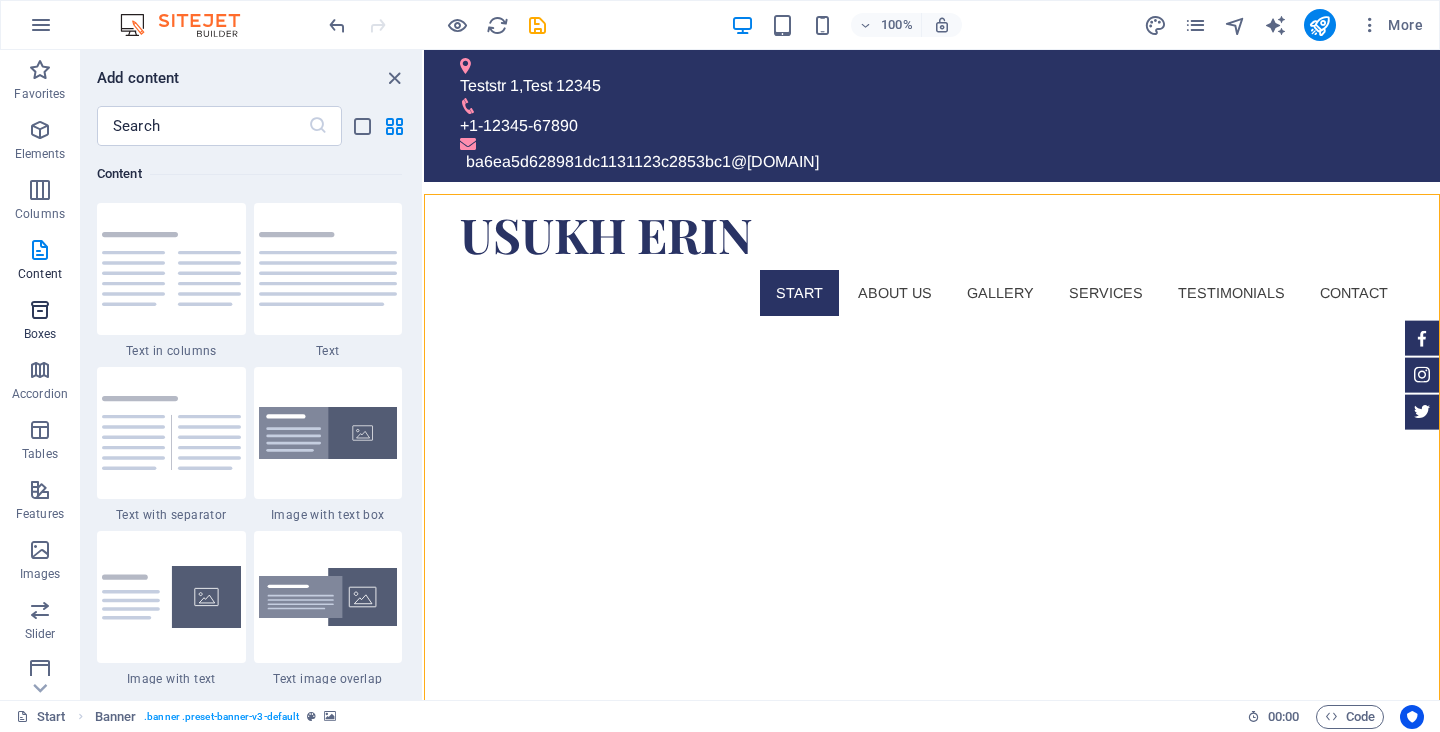 click at bounding box center (40, 310) 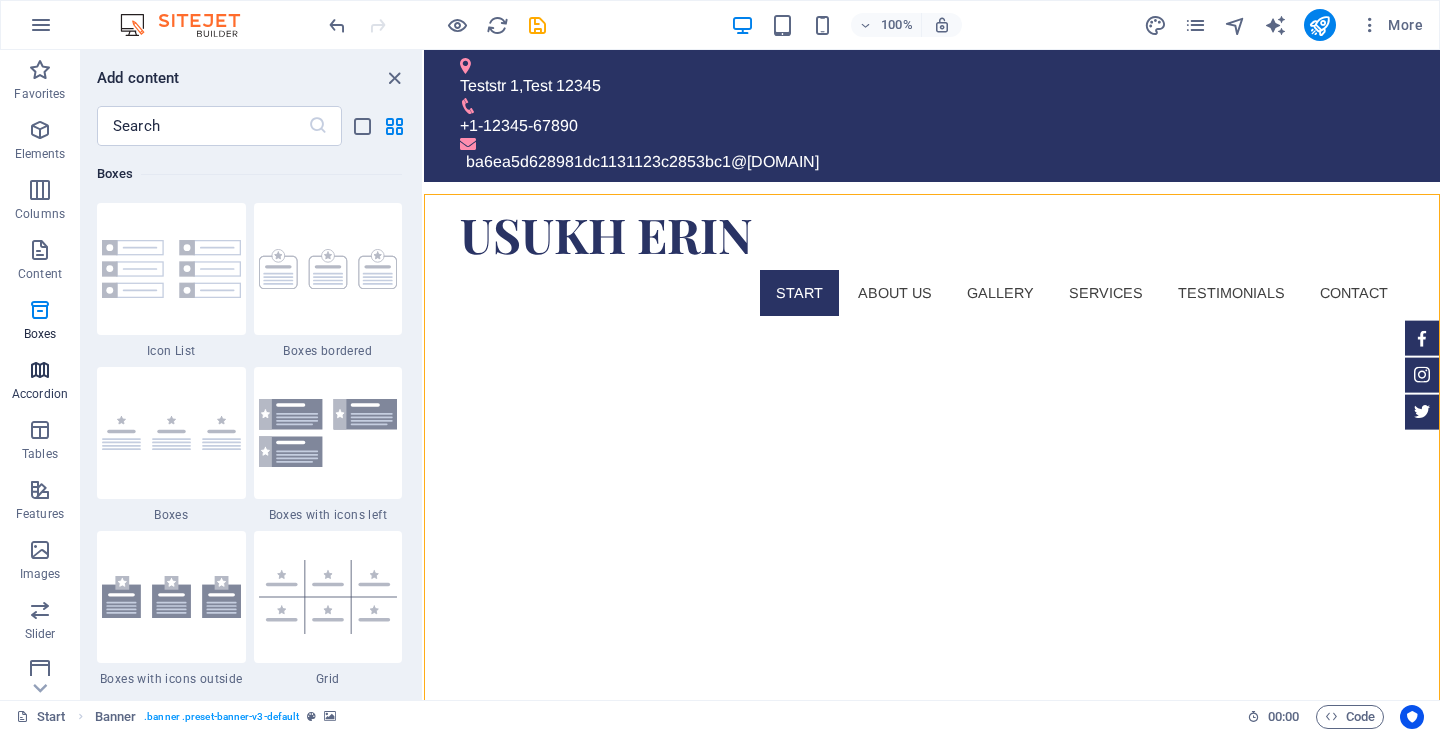 click at bounding box center [40, 370] 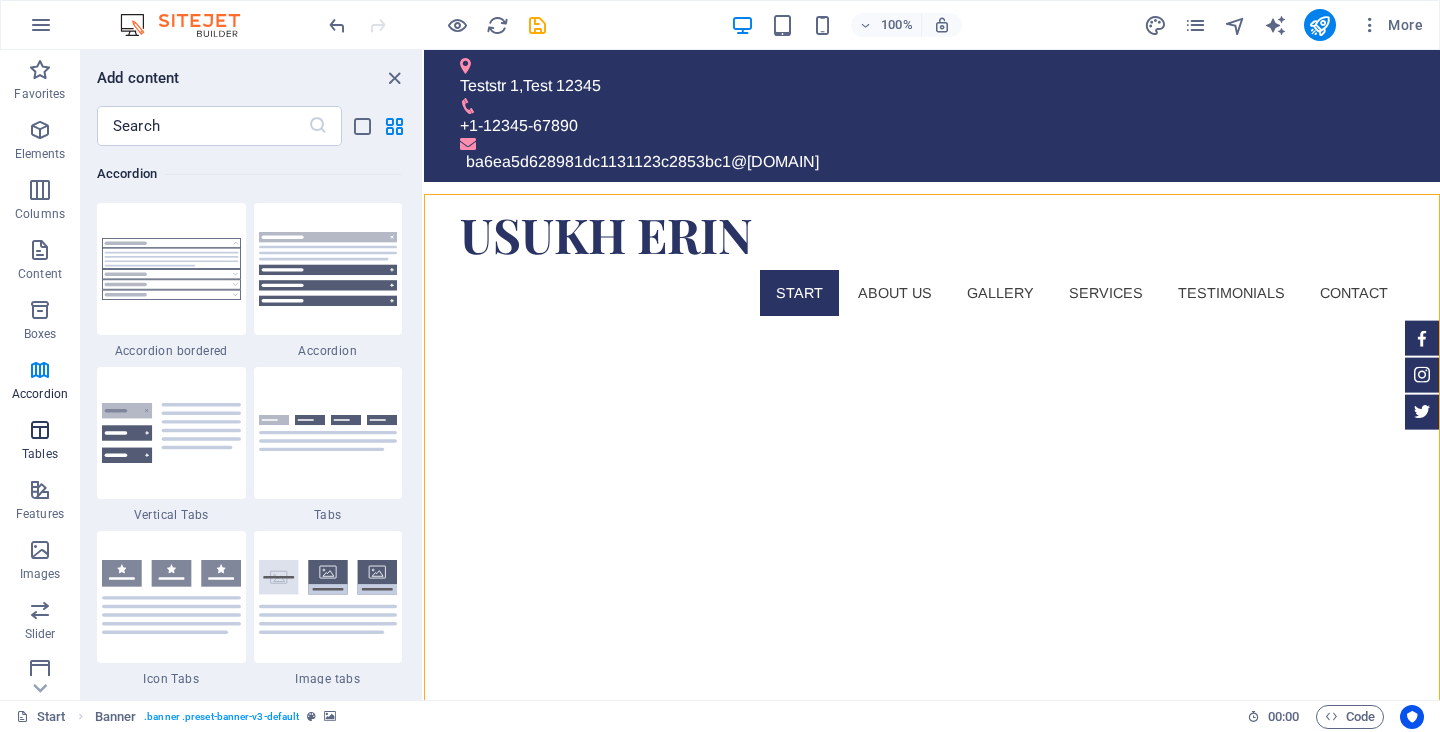 click at bounding box center [40, 430] 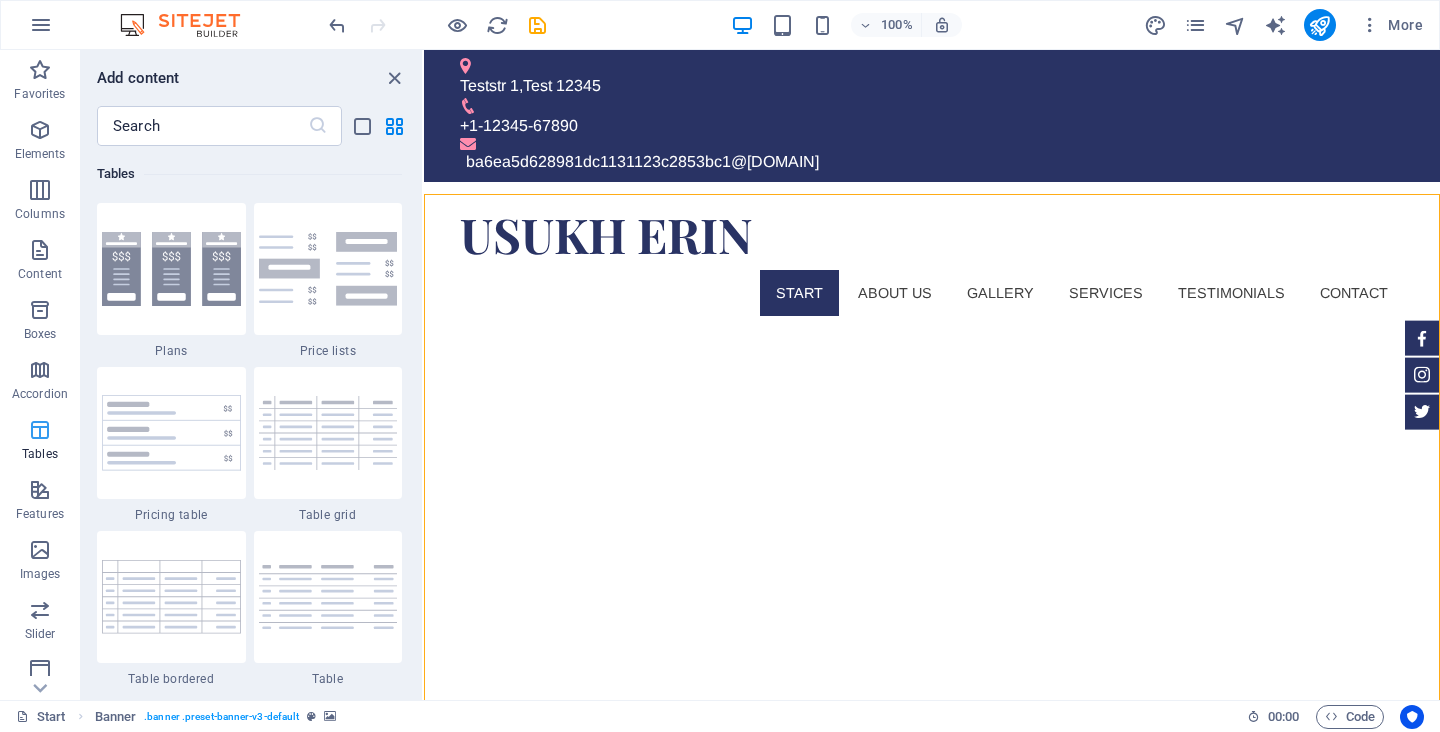 scroll, scrollTop: 6926, scrollLeft: 0, axis: vertical 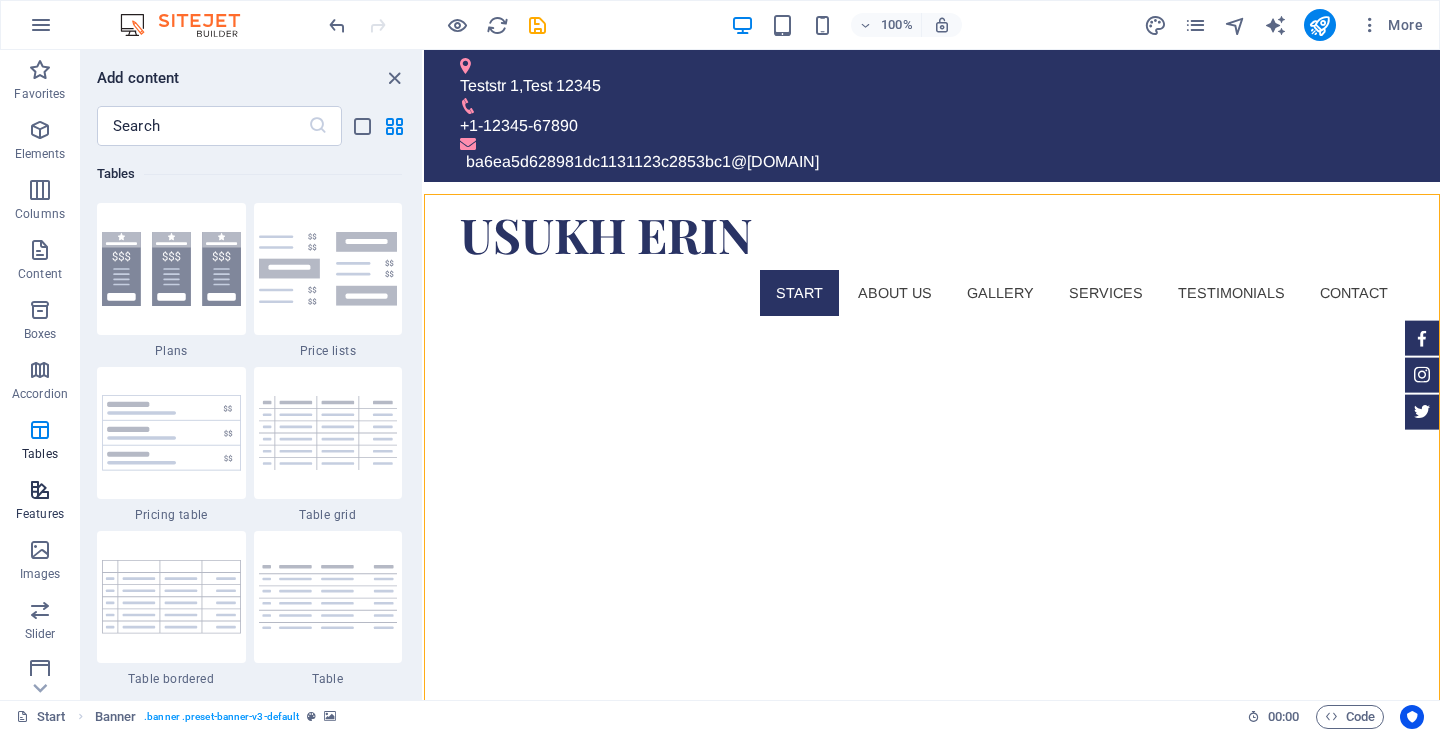 click at bounding box center (40, 490) 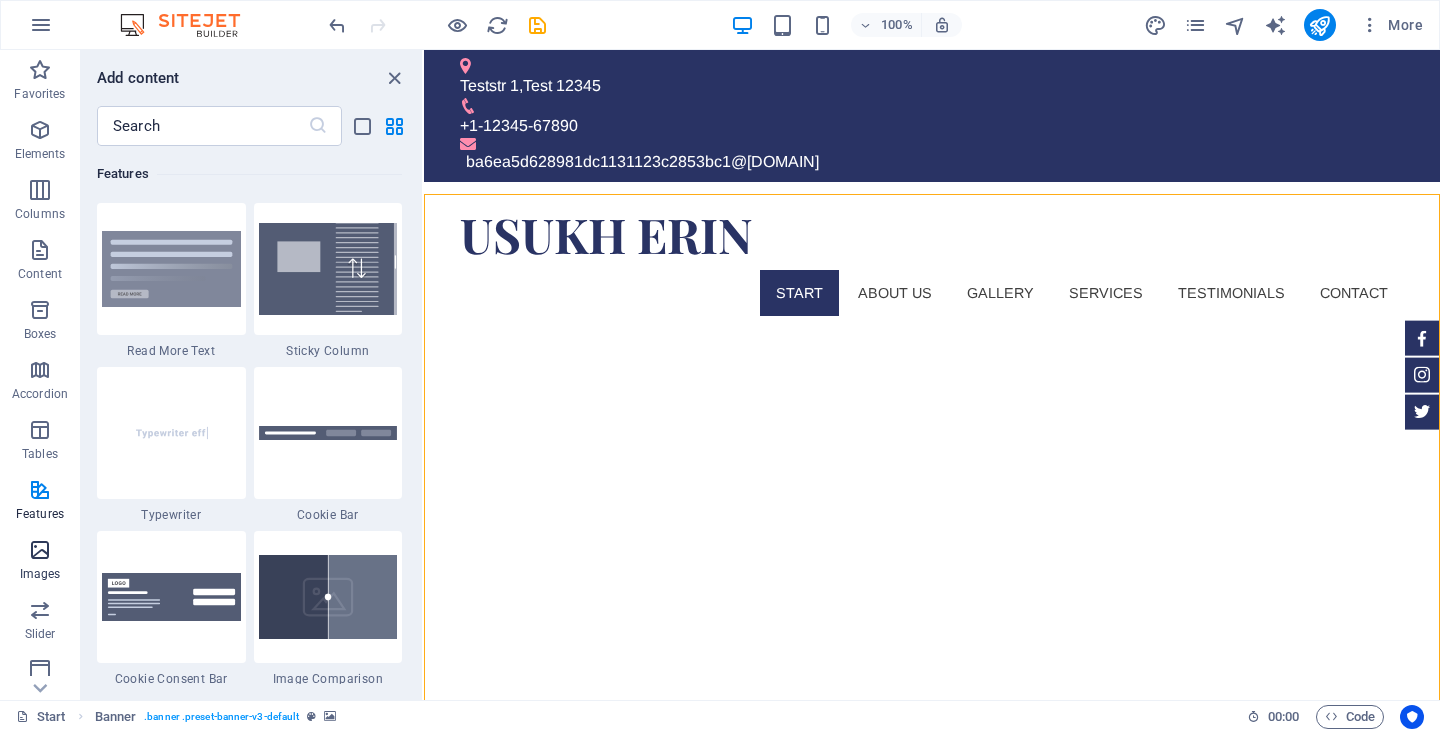 click on "Images" at bounding box center (40, 562) 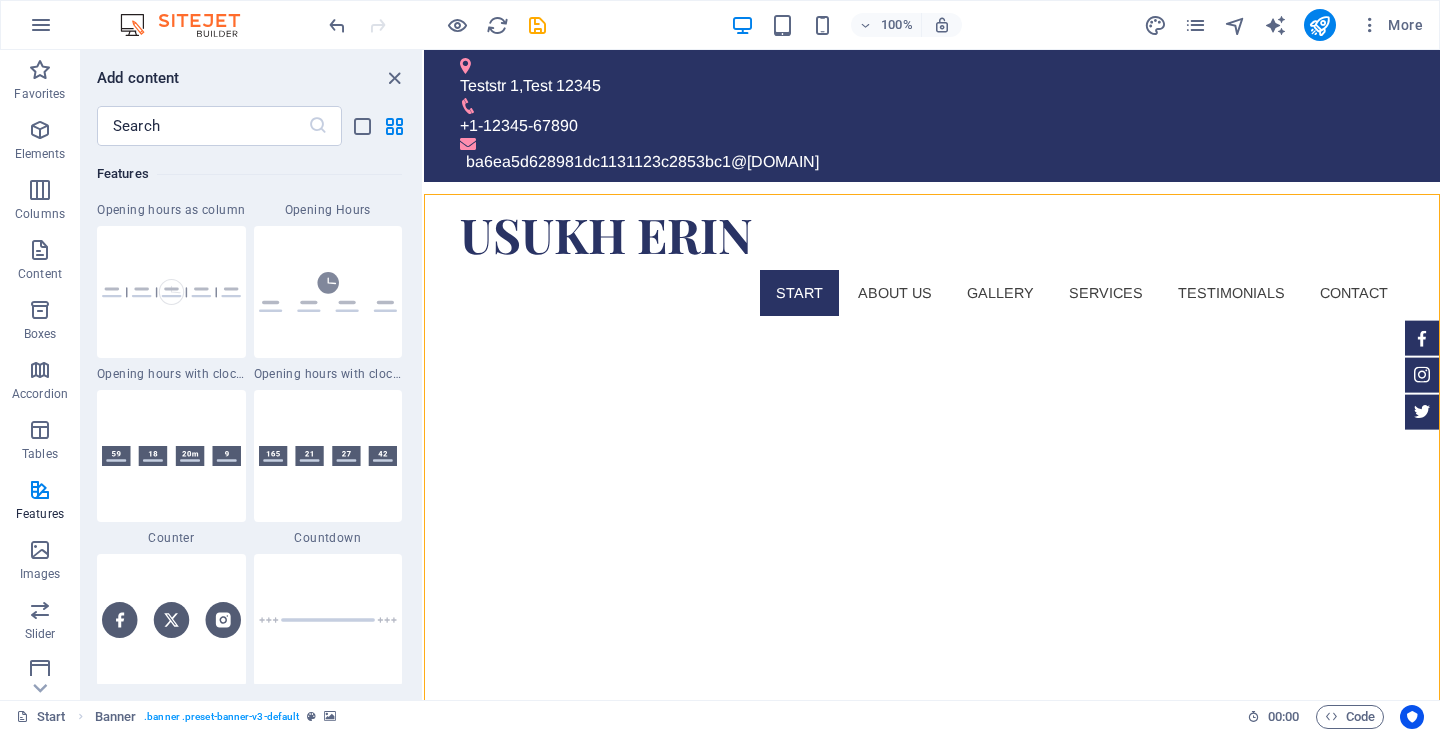scroll, scrollTop: 8710, scrollLeft: 0, axis: vertical 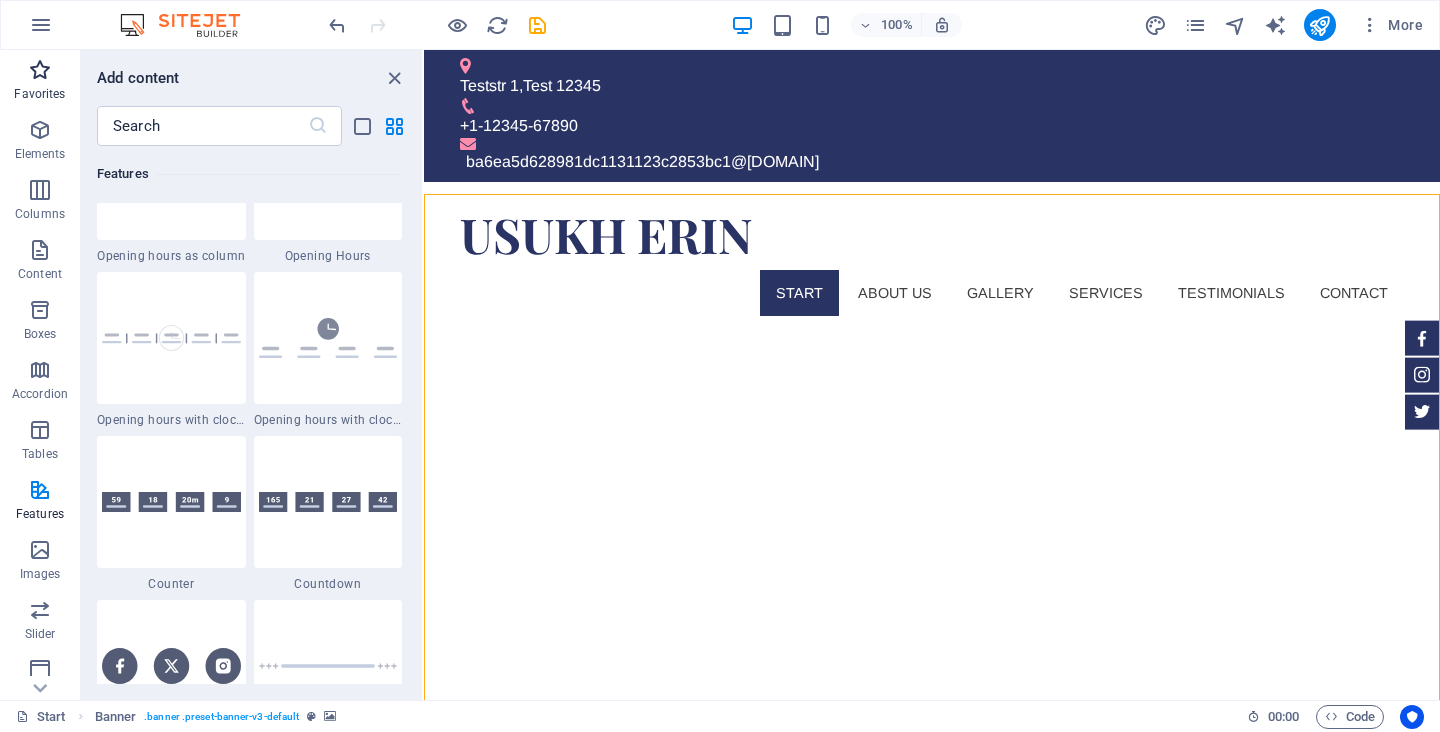 click at bounding box center [40, 70] 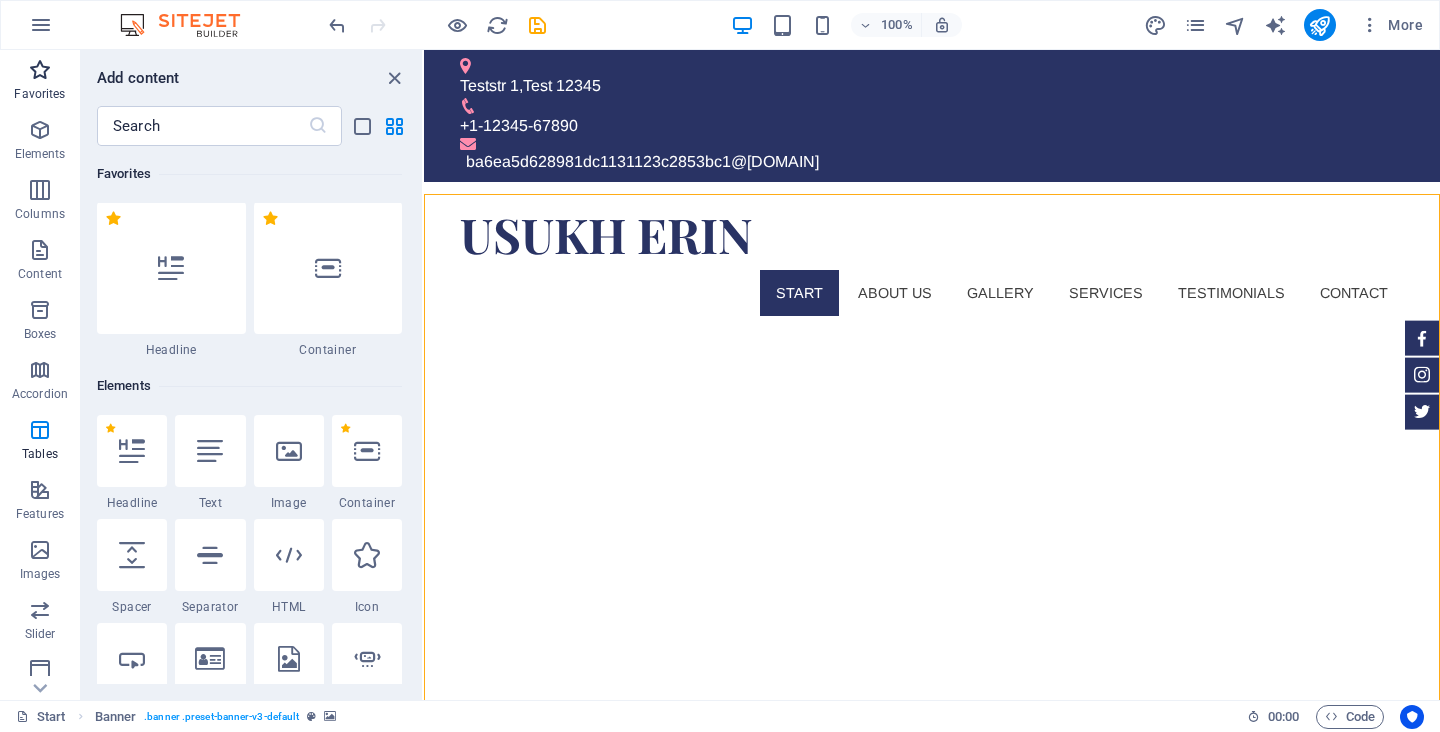 scroll, scrollTop: 0, scrollLeft: 0, axis: both 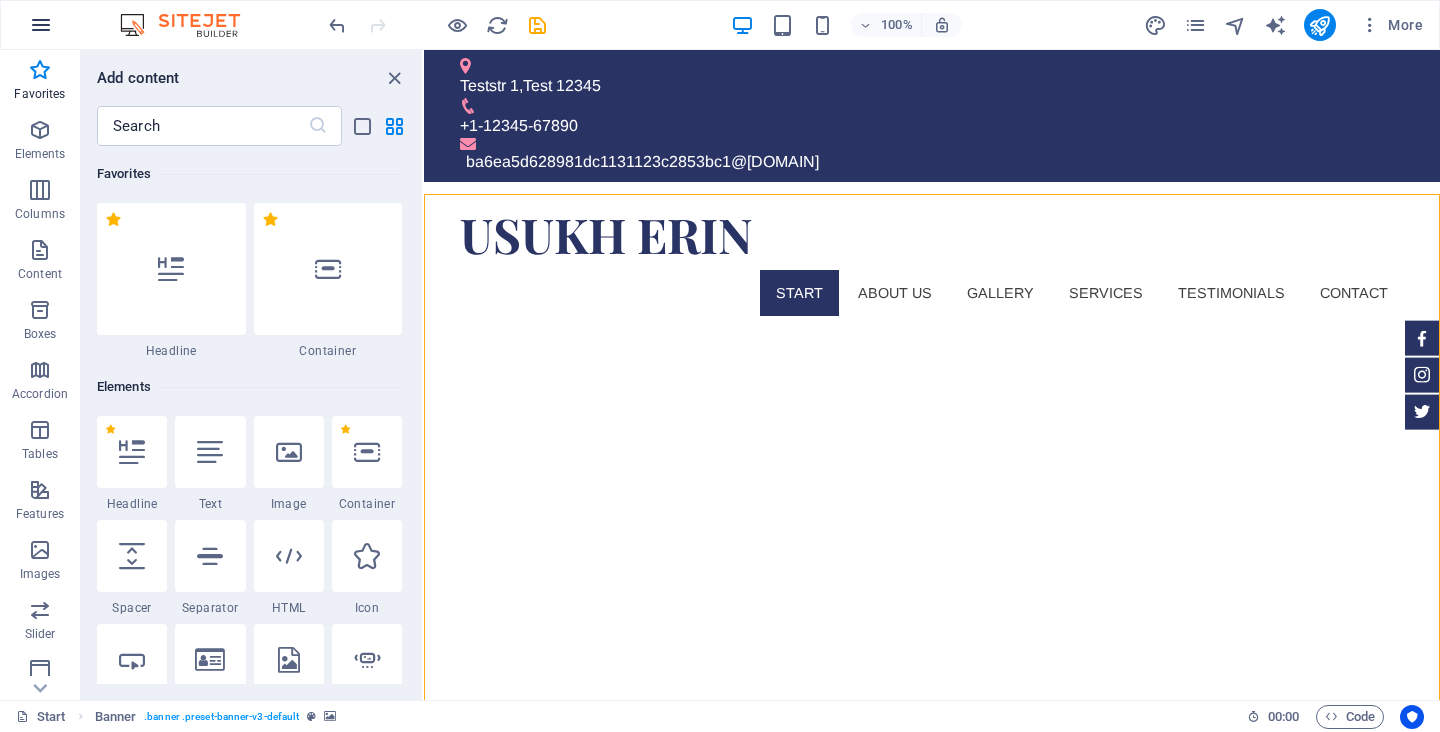 click at bounding box center [41, 25] 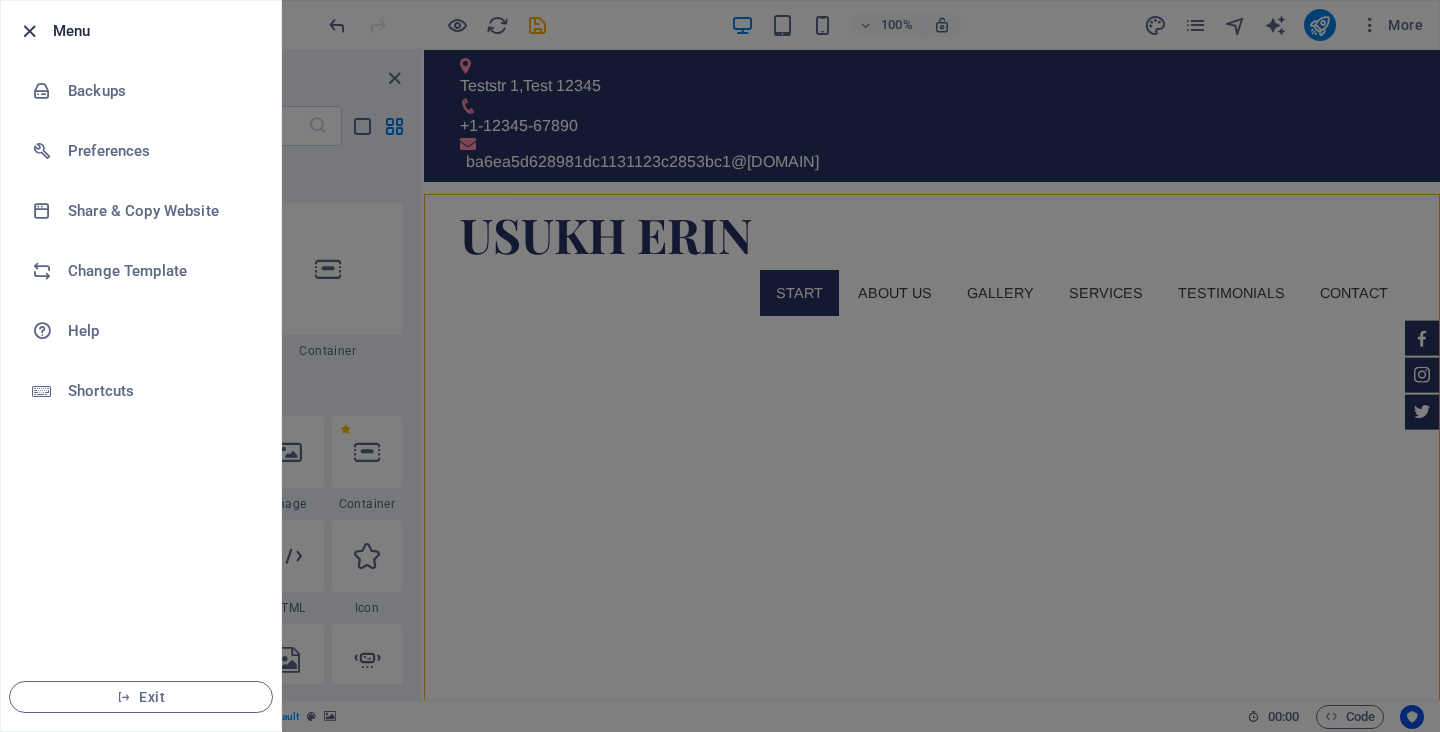 click at bounding box center [29, 31] 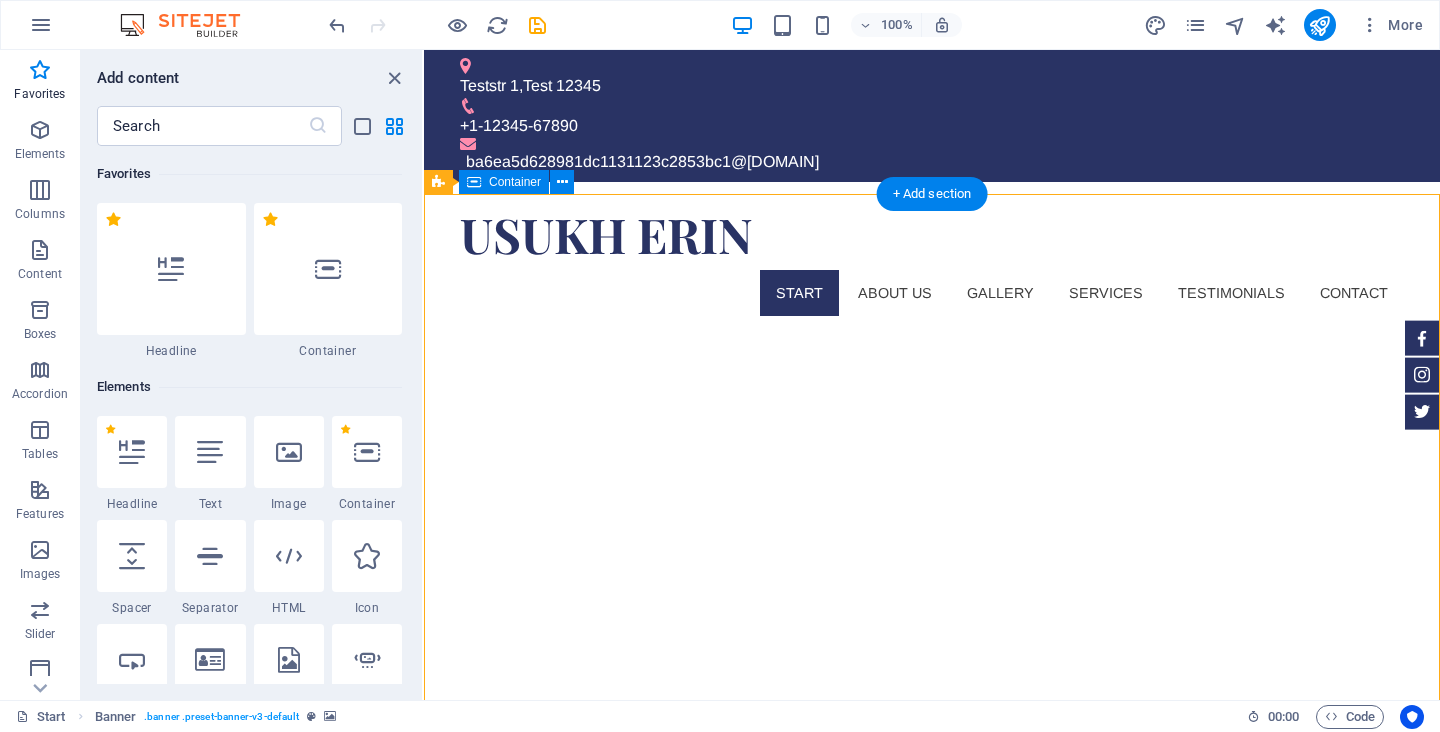 click on "[DOMAIN] Sed ut perspiciatis unde omnis iste natus doloremque laudantium. Learn more" at bounding box center [932, 1123] 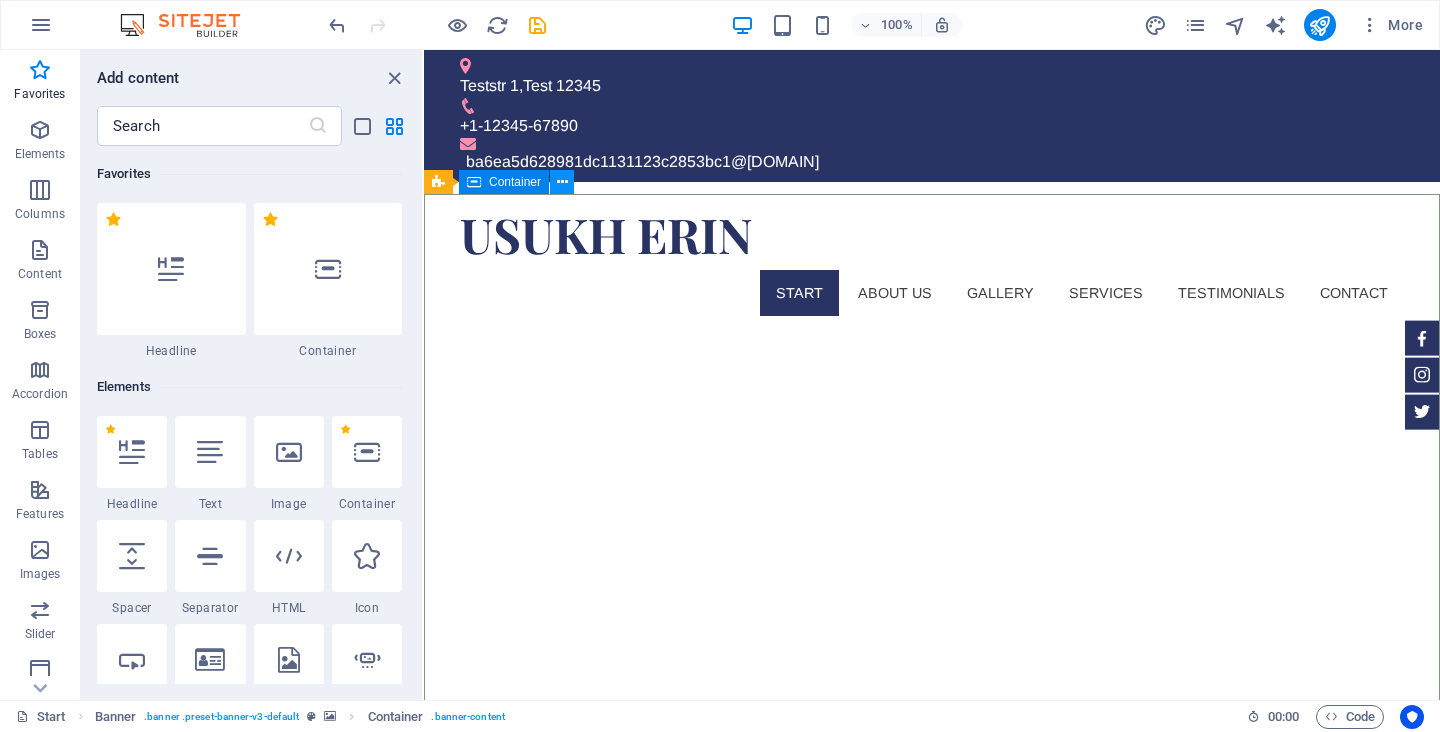 click at bounding box center (562, 182) 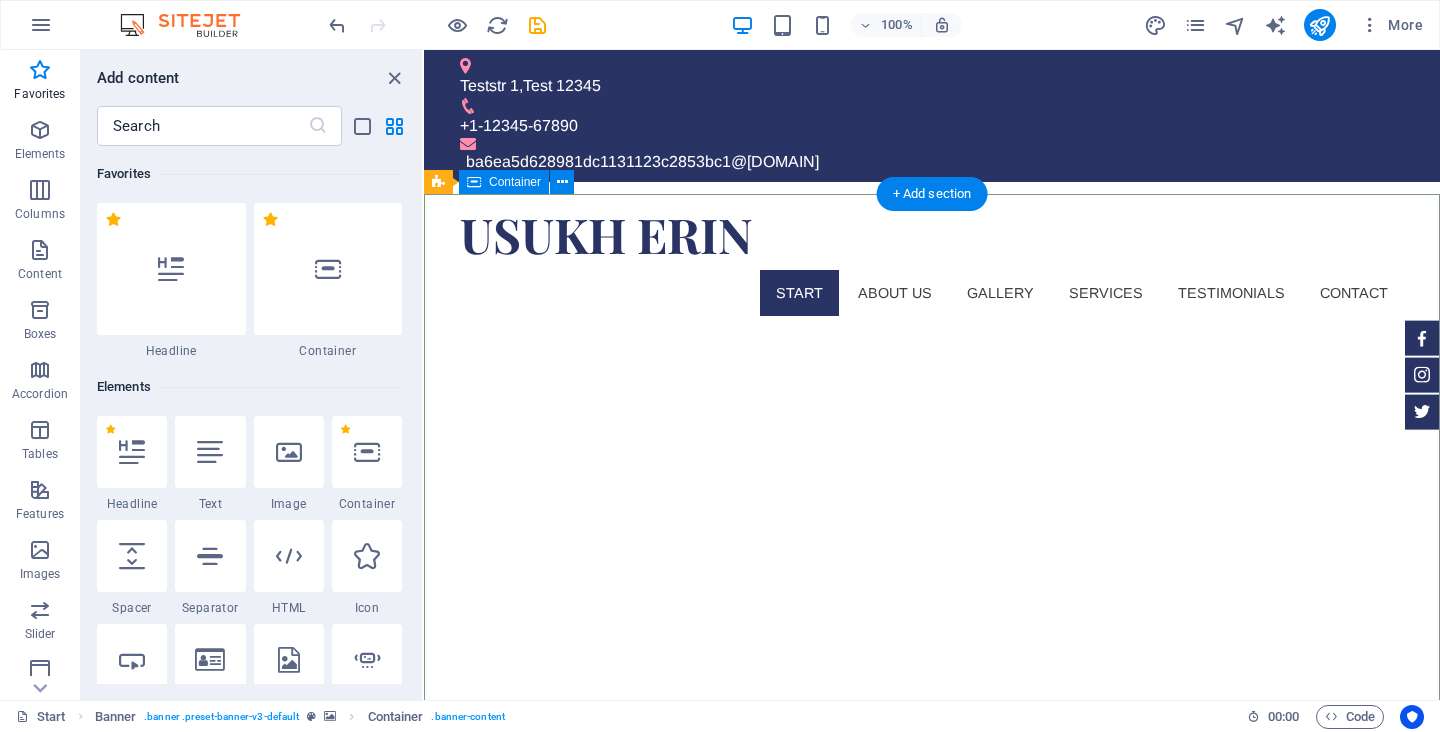 click on "[DOMAIN] Sed ut perspiciatis unde omnis iste natus doloremque laudantium. Learn more" at bounding box center (932, 1123) 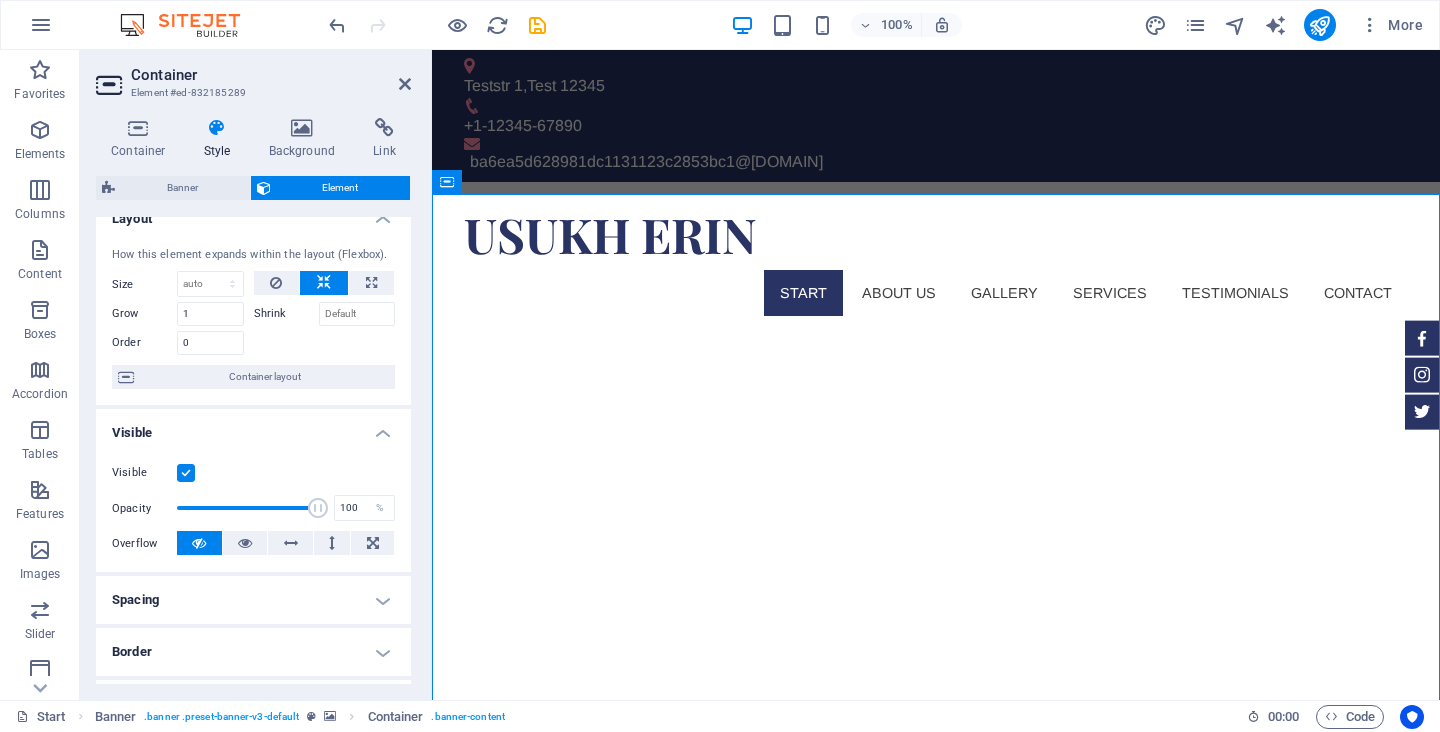 scroll, scrollTop: 0, scrollLeft: 0, axis: both 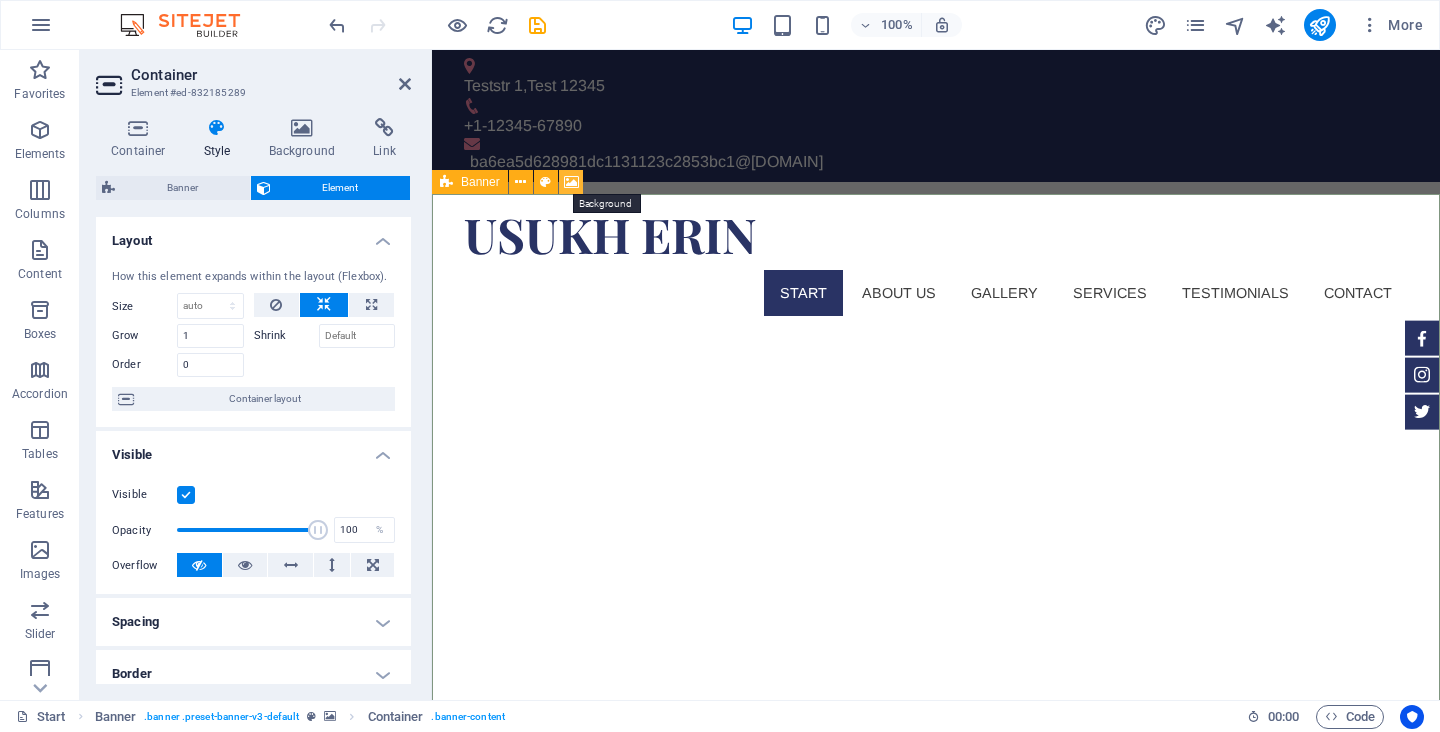 click at bounding box center [571, 182] 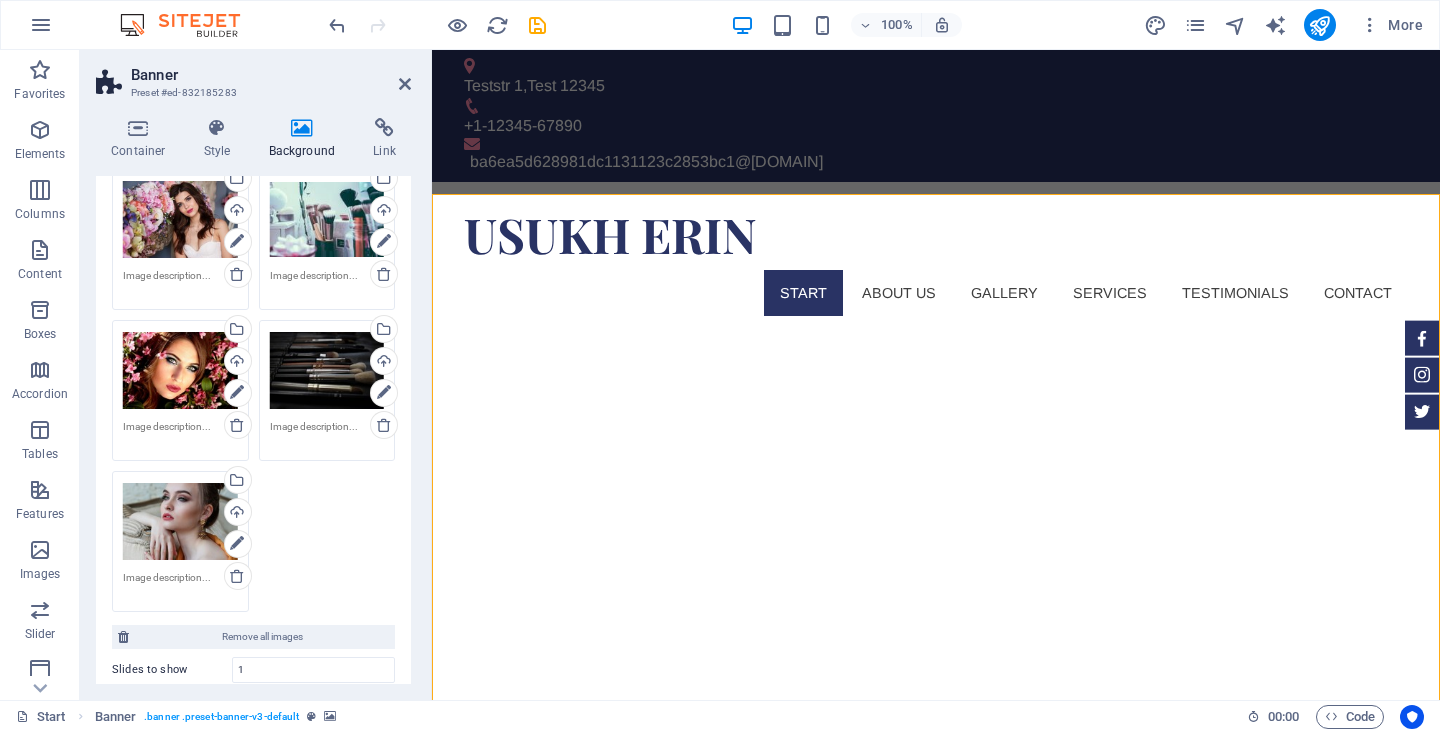 scroll, scrollTop: 268, scrollLeft: 0, axis: vertical 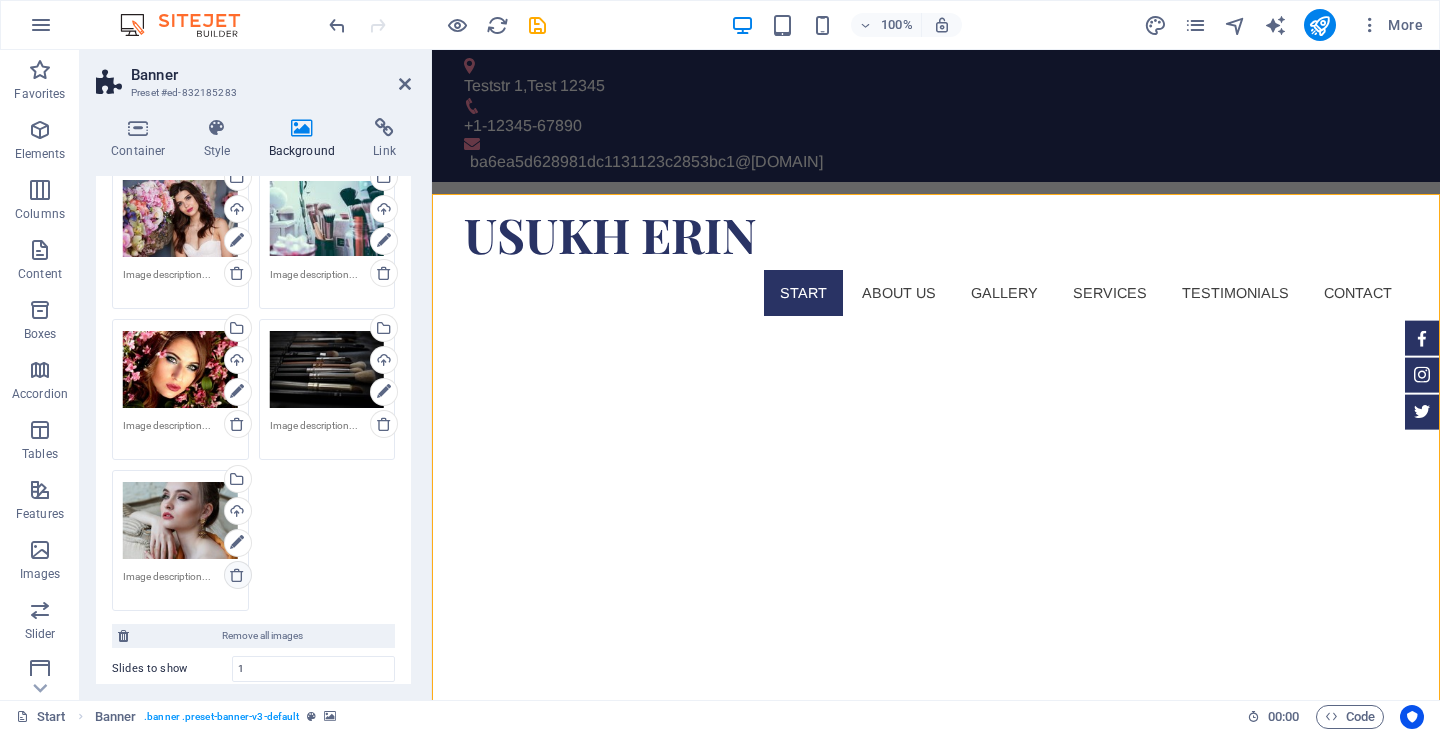 click at bounding box center [237, 575] 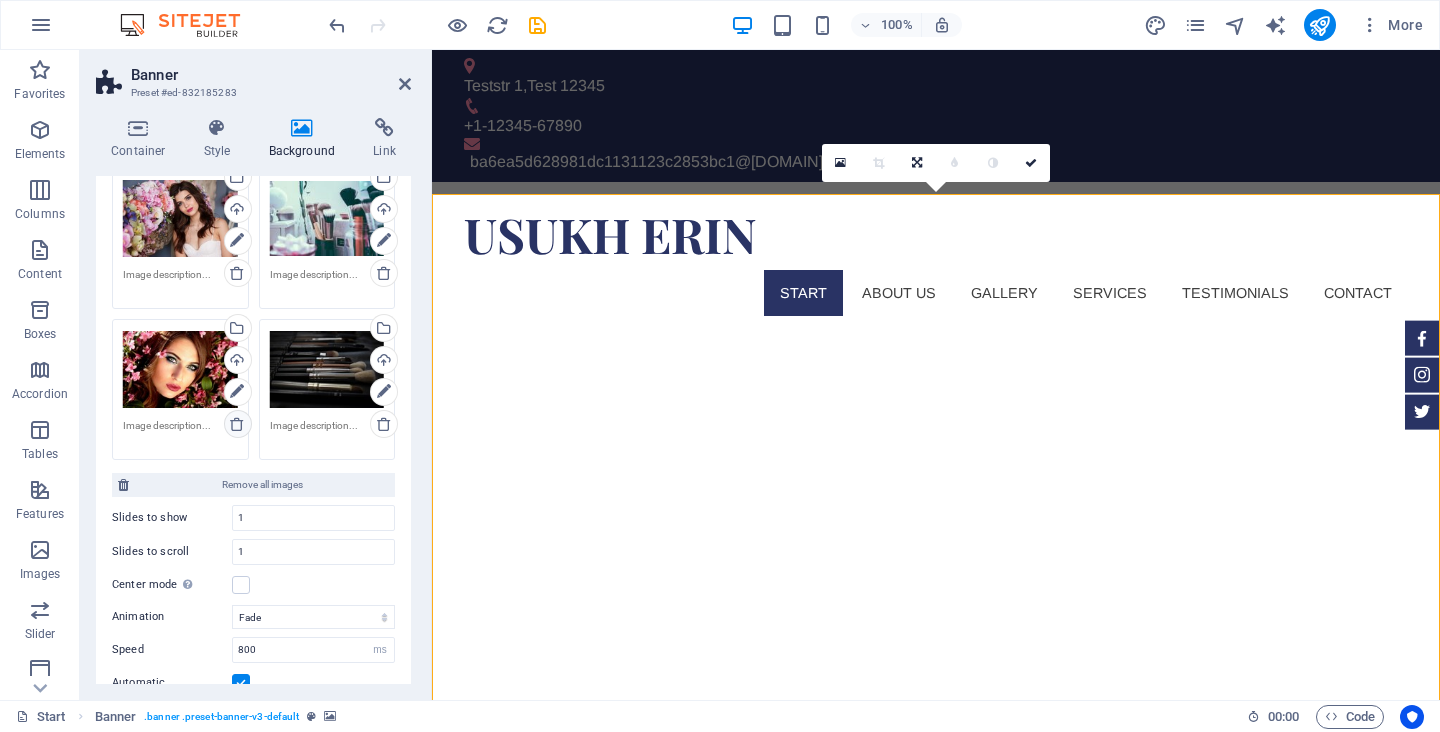 click at bounding box center [237, 424] 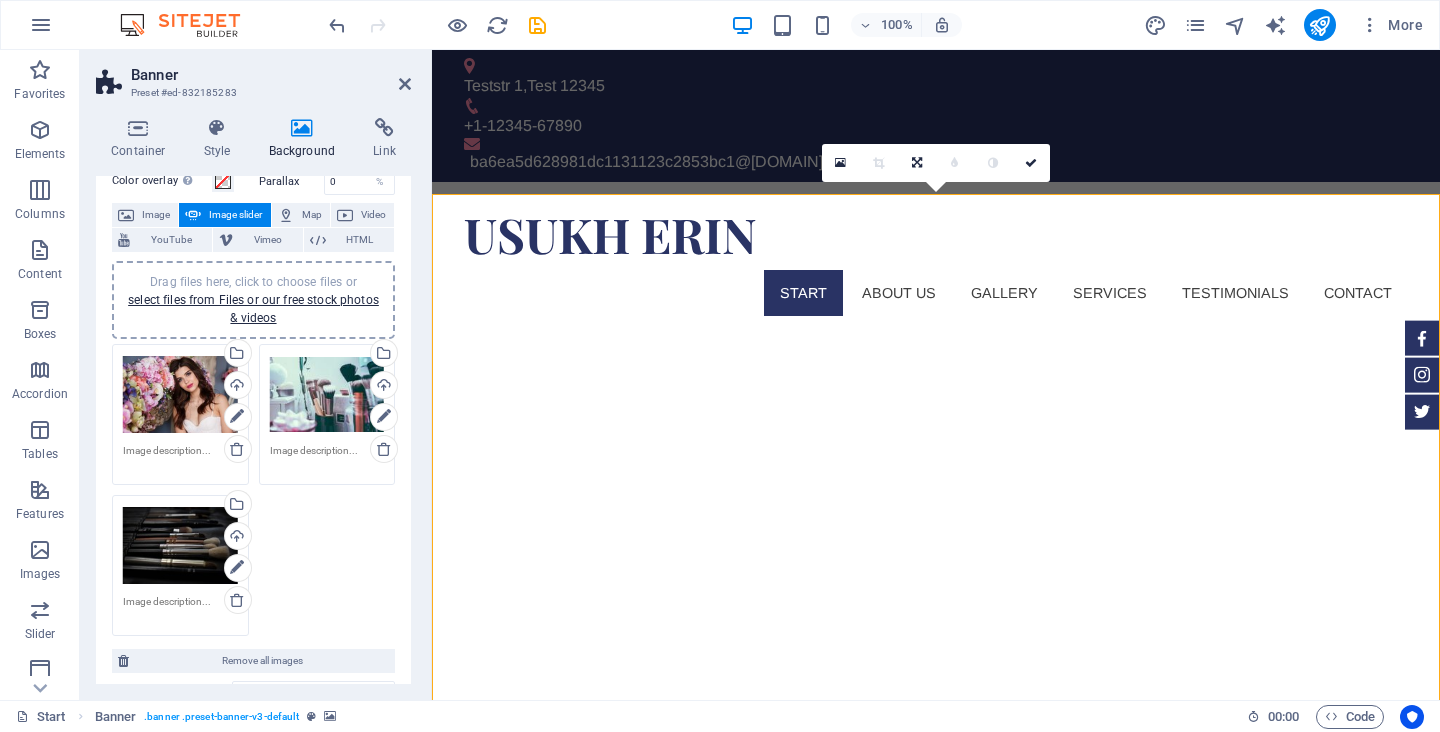scroll, scrollTop: 91, scrollLeft: 0, axis: vertical 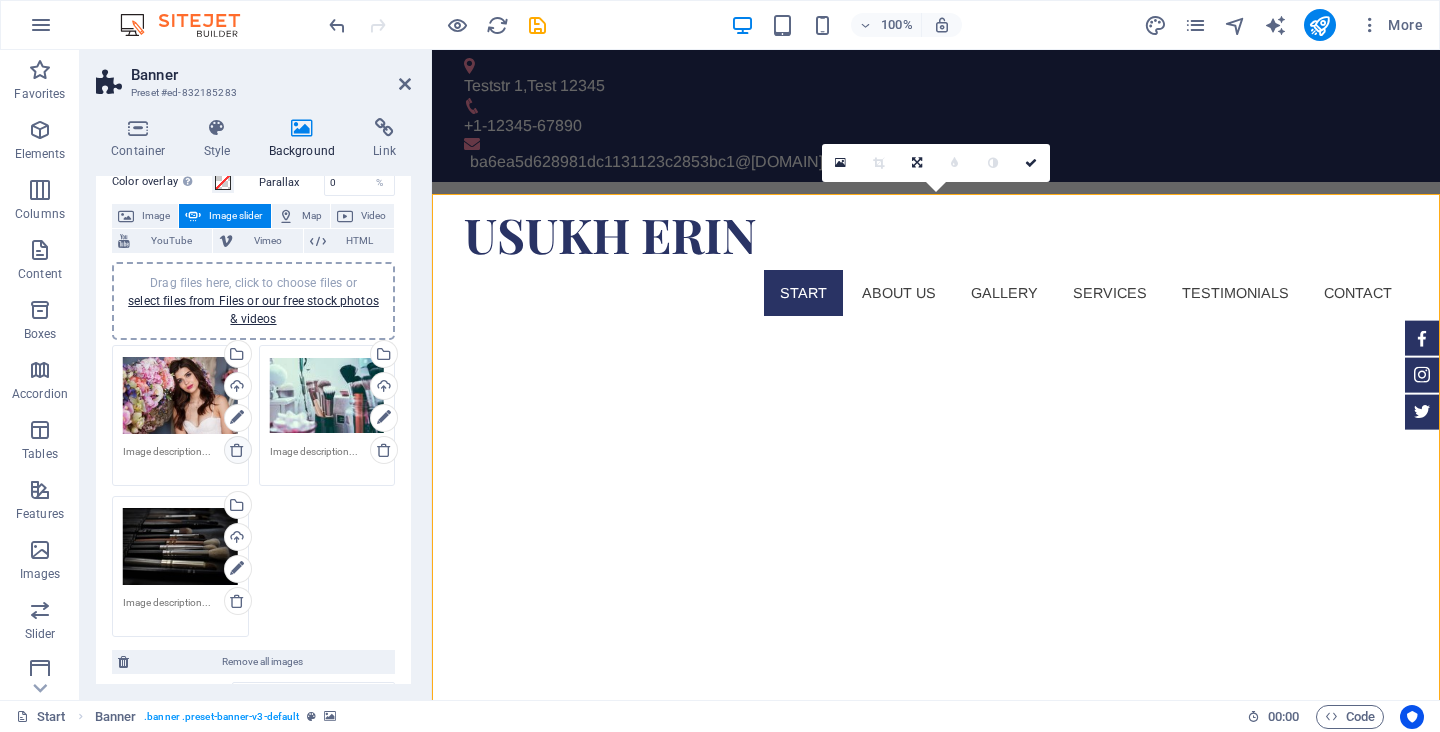 click at bounding box center [237, 450] 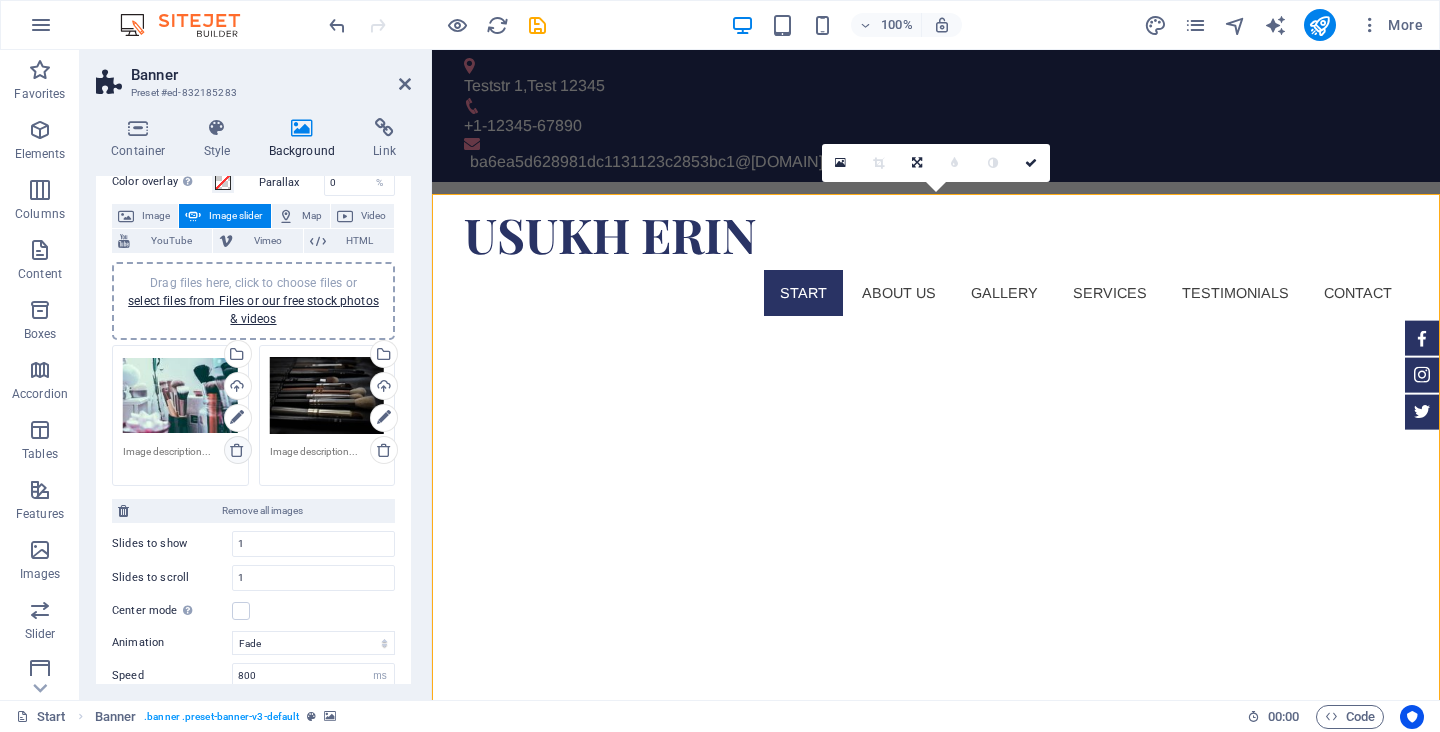 click at bounding box center (237, 450) 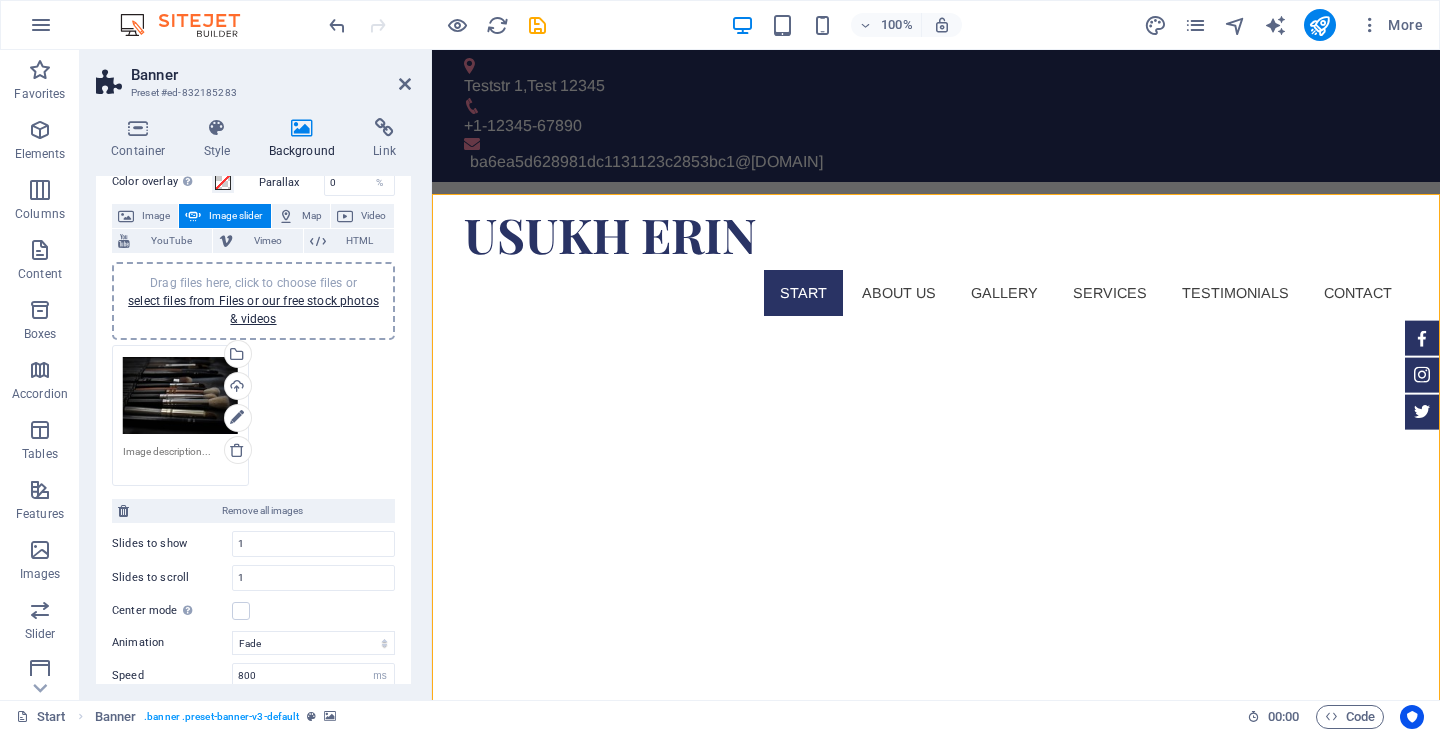 scroll, scrollTop: 43, scrollLeft: 0, axis: vertical 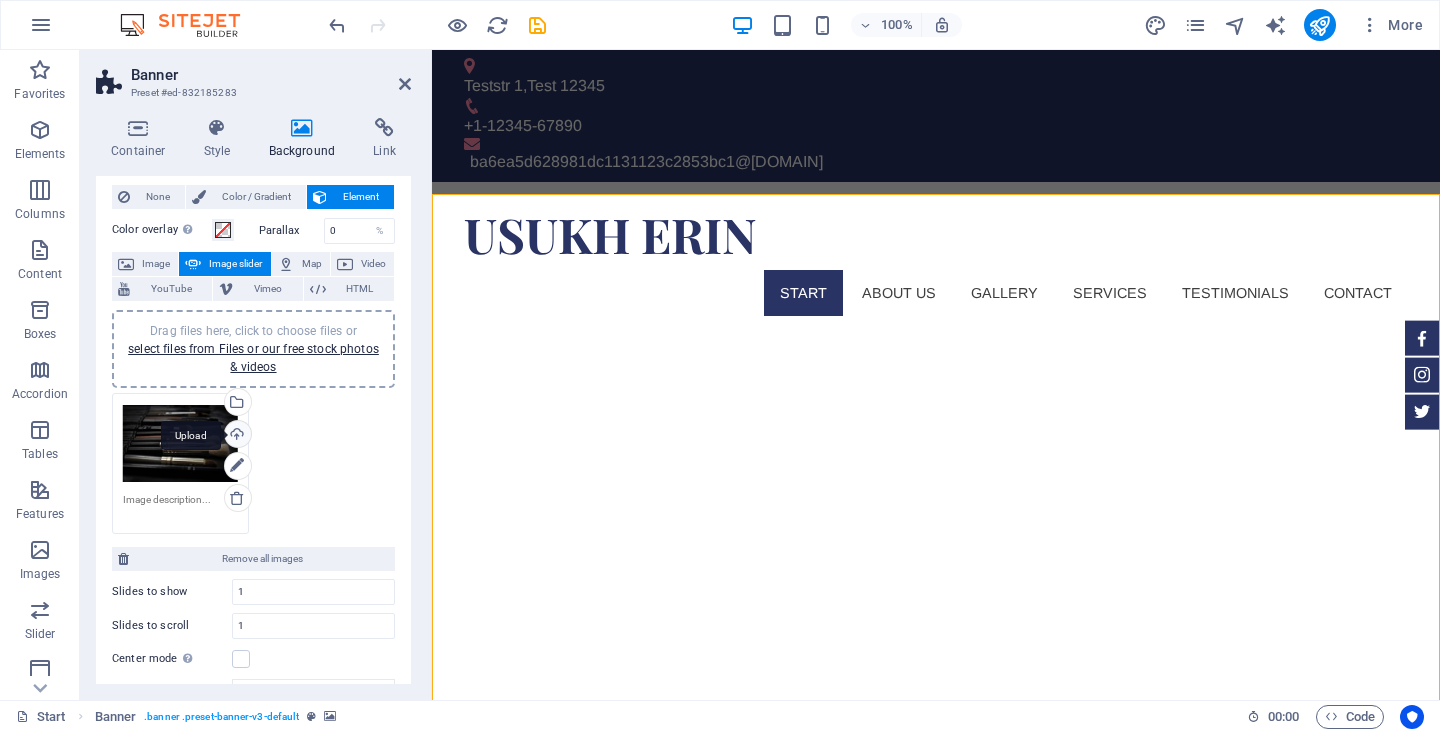 click on "Upload" at bounding box center [236, 436] 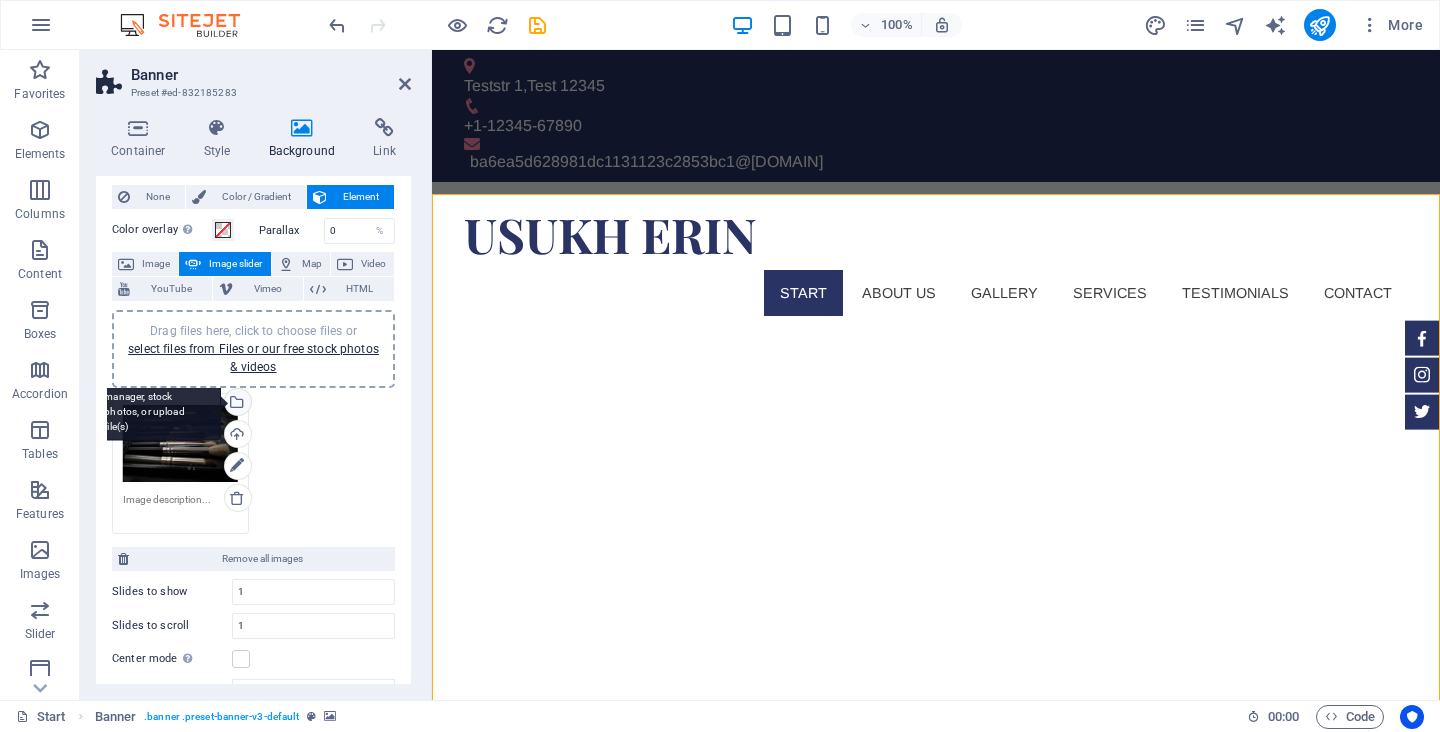 click on "Select files from the file manager, stock photos, or upload file(s)" at bounding box center (236, 404) 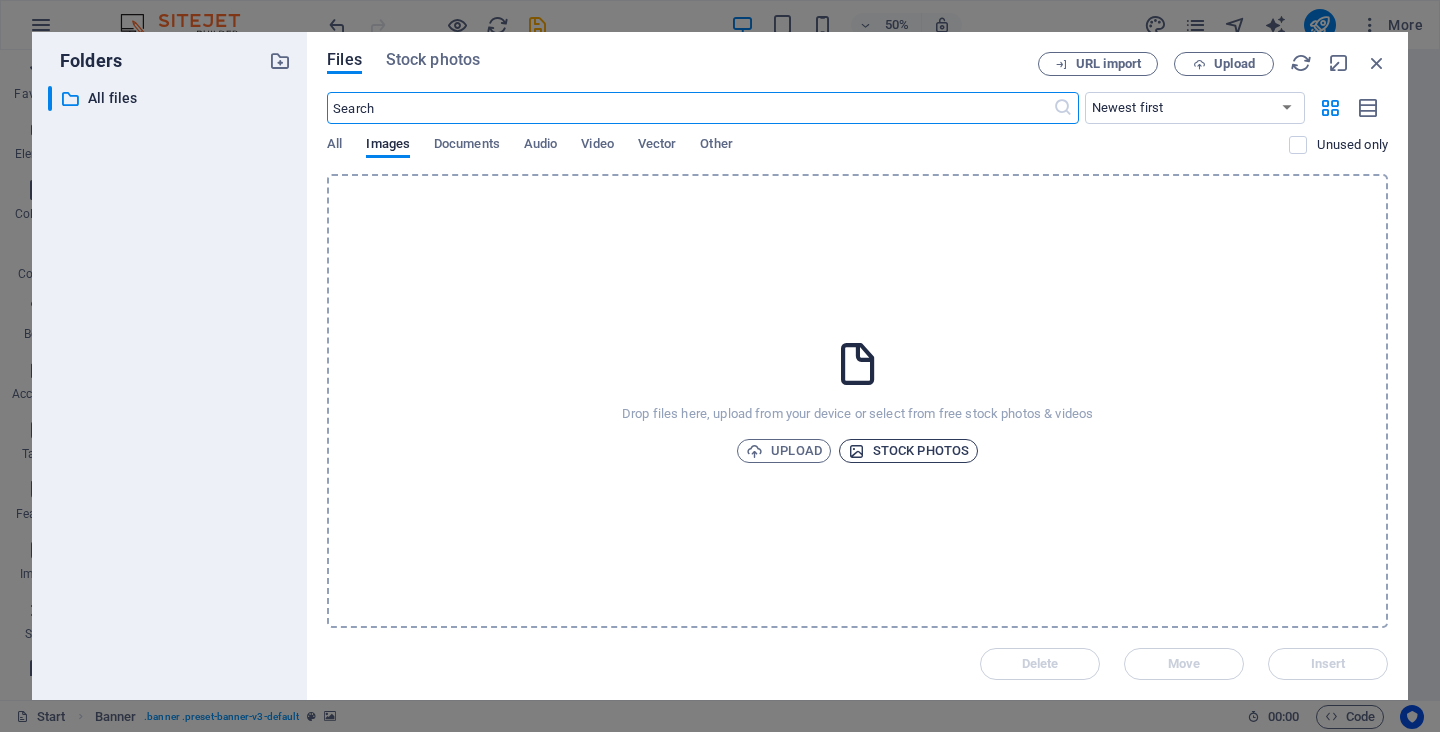 click on "Stock photos" at bounding box center [908, 451] 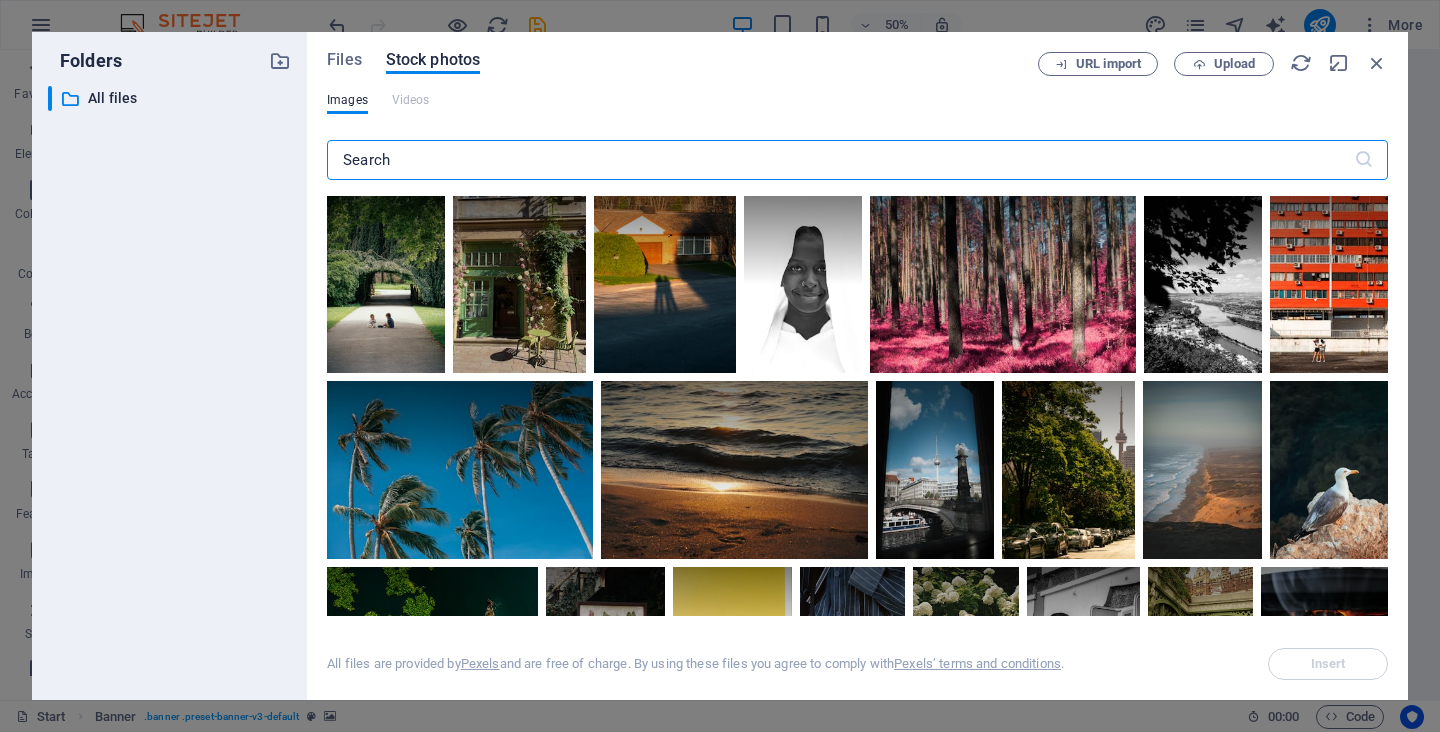 click at bounding box center [840, 160] 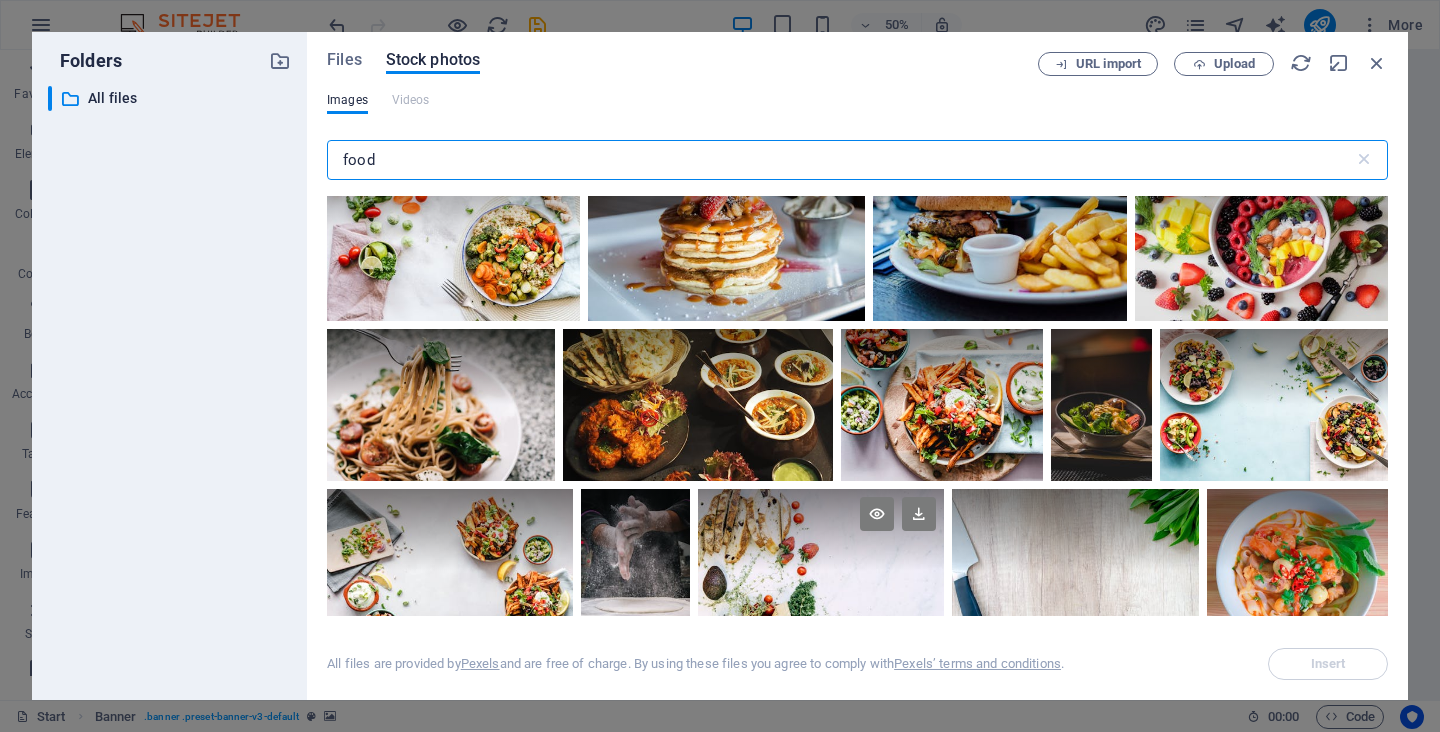 scroll, scrollTop: 0, scrollLeft: 0, axis: both 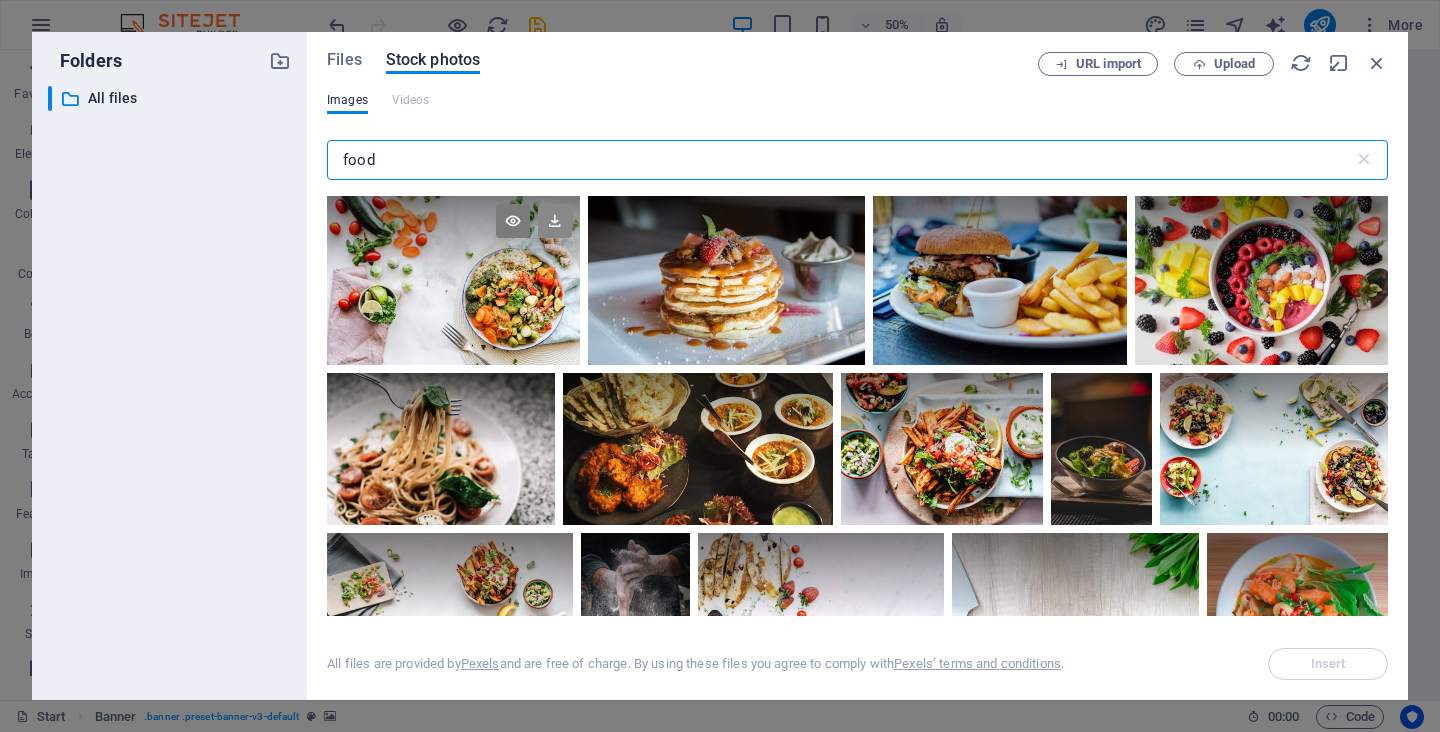 type on "food" 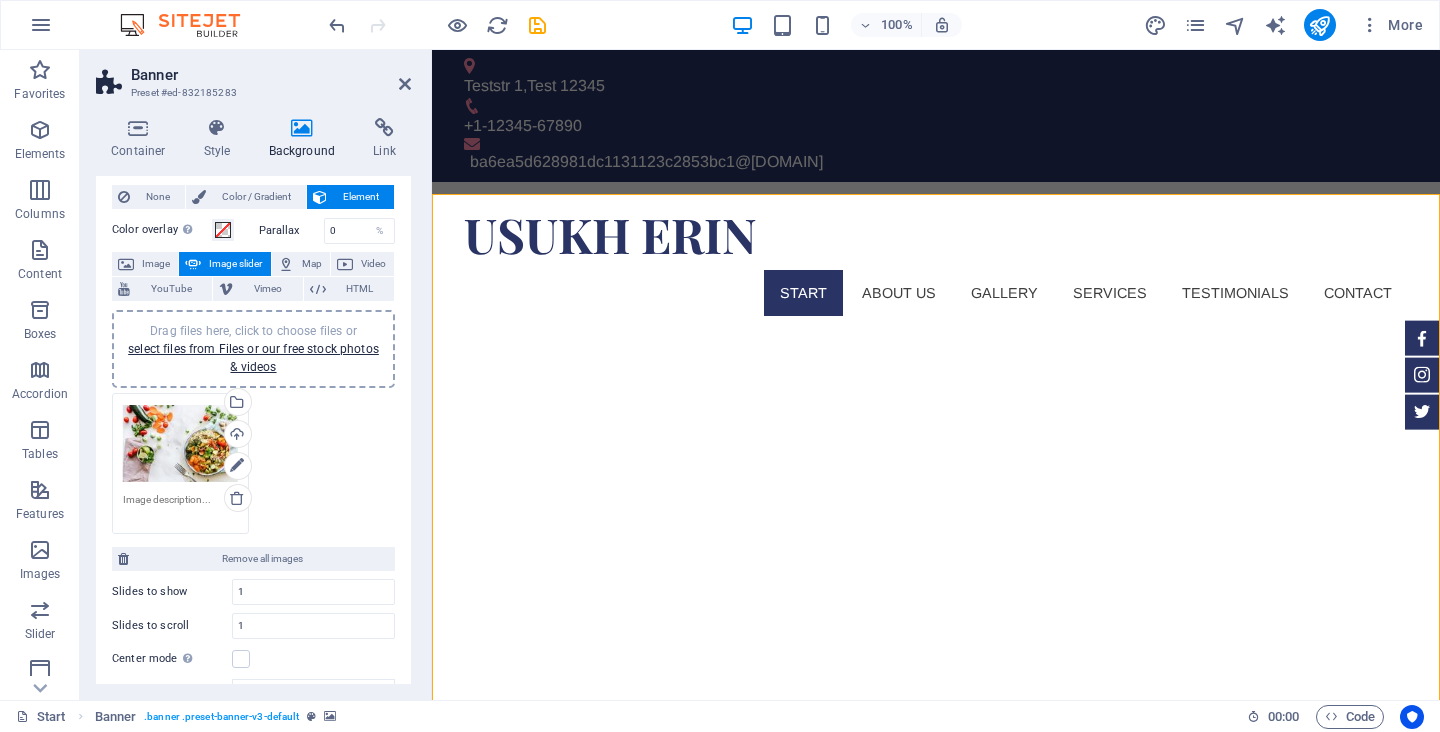 click on "Drag files here, click to choose files or select files from Files or our free stock photos & videos Select files from the file manager, stock photos, or upload file(s) Upload" at bounding box center (253, 463) 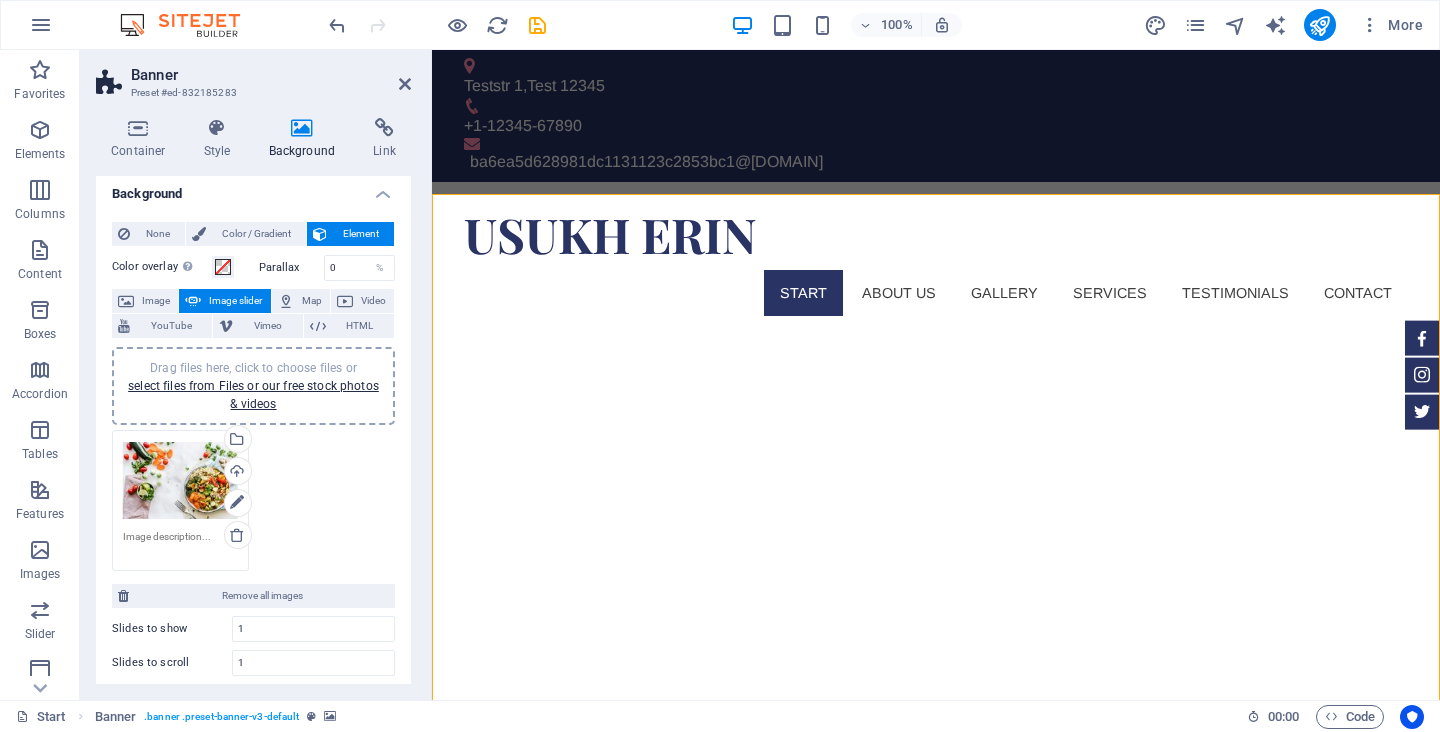 scroll, scrollTop: 0, scrollLeft: 0, axis: both 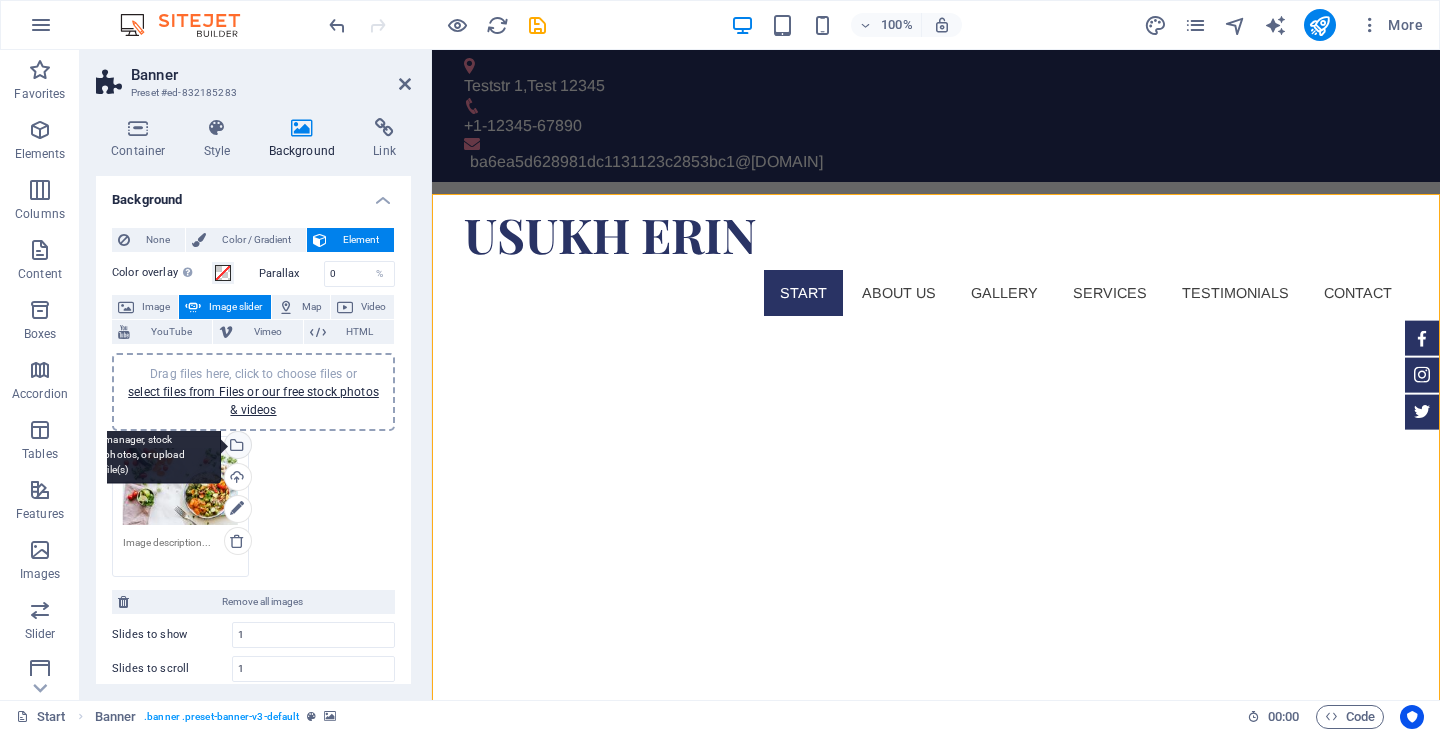 click on "Select files from the file manager, stock photos, or upload file(s)" at bounding box center (236, 447) 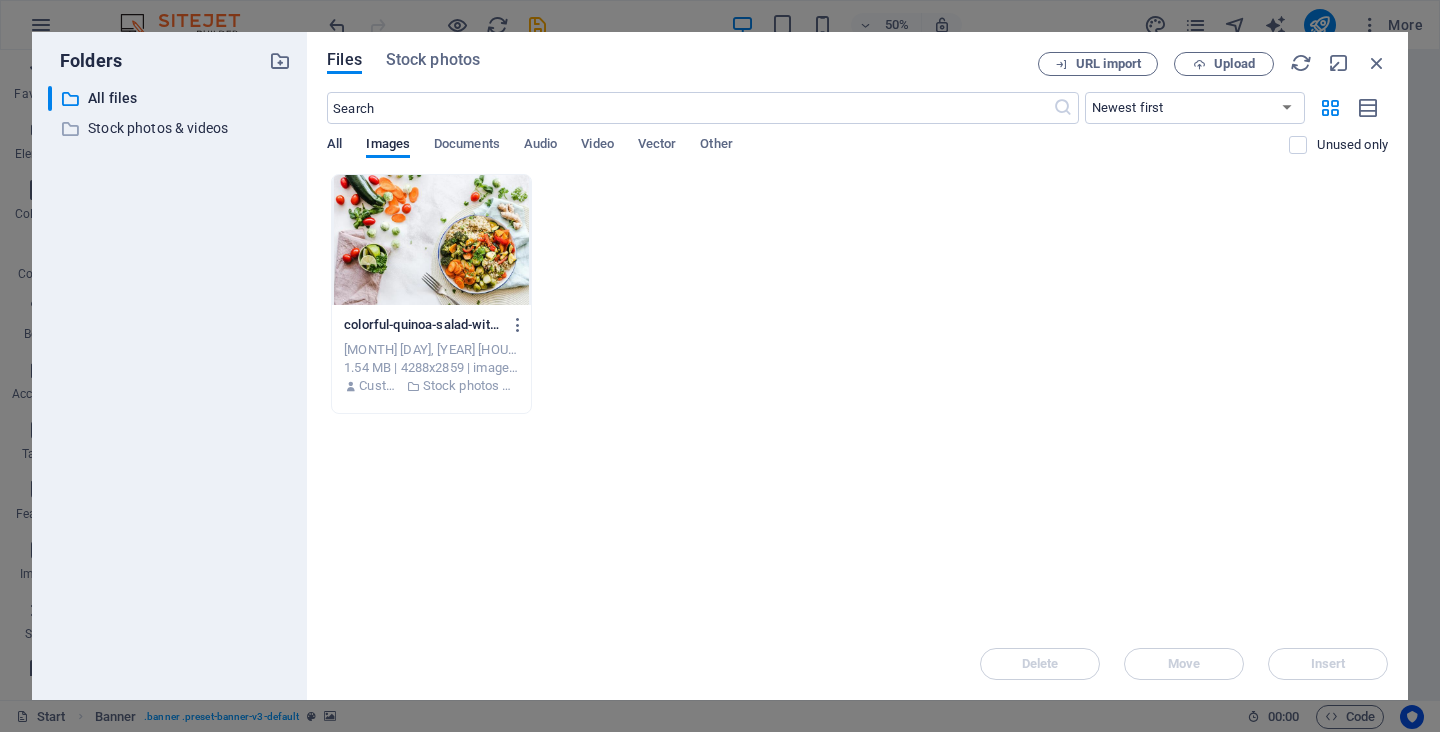 click on "All" at bounding box center [334, 146] 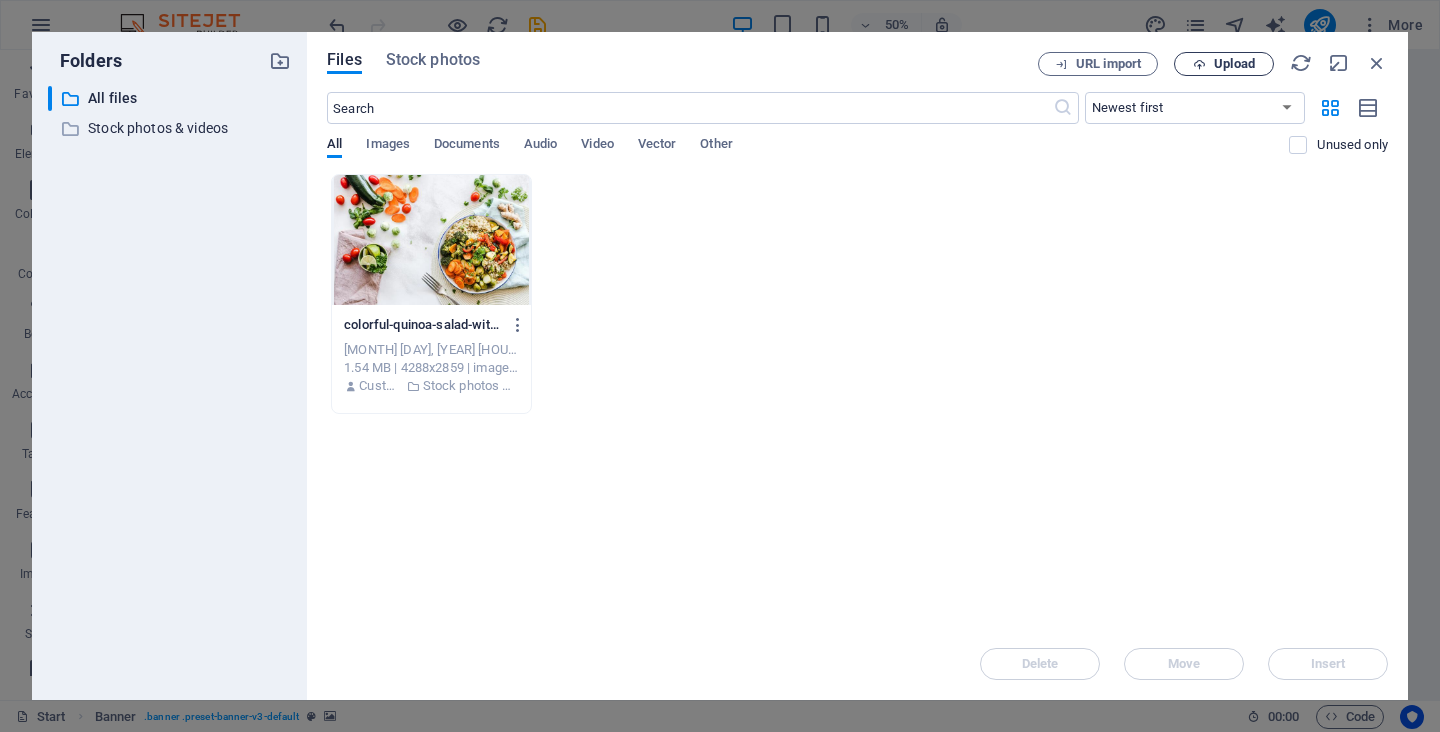 click on "Upload" at bounding box center (1234, 64) 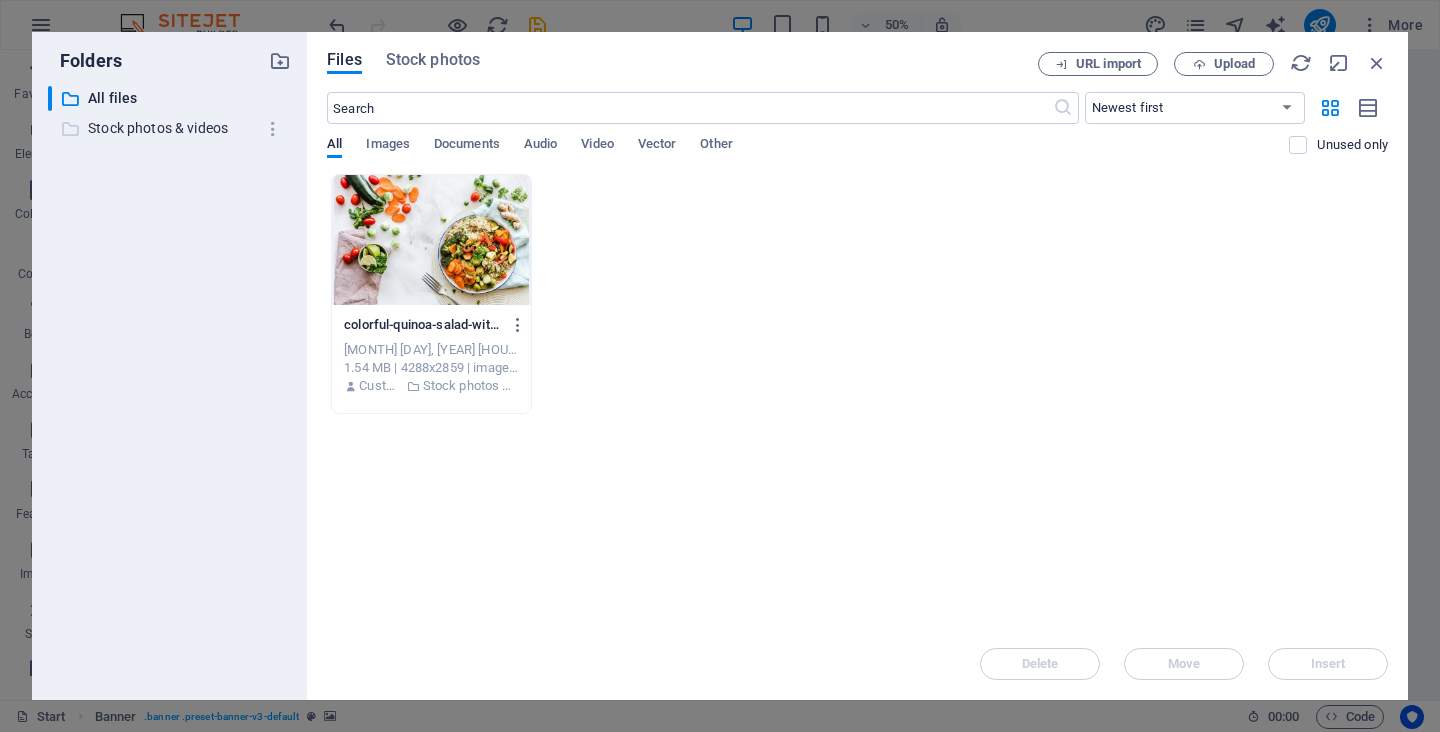 click on "Stock photos & videos" at bounding box center (171, 128) 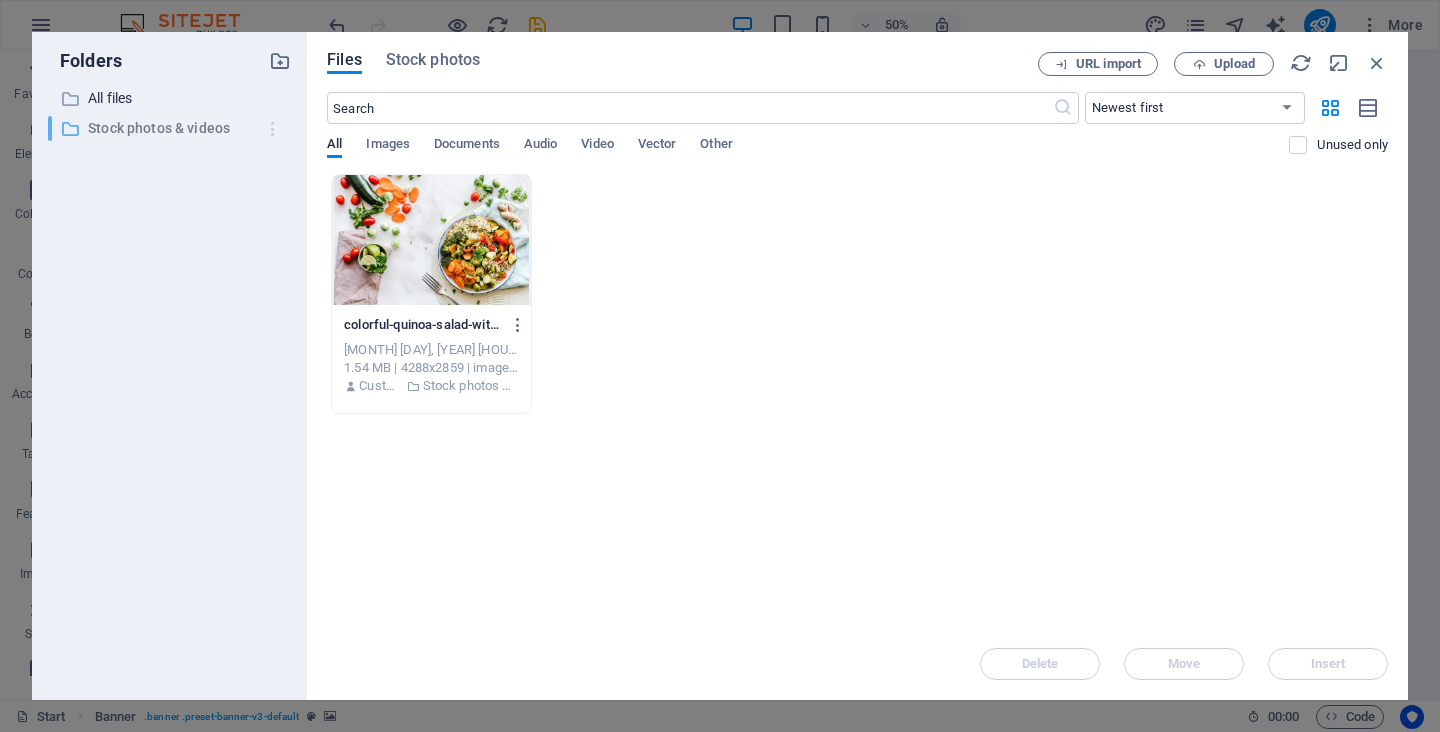 click at bounding box center (273, 129) 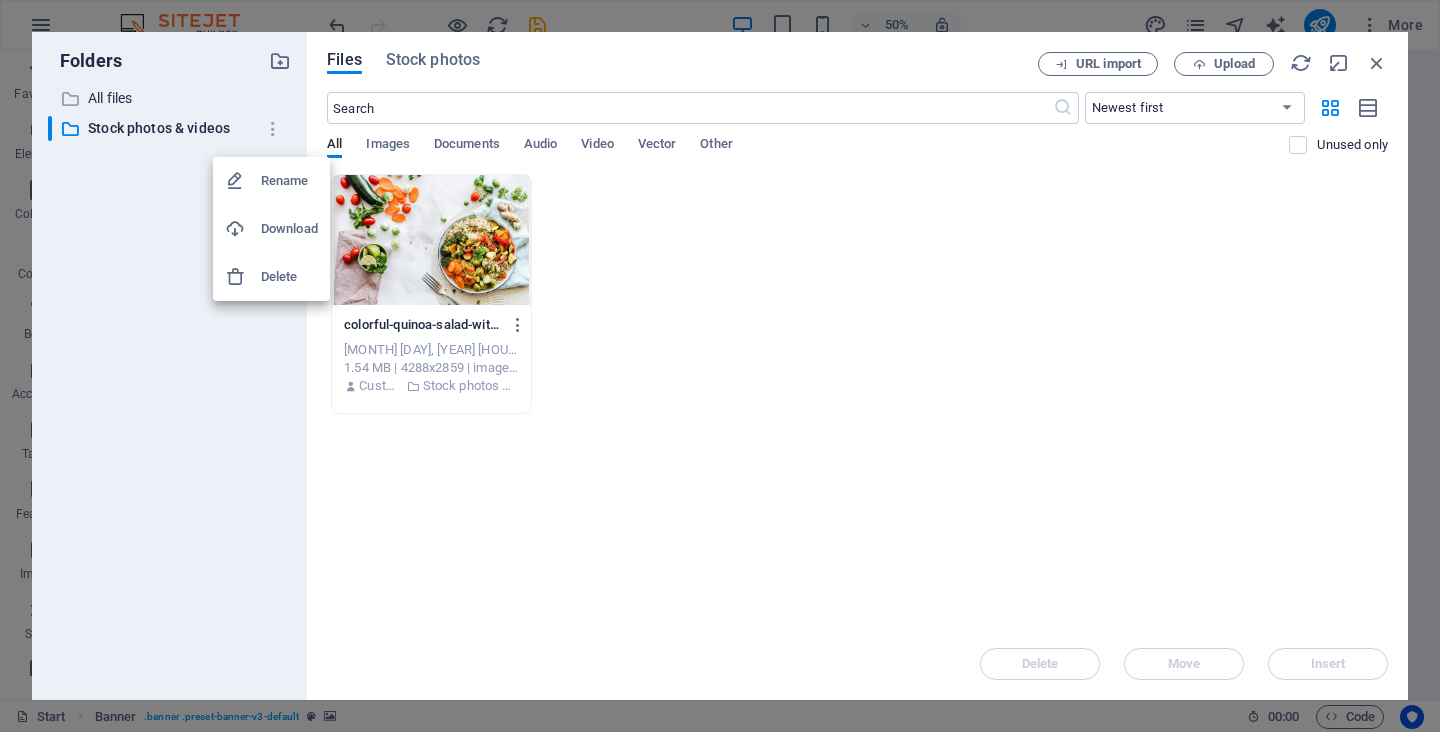 click at bounding box center (720, 366) 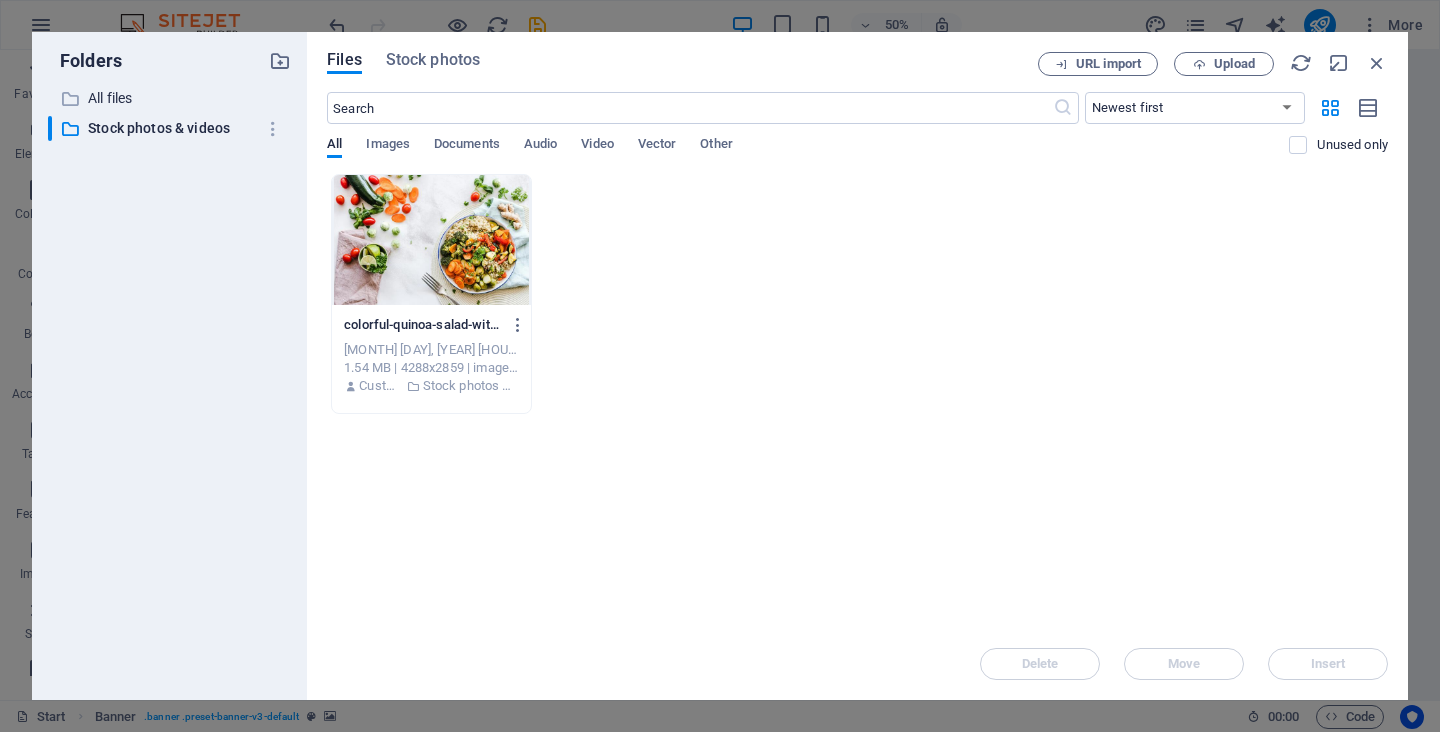 click on "Stock photos" at bounding box center (433, 60) 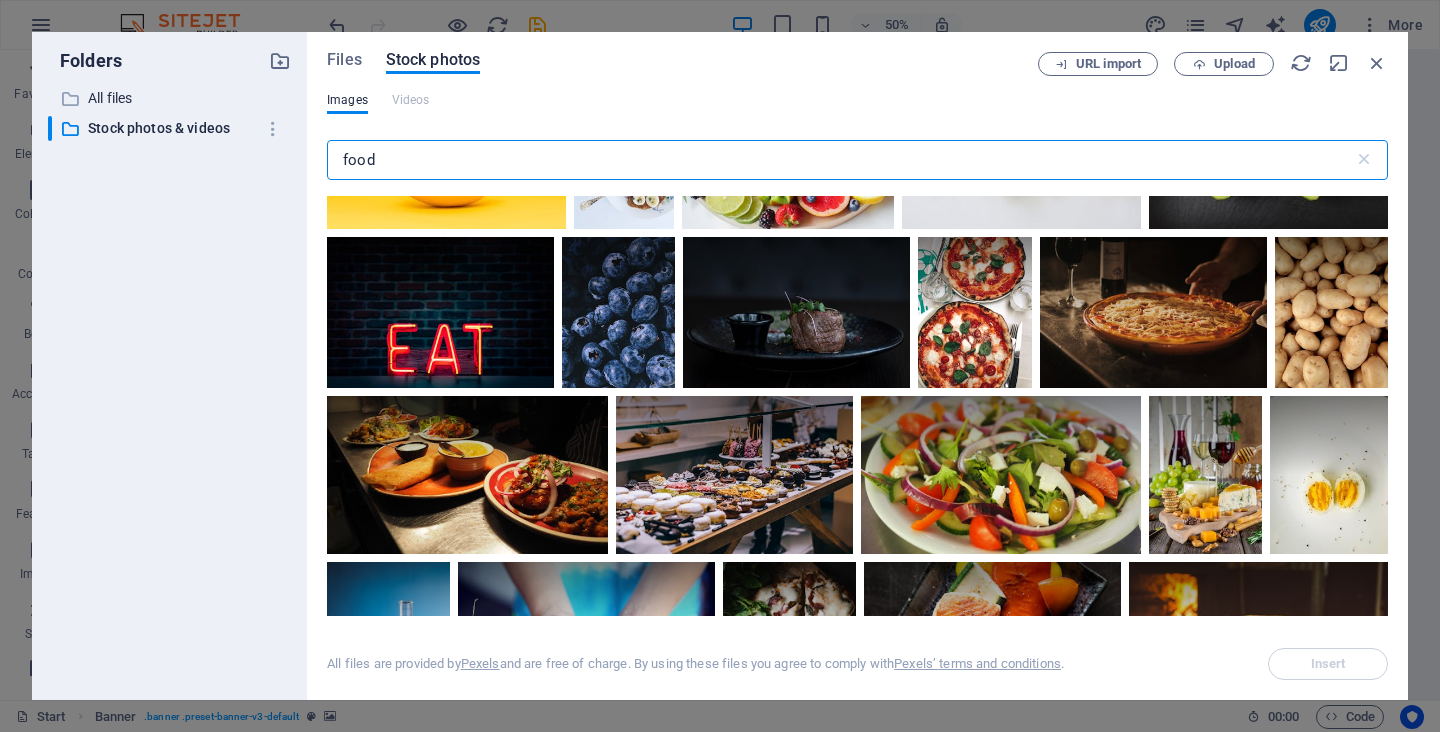 scroll, scrollTop: 6016, scrollLeft: 0, axis: vertical 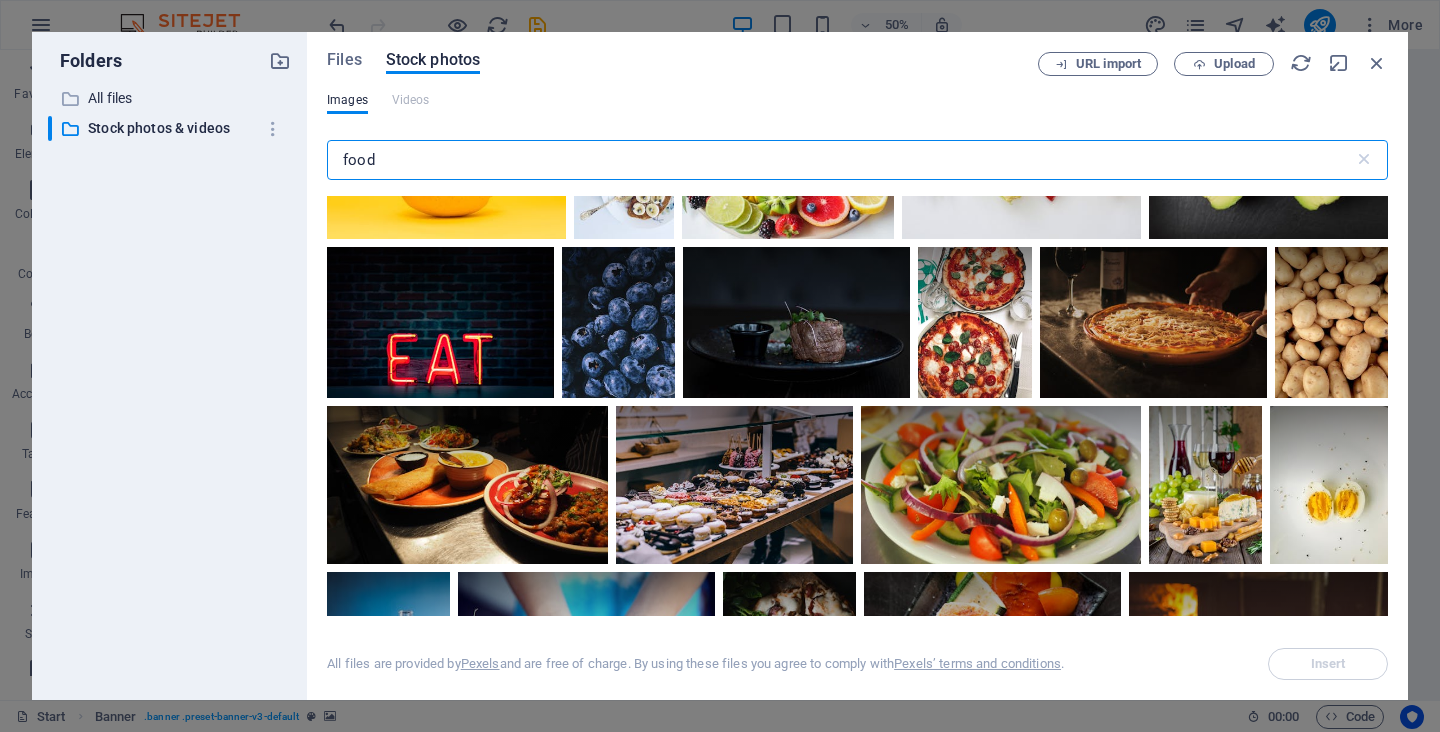 click at bounding box center [1116, 96] 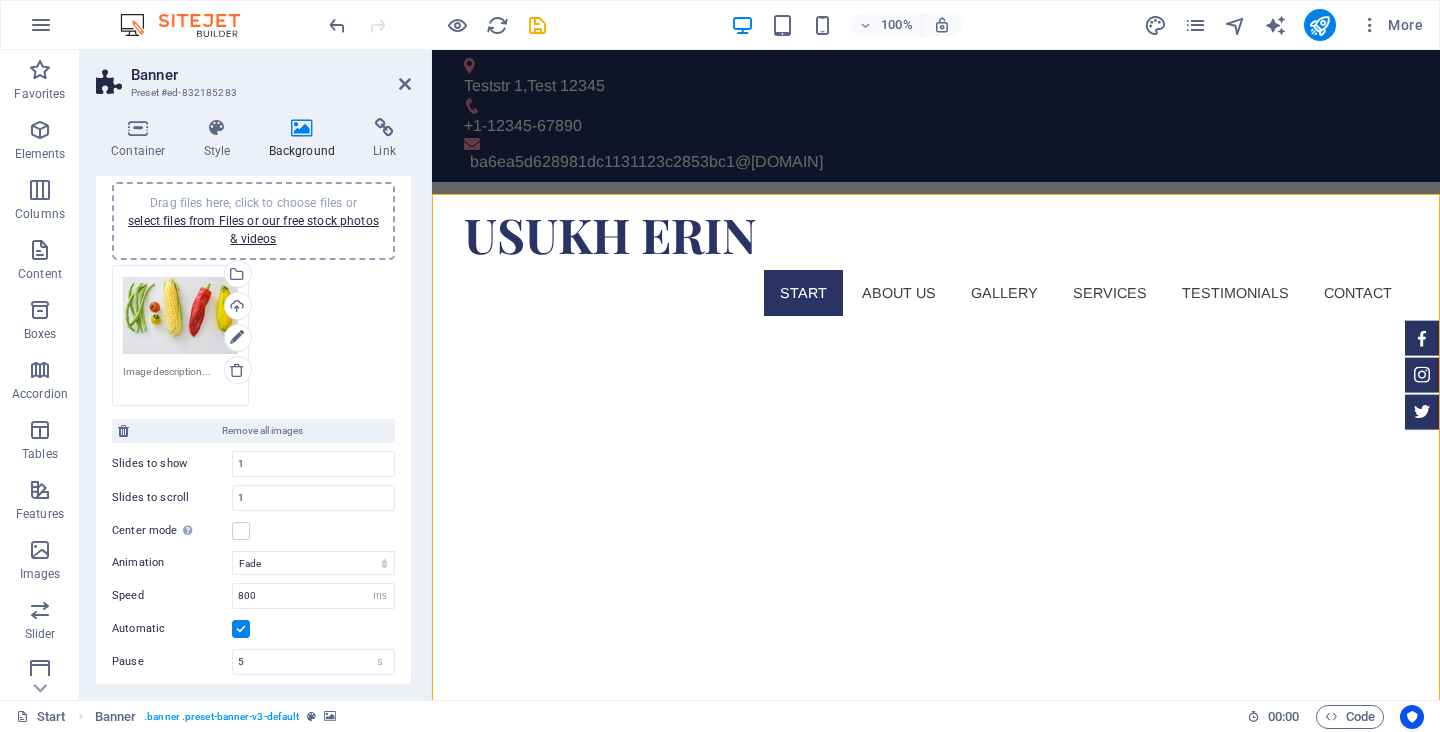 scroll, scrollTop: 229, scrollLeft: 0, axis: vertical 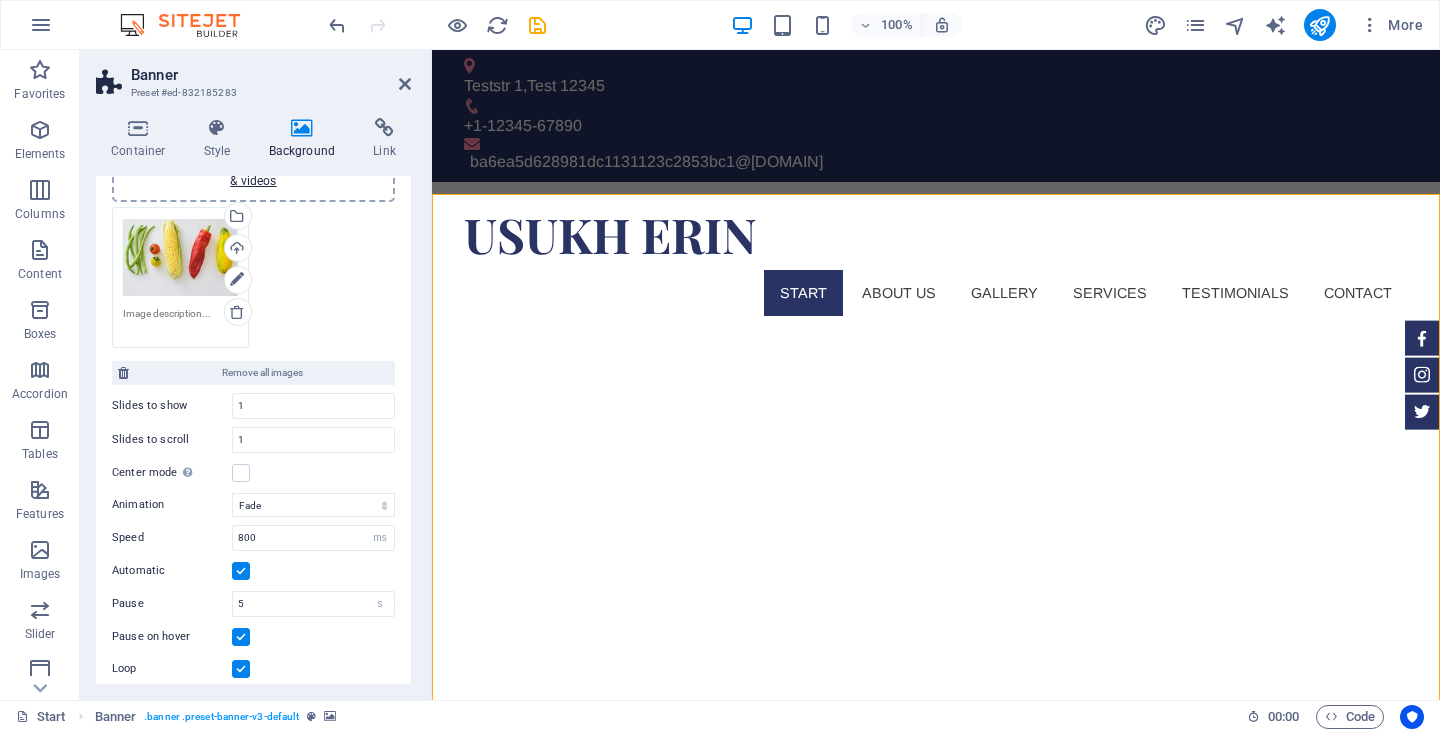 click on "Drag files here, click to choose files or select files from Files or our free stock photos & videos" at bounding box center [180, 258] 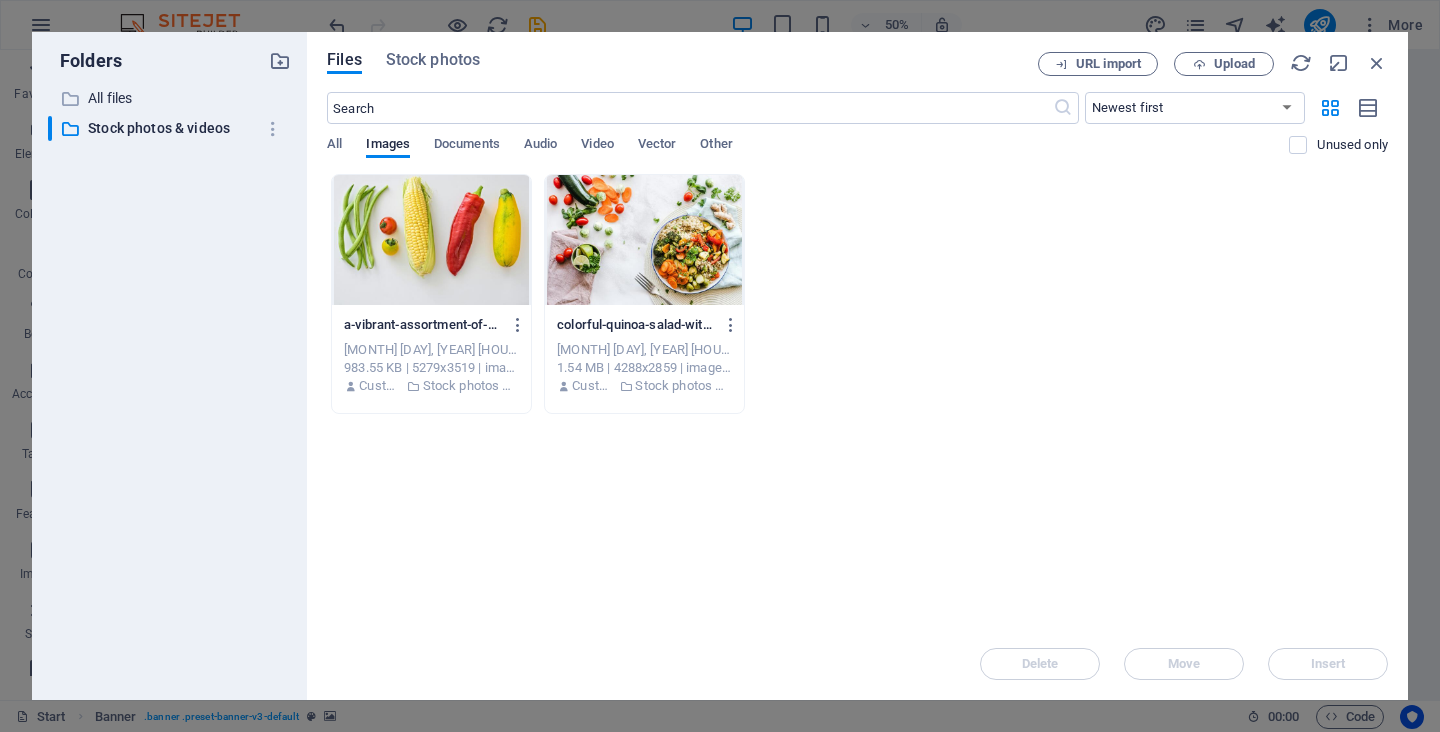 click at bounding box center (431, 240) 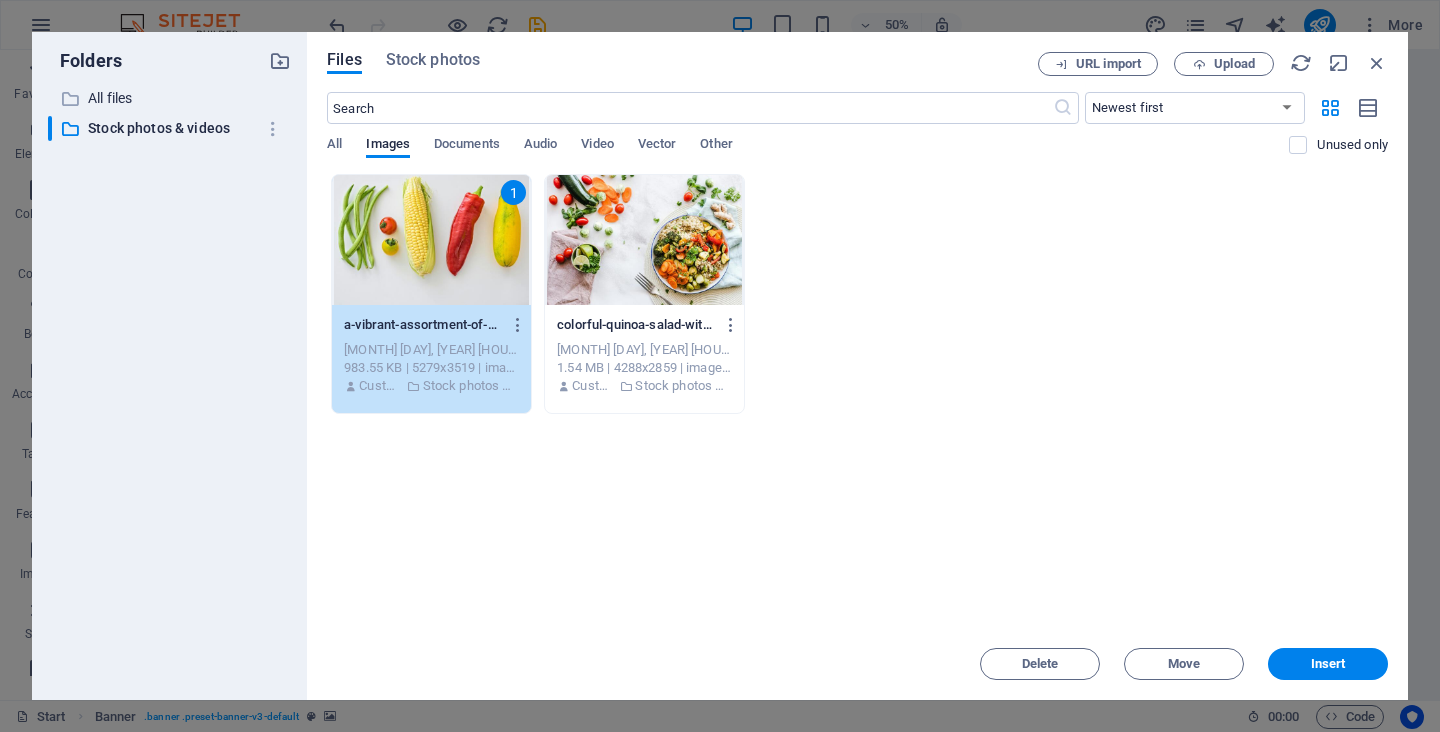 click at bounding box center (644, 240) 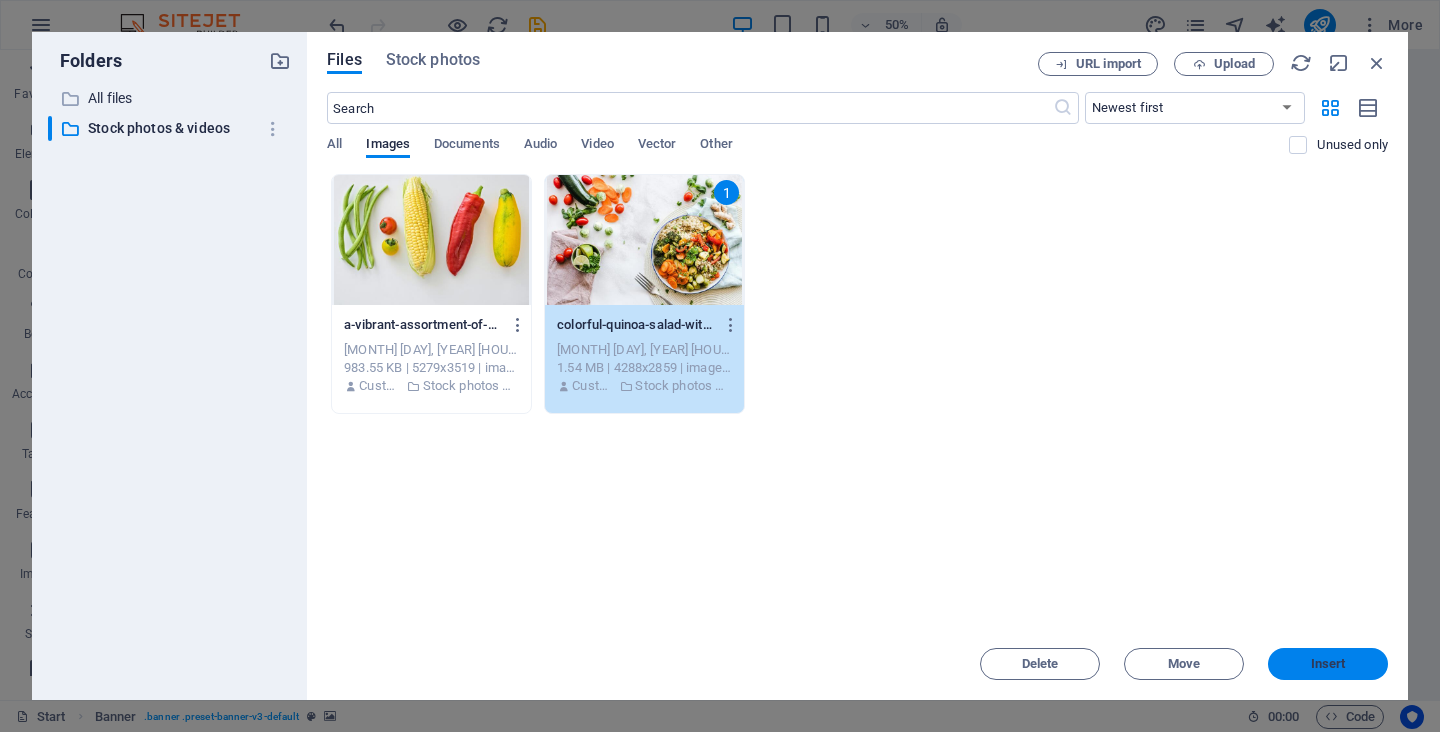 click on "Insert" at bounding box center [1328, 664] 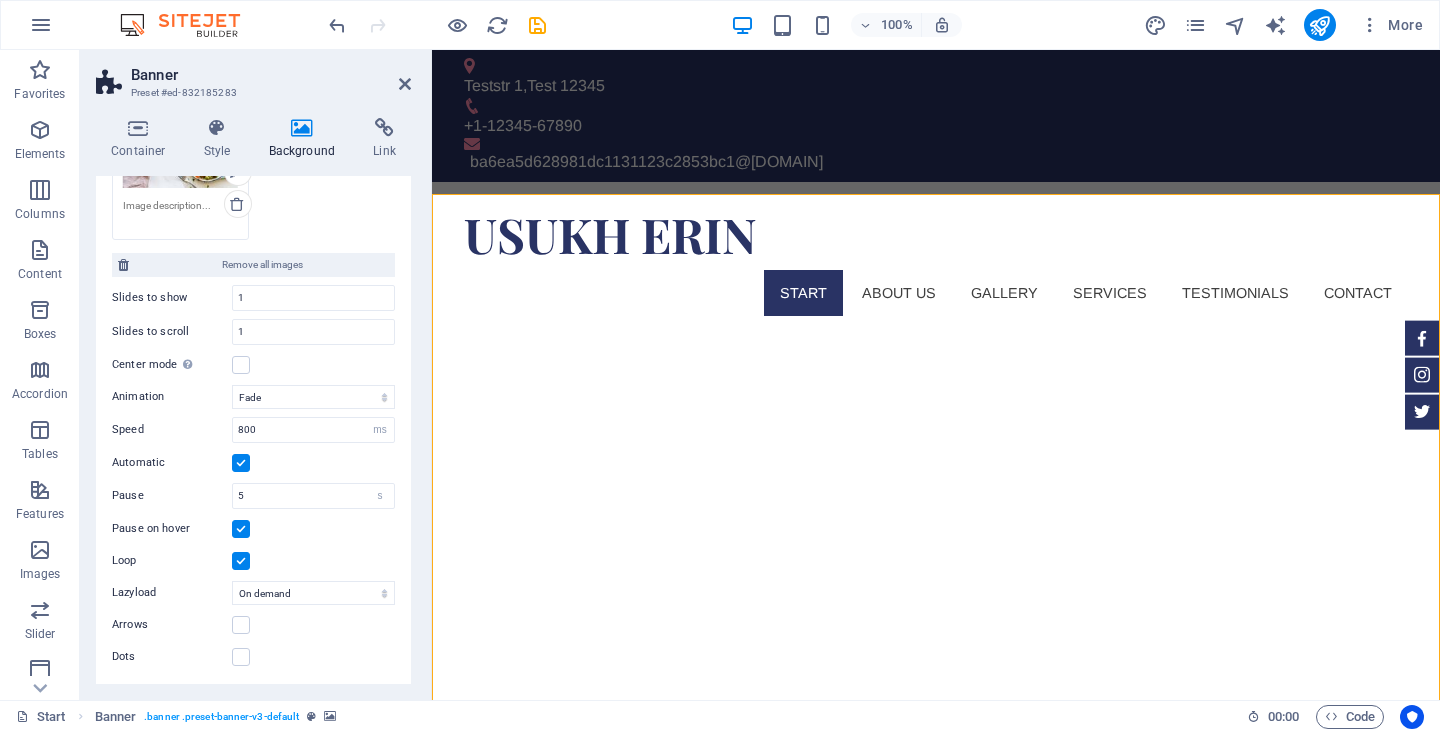 scroll, scrollTop: 0, scrollLeft: 0, axis: both 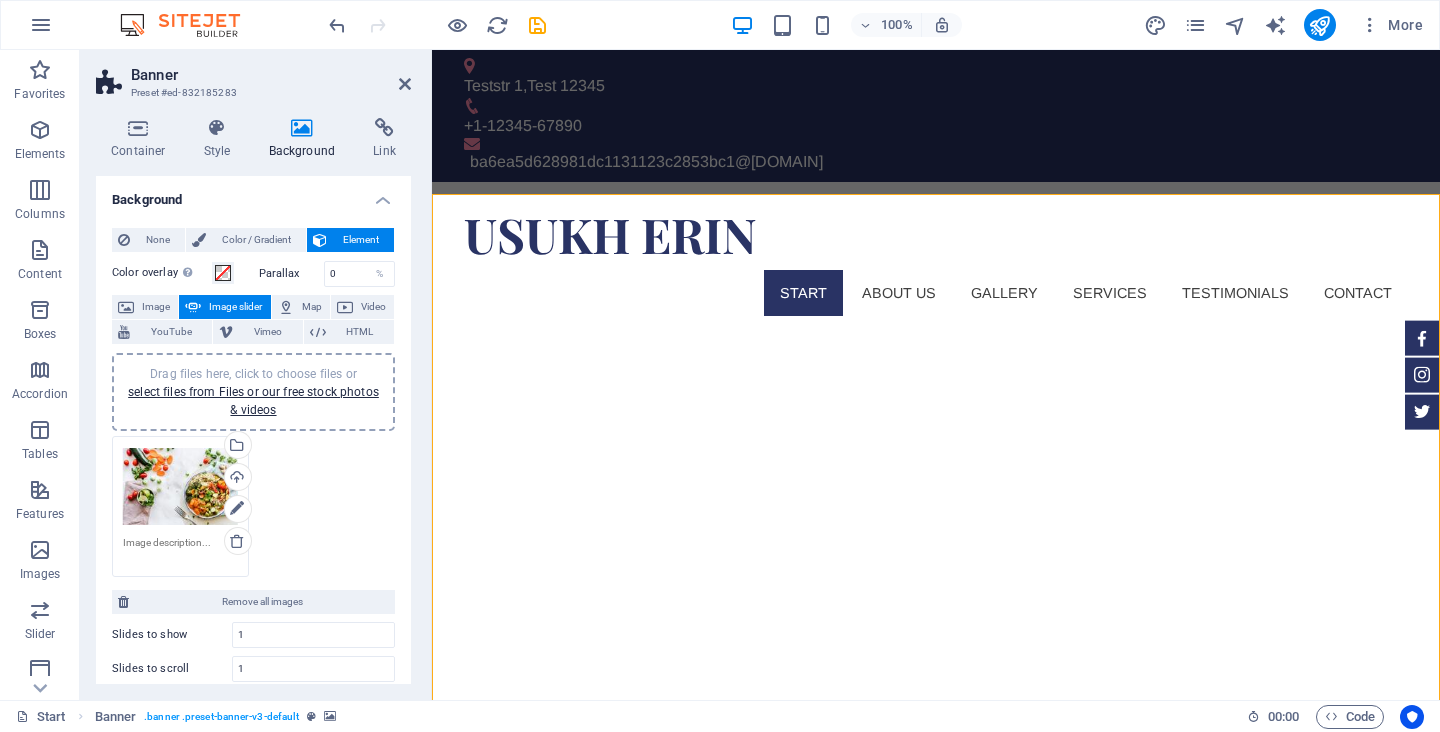 click on "Drag files here, click to choose files or select files from Files or our free stock photos & videos" at bounding box center (180, 487) 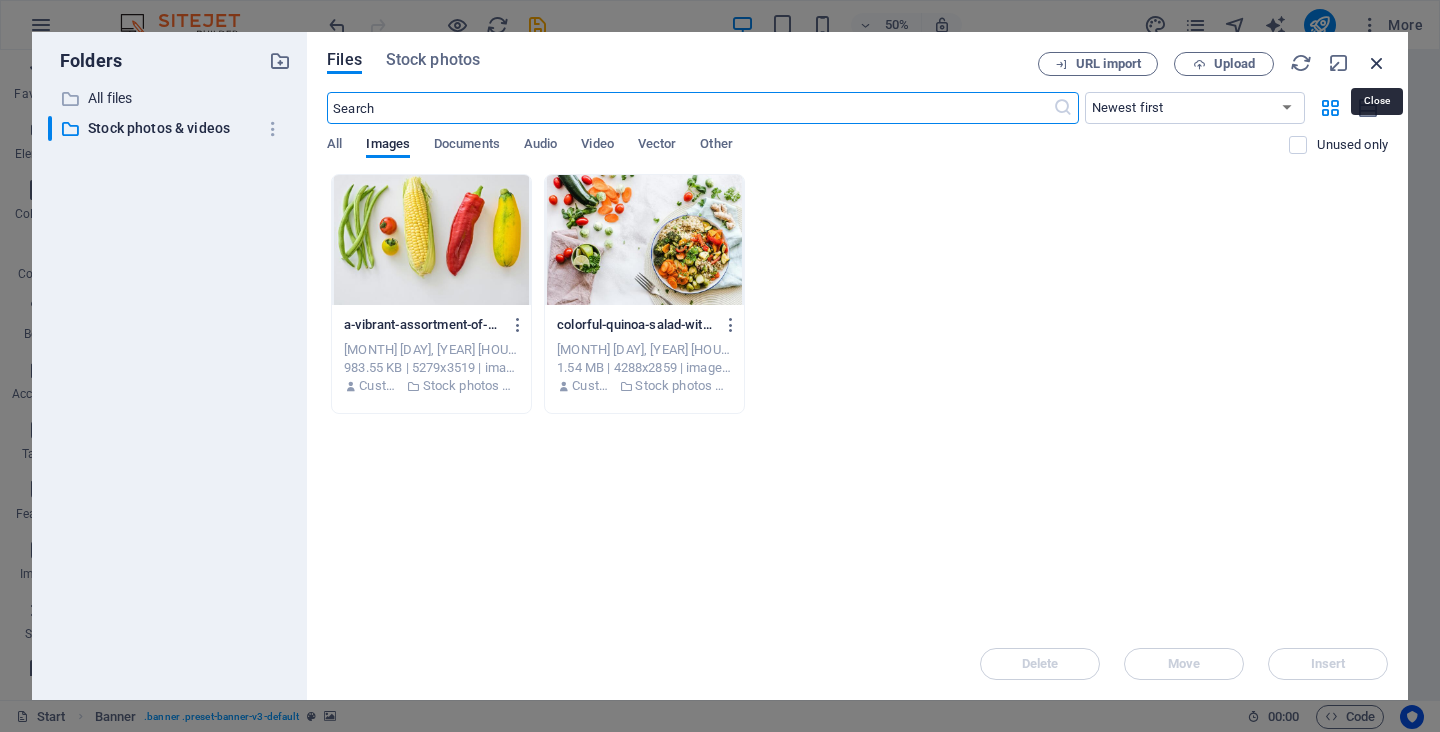 click at bounding box center (1377, 63) 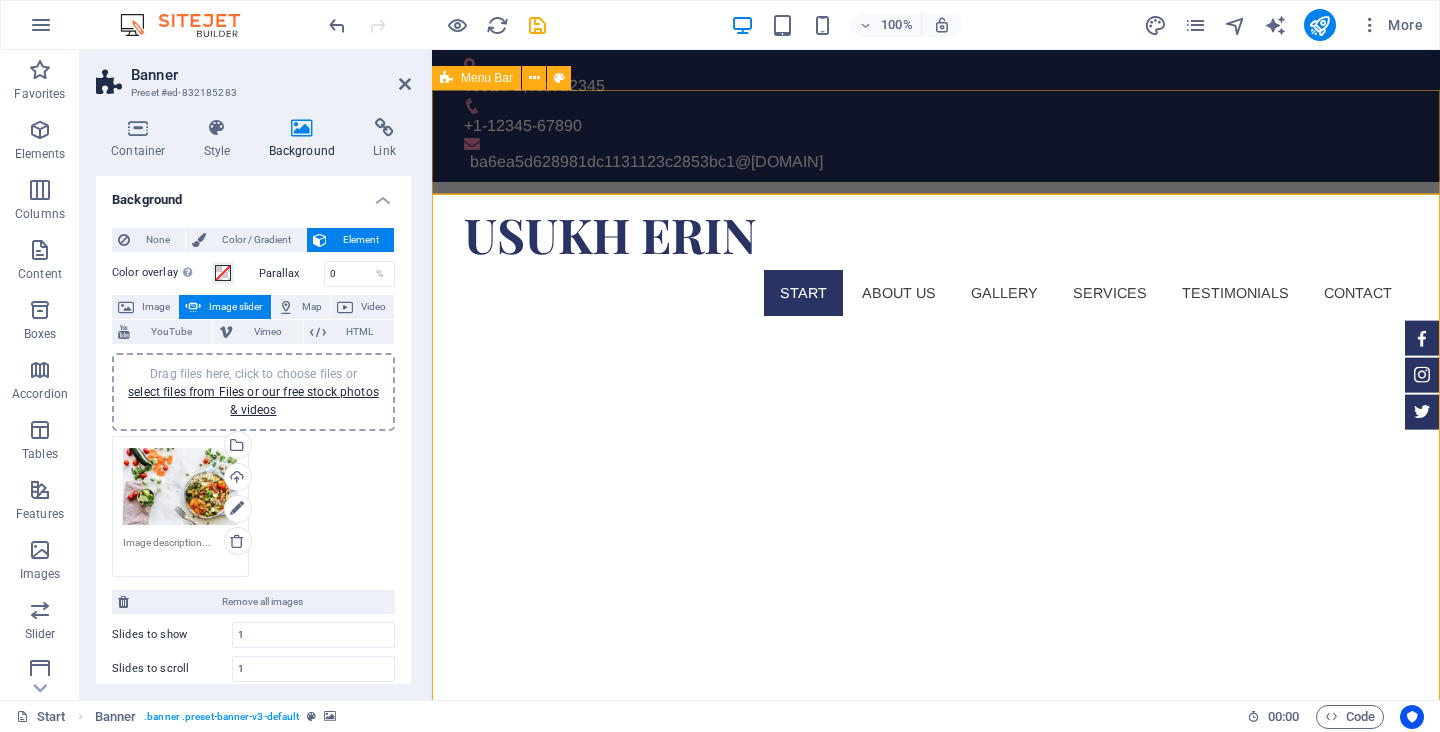 click on "USUKH ERIN Start About us Gallery Services Testimonials Contact" at bounding box center (936, 257) 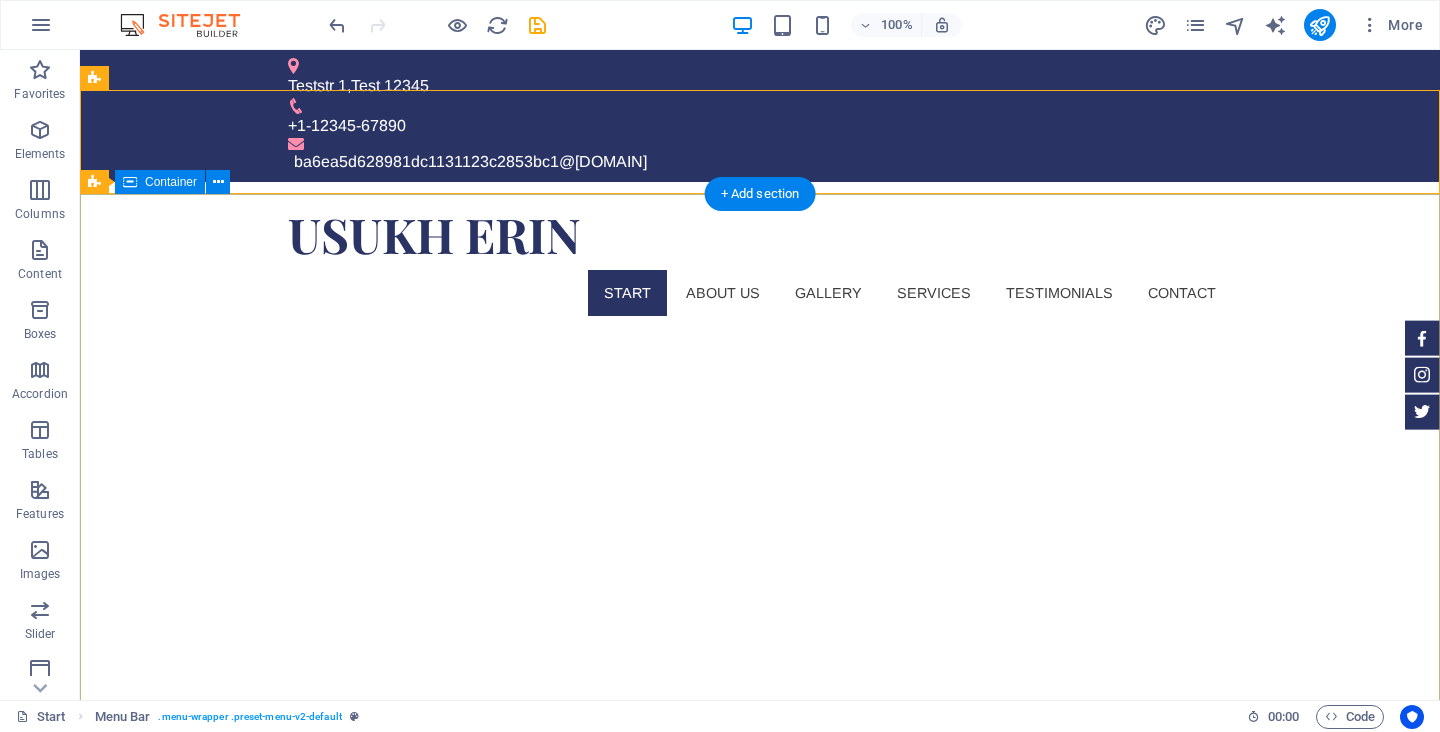 click on "[DOMAIN] Sed ut perspiciatis unde omnis iste natus doloremque laudantium. Learn more" at bounding box center [760, 1123] 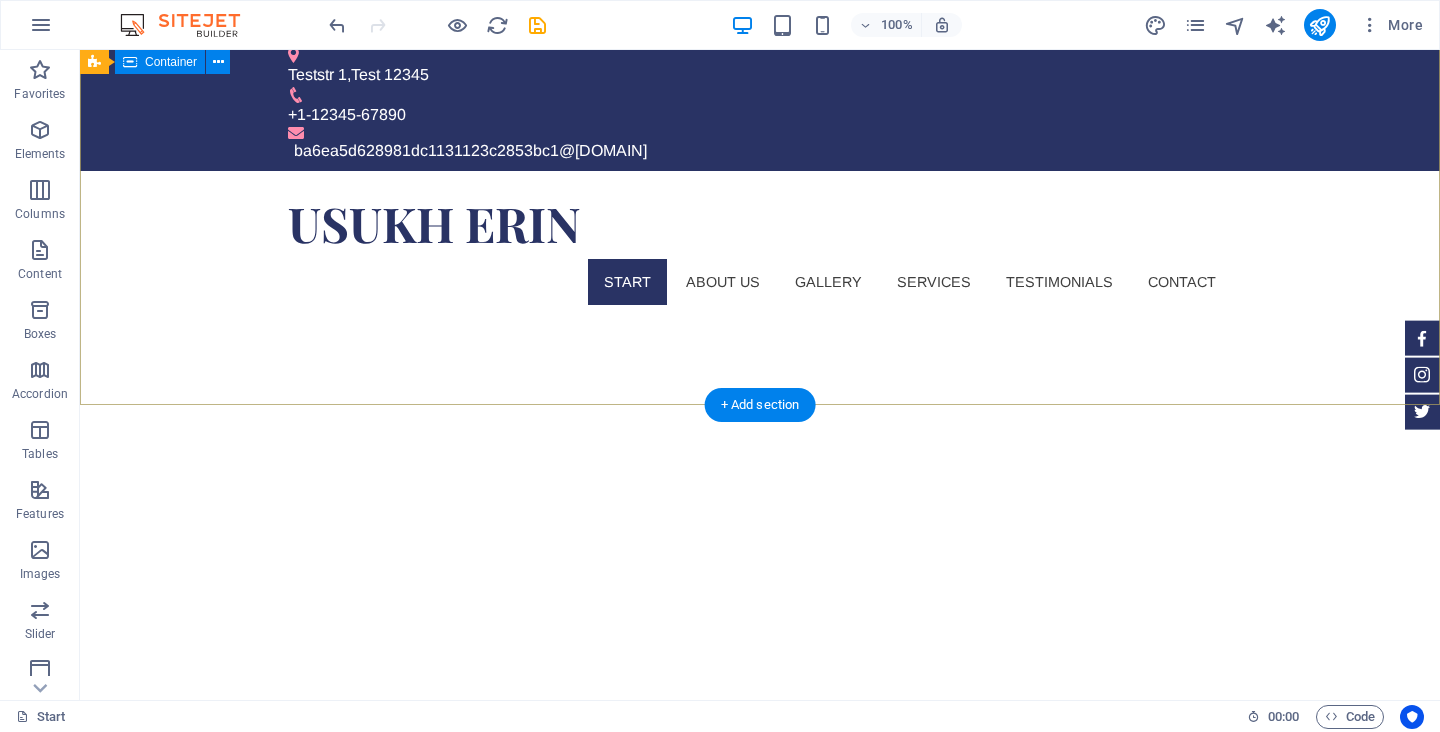 scroll, scrollTop: 0, scrollLeft: 0, axis: both 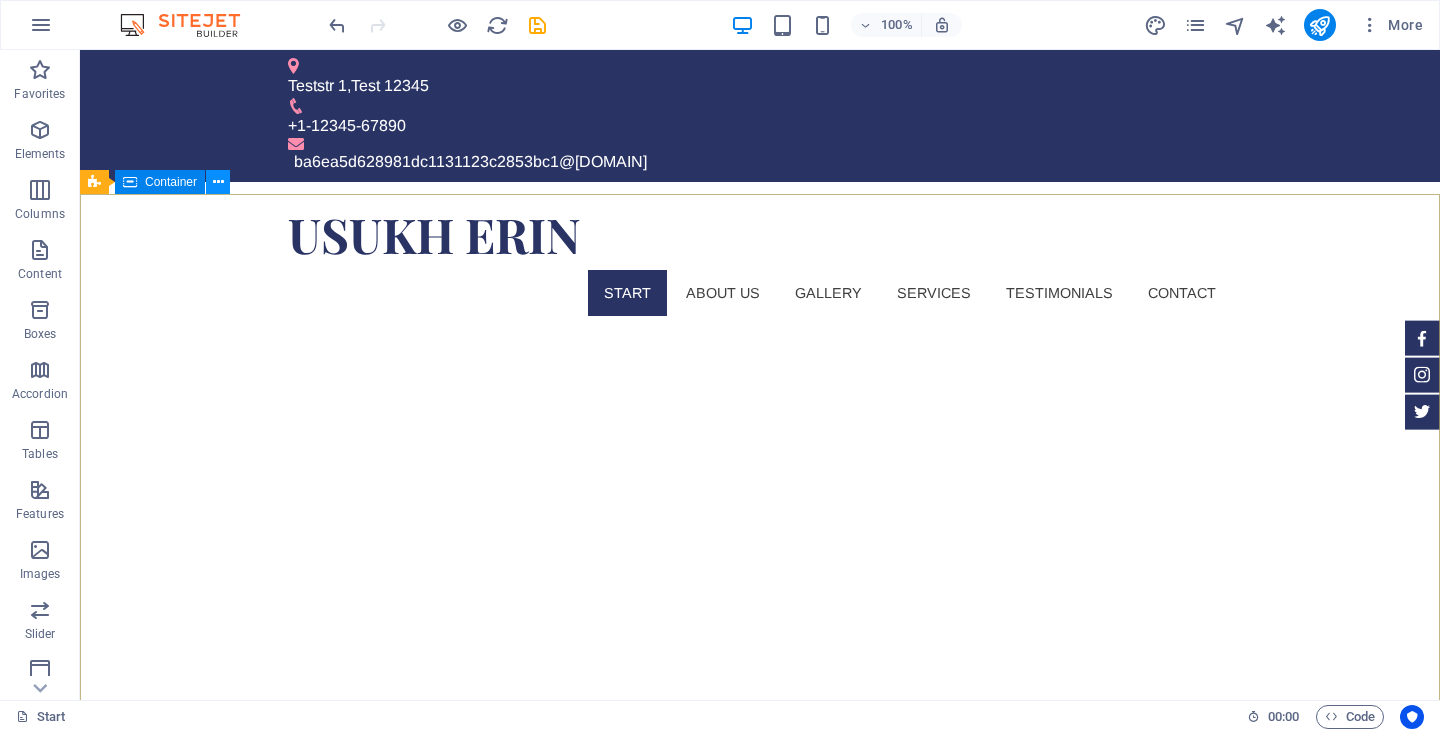 click at bounding box center (218, 182) 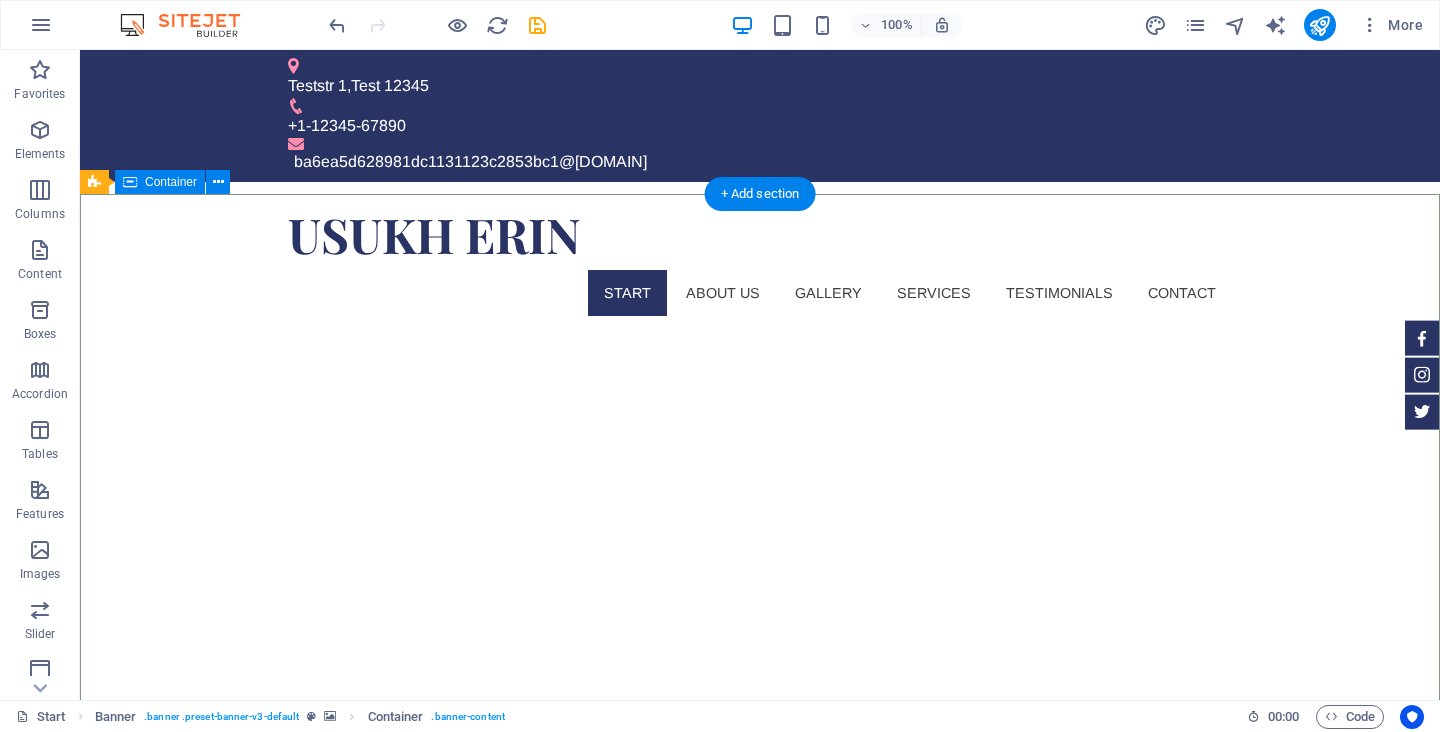 click on "[DOMAIN] Sed ut perspiciatis unde omnis iste natus doloremque laudantium. Learn more" at bounding box center [760, 1123] 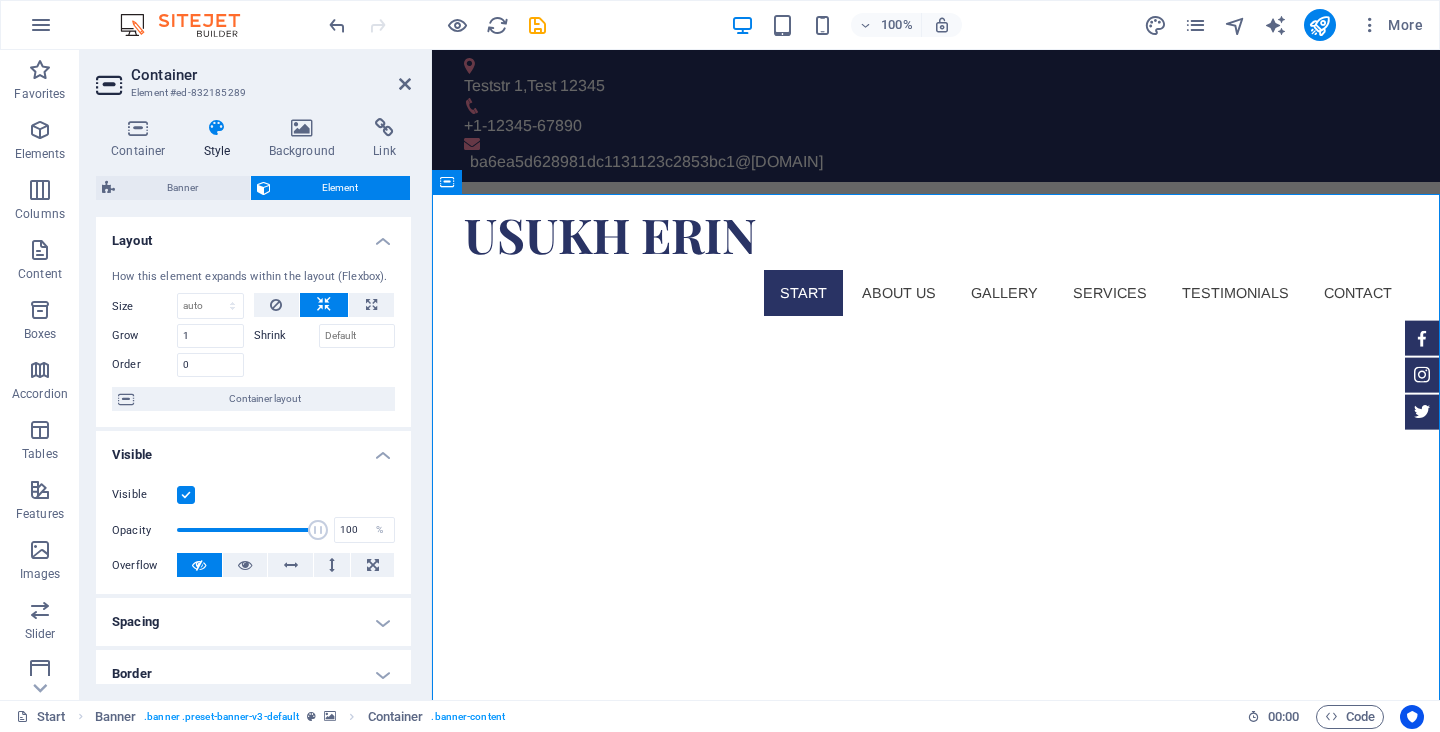 scroll, scrollTop: 136, scrollLeft: 0, axis: vertical 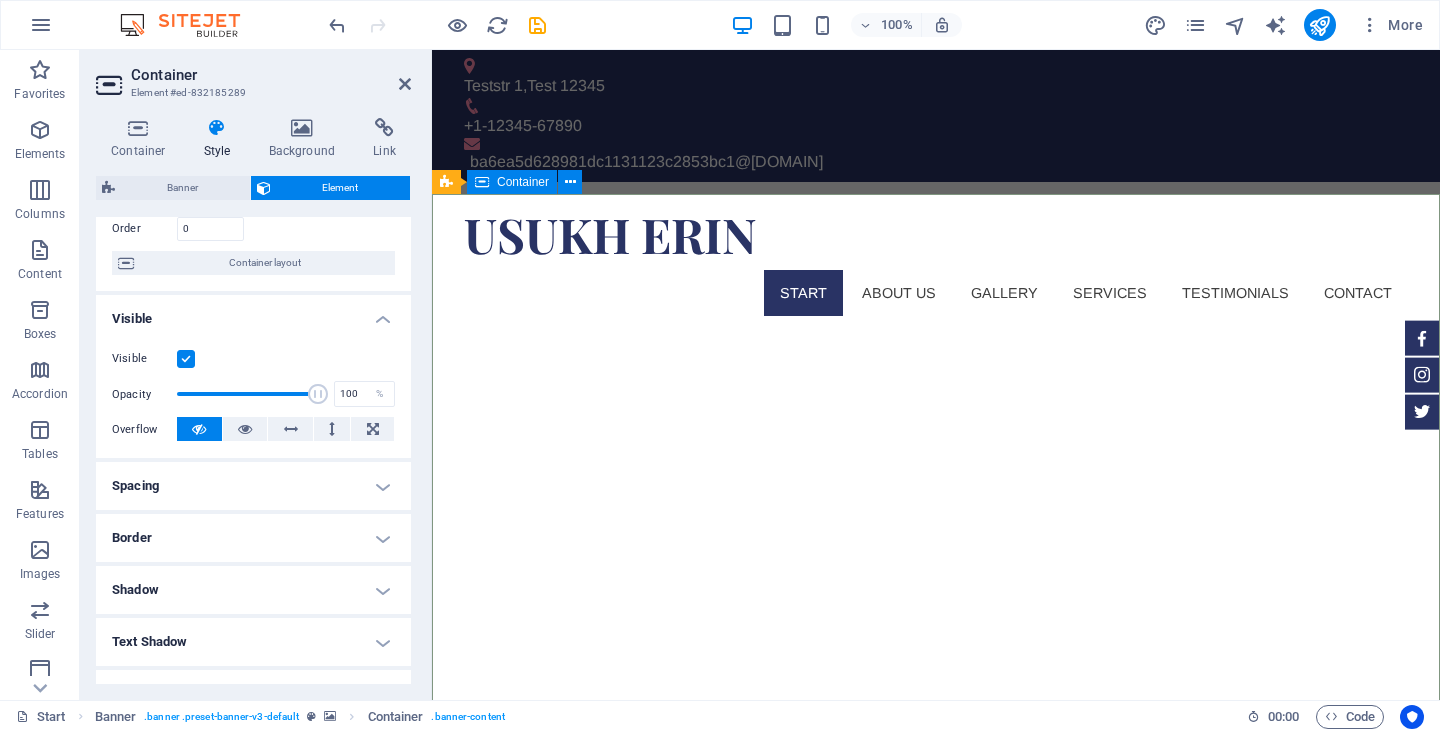 click on "[DOMAIN] Sed ut perspiciatis unde omnis iste natus doloremque laudantium. Learn more" at bounding box center (936, 1123) 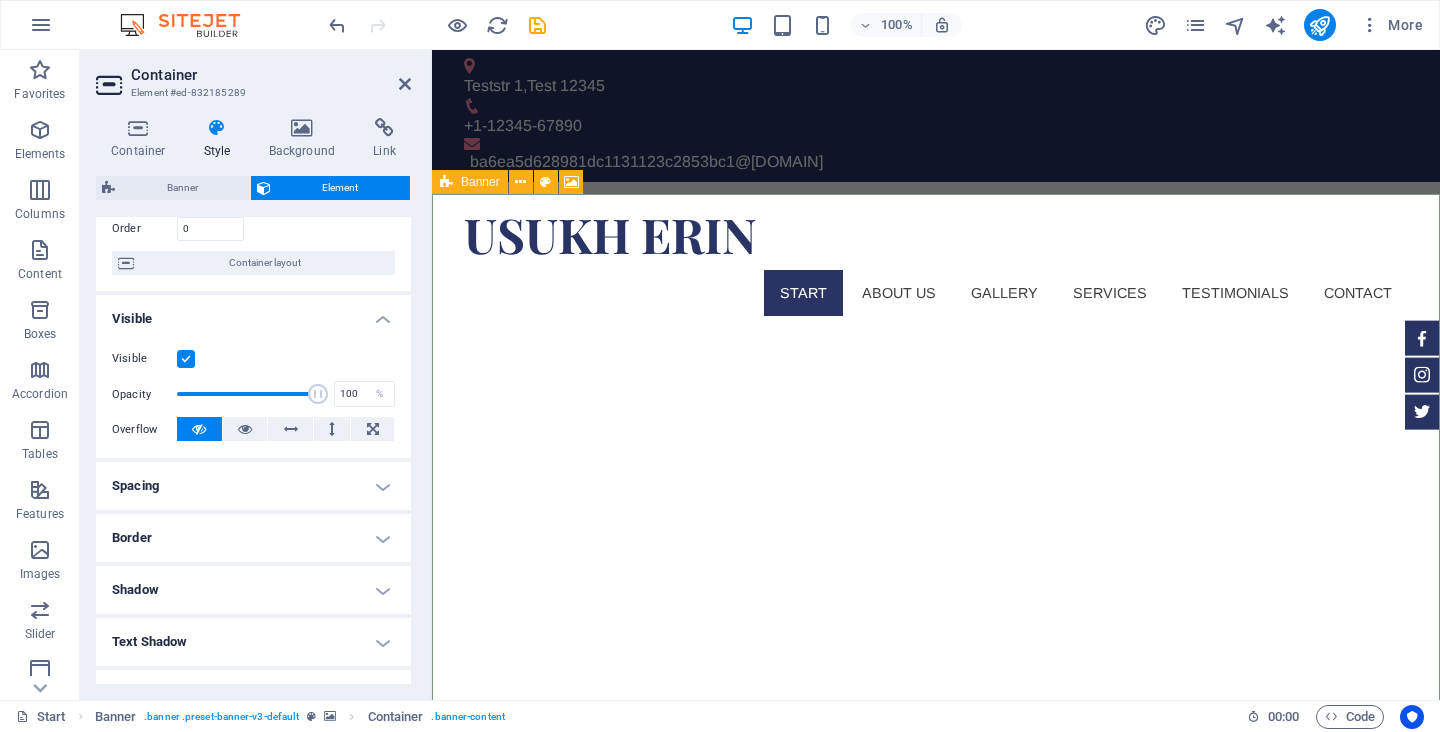 click at bounding box center (446, 182) 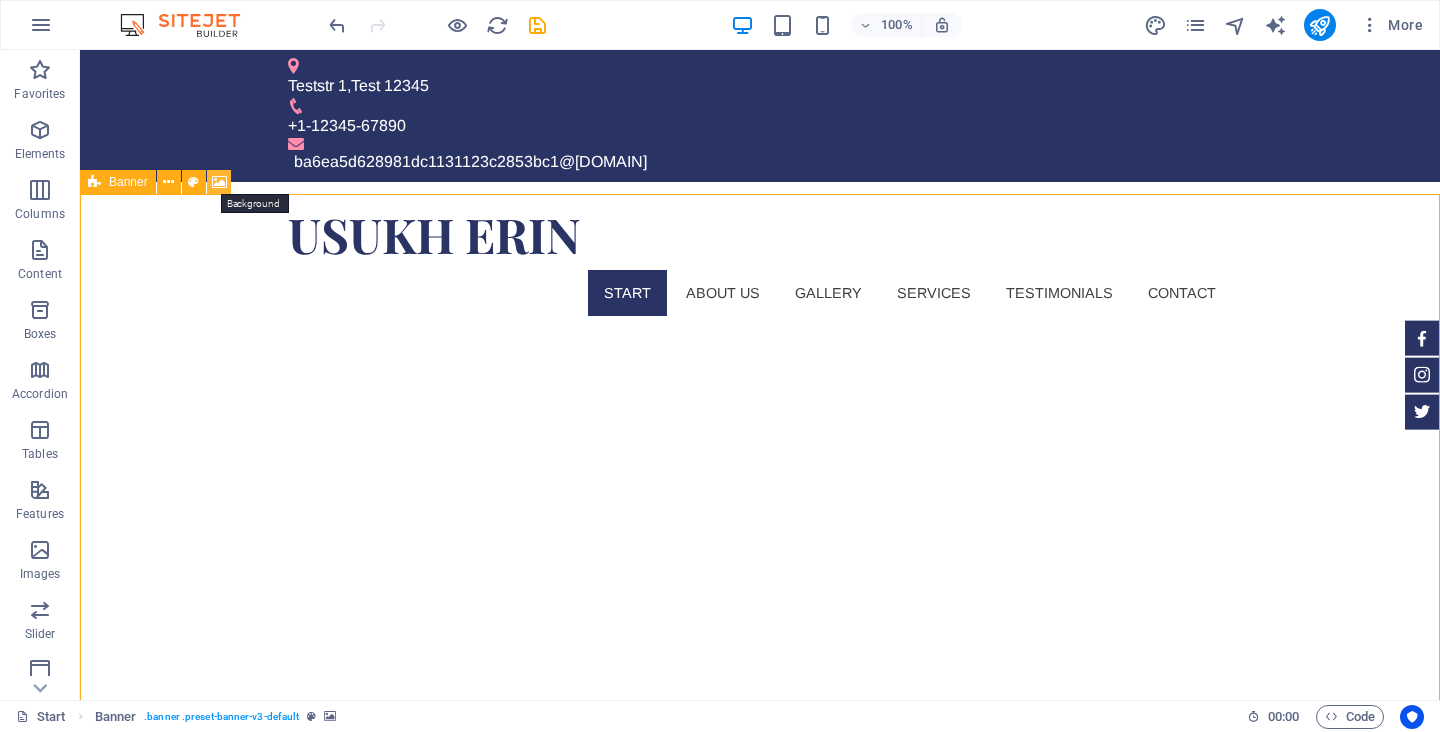 click at bounding box center (219, 182) 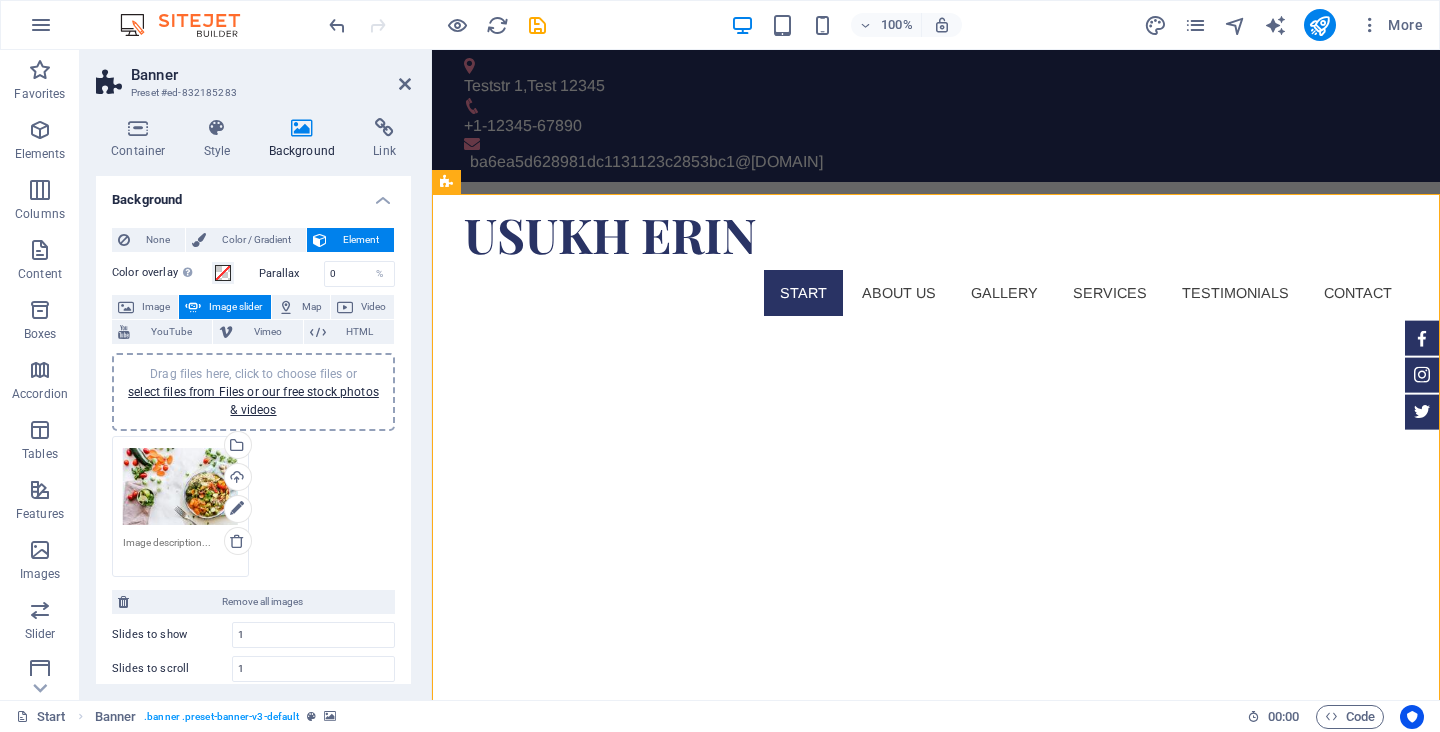click on "Drag files here, click to choose files or select files from Files or our free stock photos & videos" at bounding box center (180, 487) 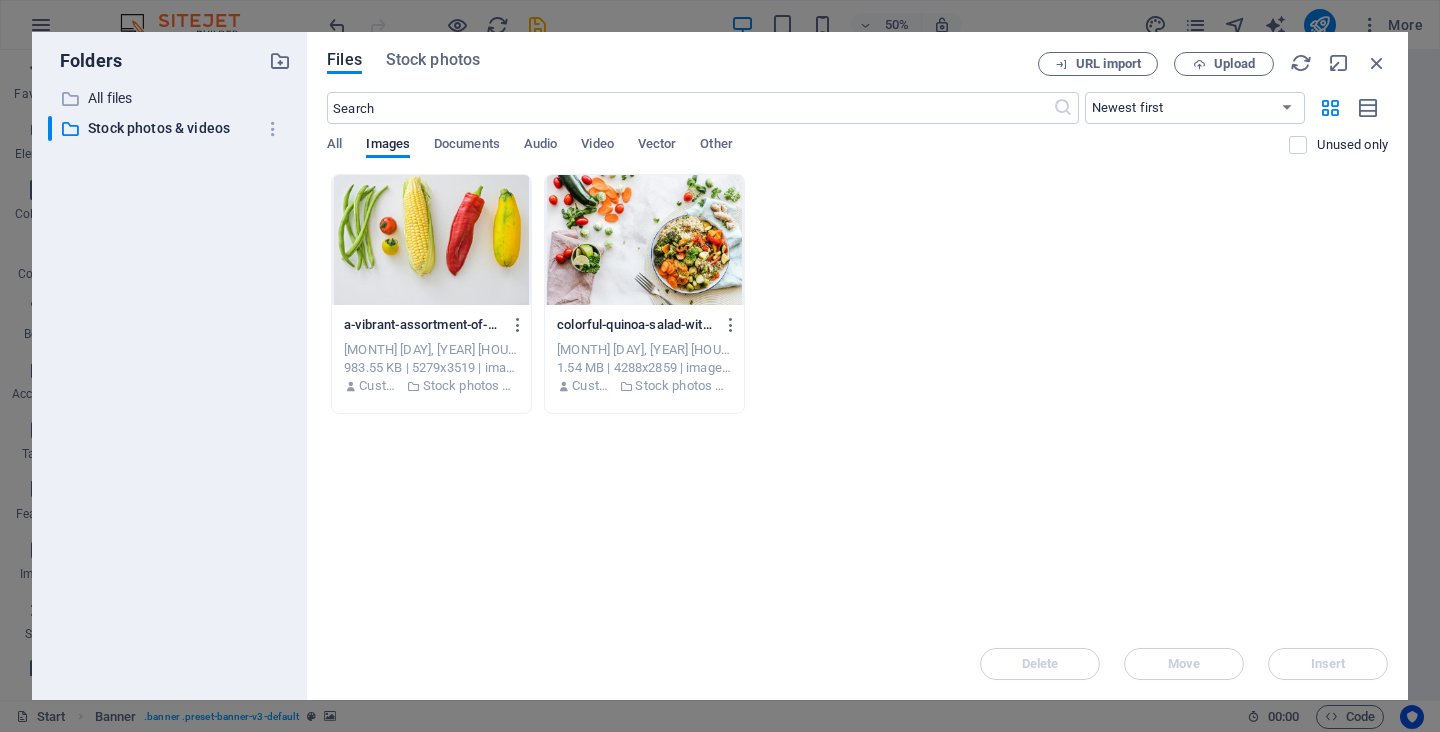 click on "​ All files All files ​ Stock photos & videos Stock photos & videos" at bounding box center (169, 385) 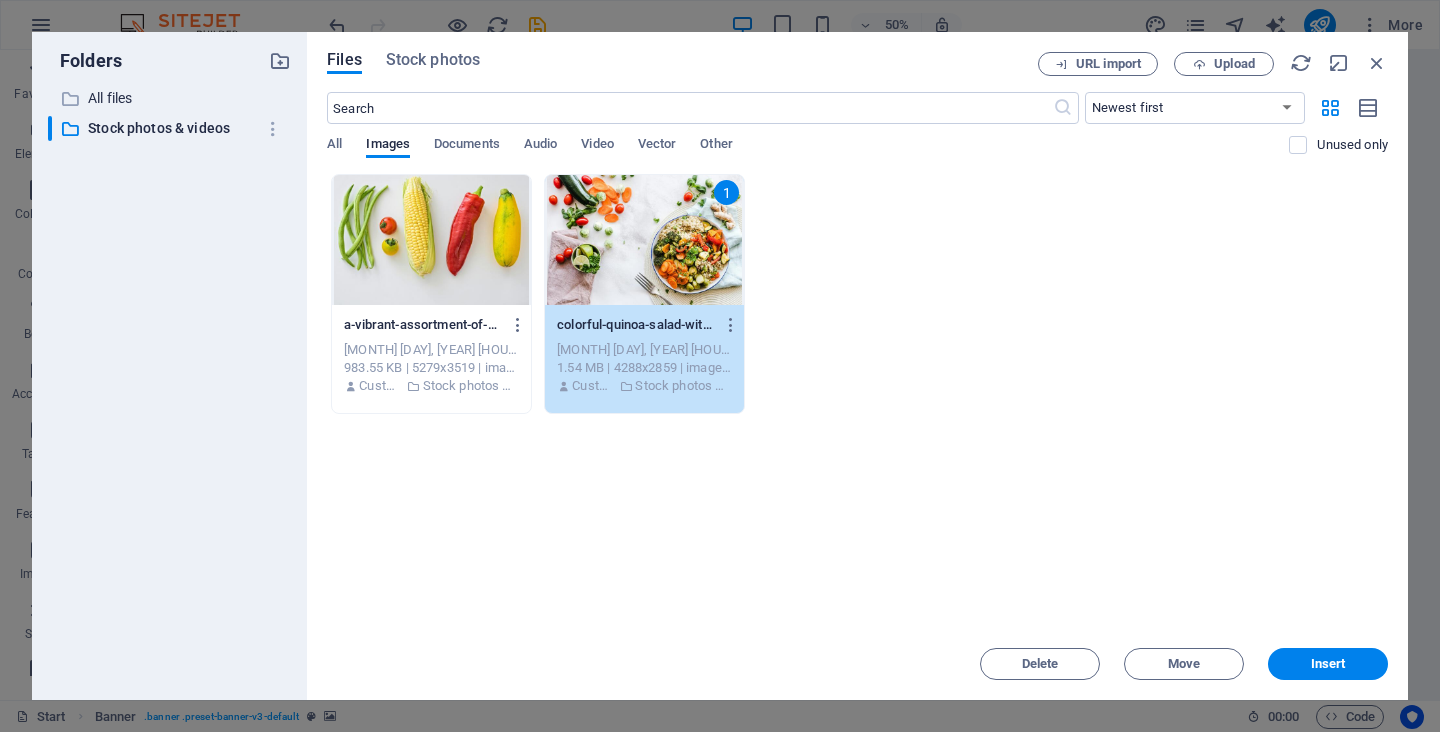 click on "1" at bounding box center [644, 240] 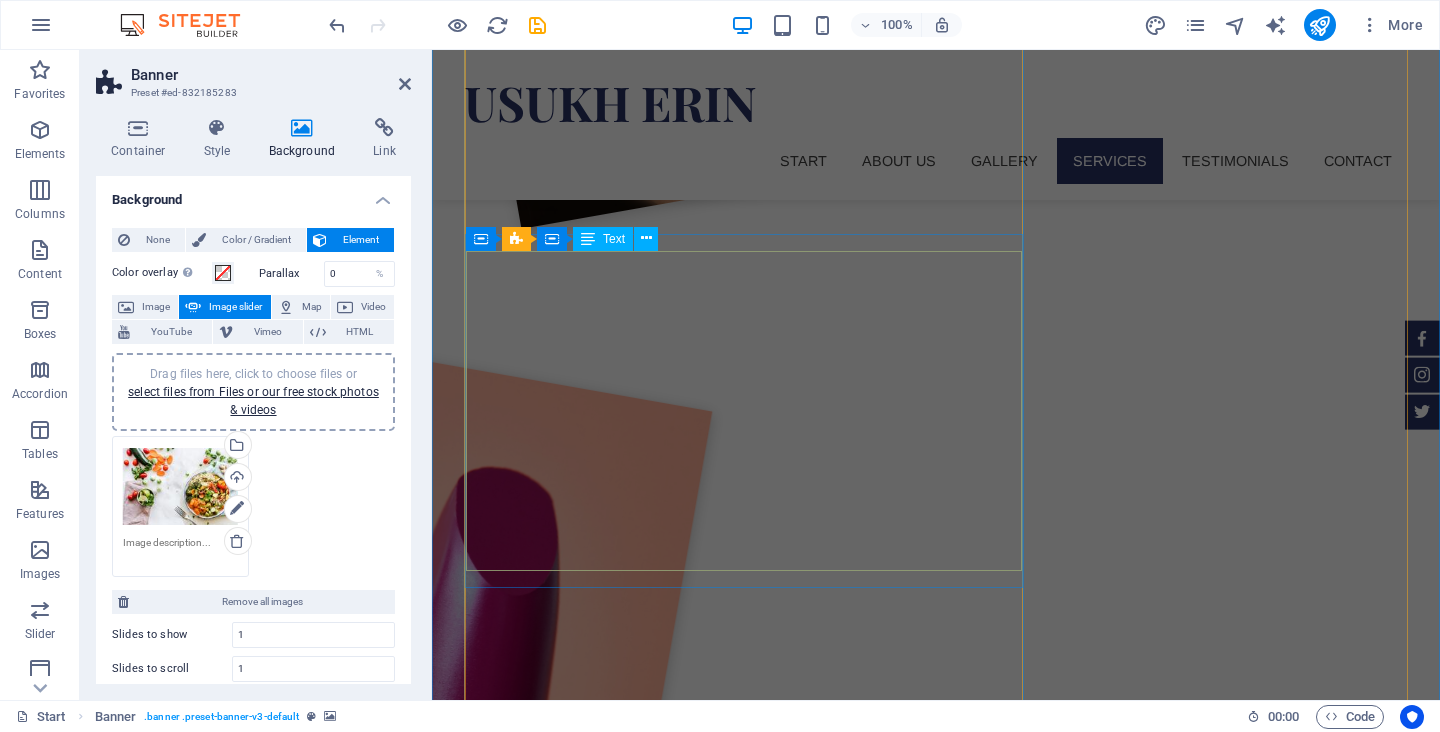 scroll, scrollTop: 2630, scrollLeft: 0, axis: vertical 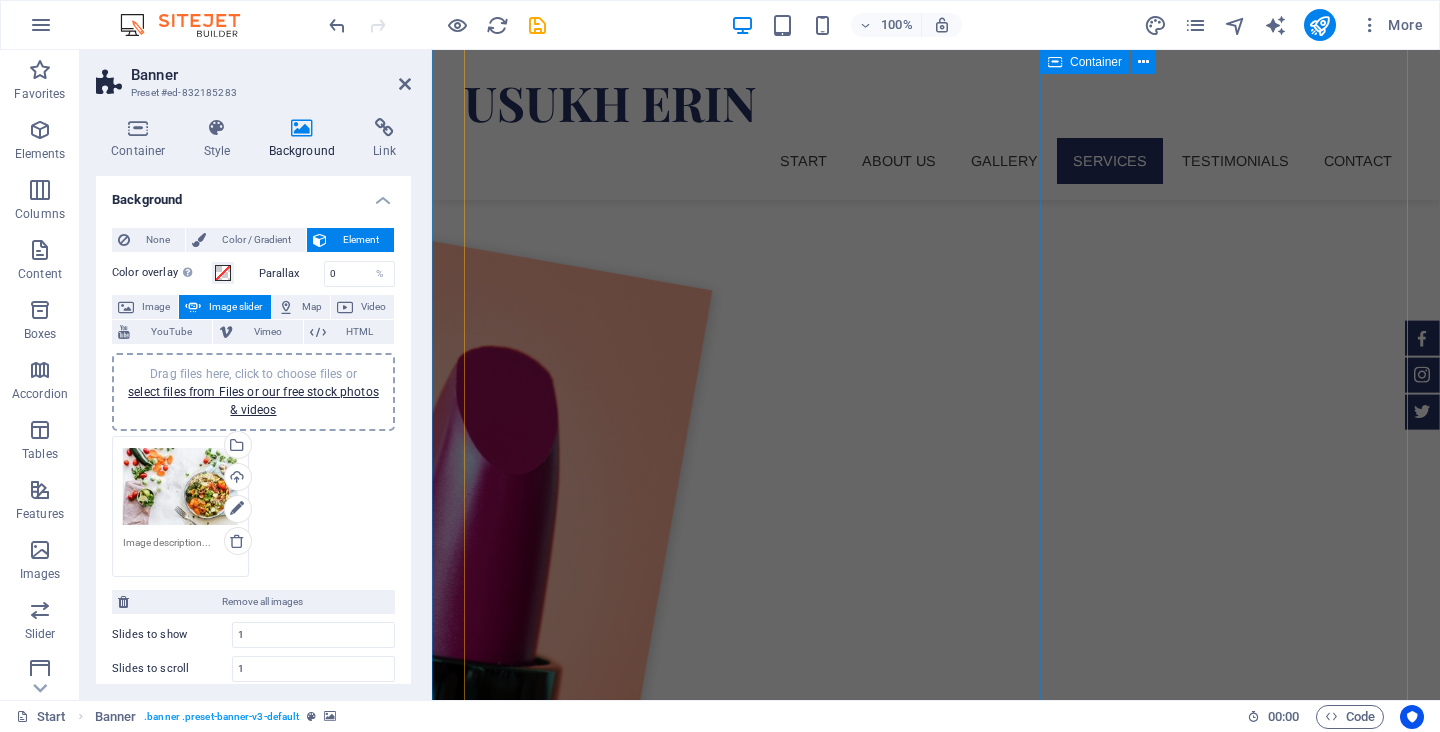 click on "COSMETICS" at bounding box center [936, 3255] 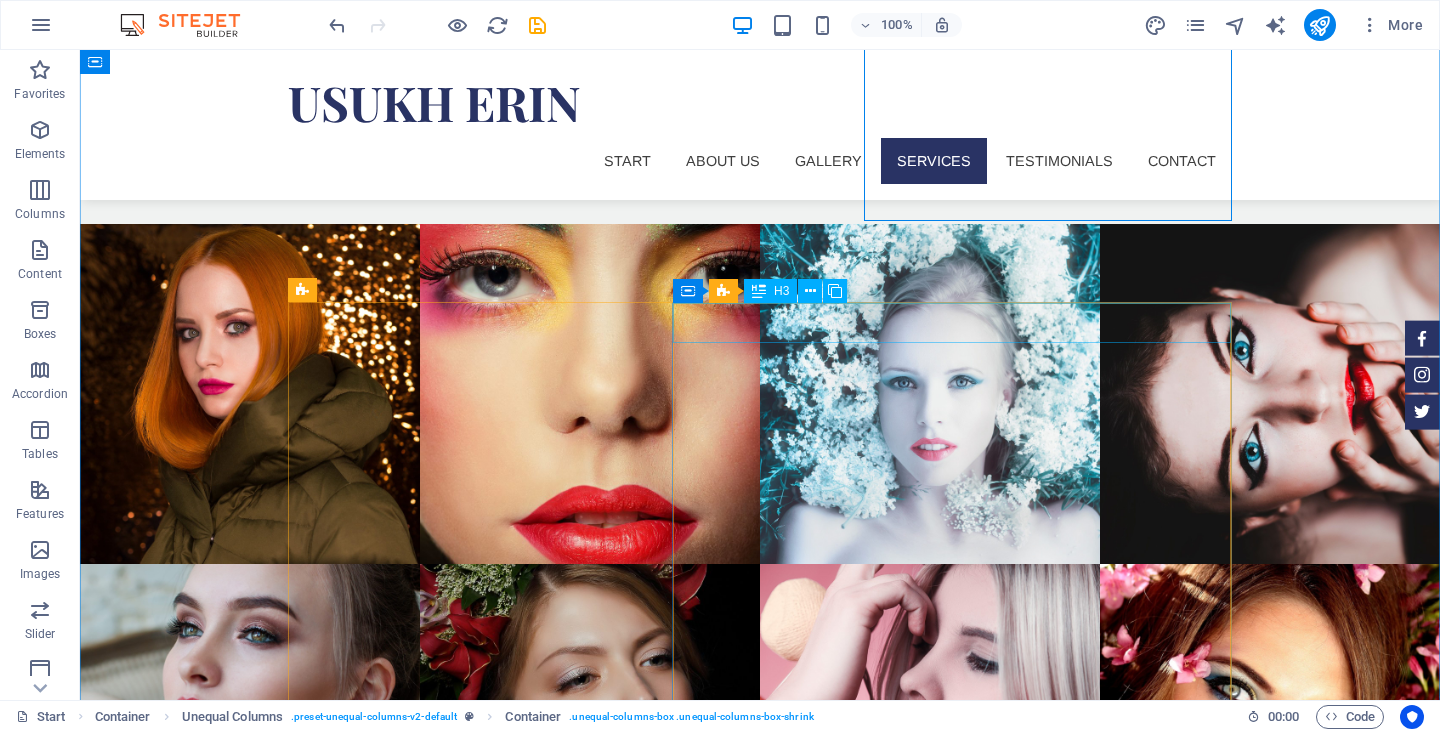 scroll, scrollTop: 3333, scrollLeft: 0, axis: vertical 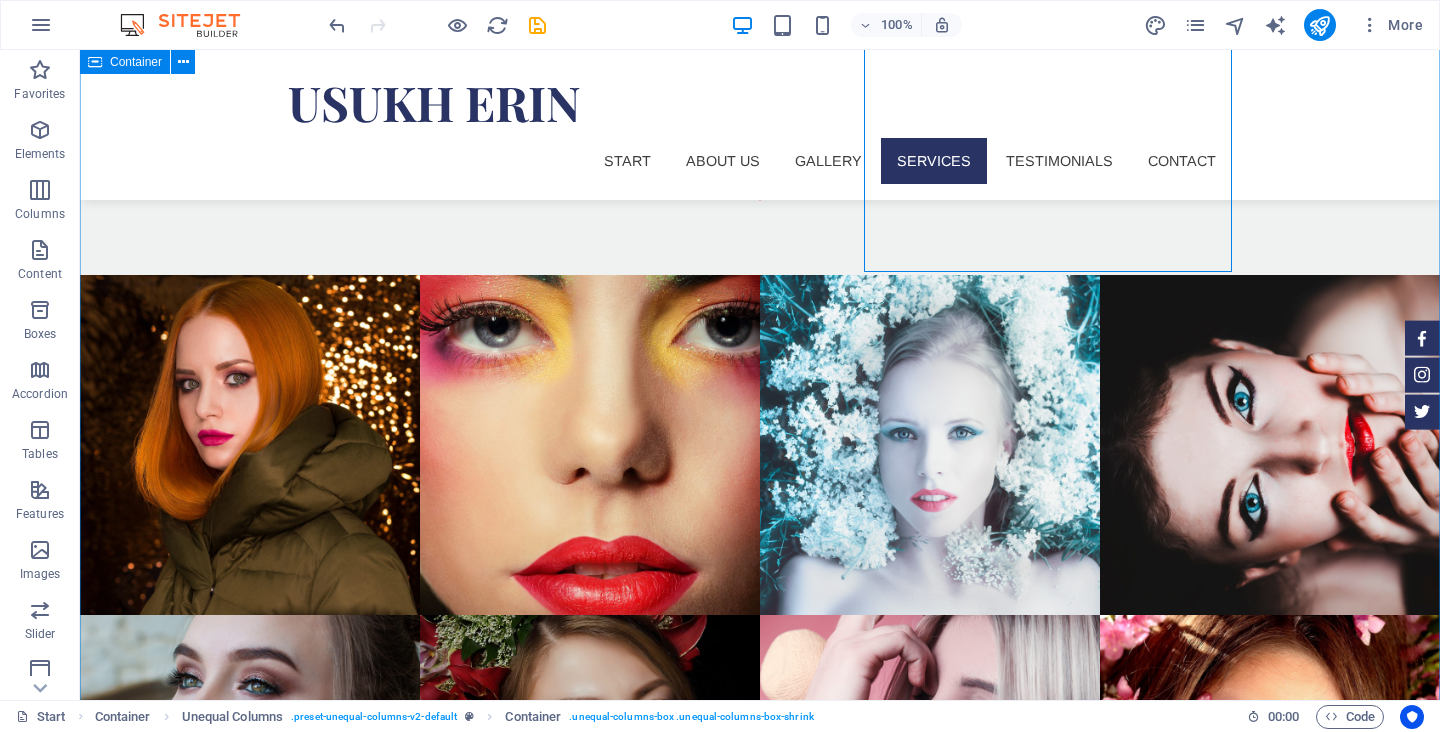 click on "our  Services Facials Item 1 Lorem ipsum dolor sit amet, consectetur. $ 10 Item 2 Lorem ipsum dolor sit amet, consectetur. $ 10 Item 3 Lorem ipsum dolor sit amet, consectetur. $ 10 Item 4 Lorem ipsum dolor sit amet, consectetur. $ 10 Item 5 Lorem ipsum dolor sit amet, consectetur. $ 10 Microdermabrasion Item 1 Lorem ipsum dolor sit amet, consectetur. $ 10 Item 2 Lorem ipsum dolor sit amet, consectetur. $ 10 Item 3 Lorem ipsum dolor sit amet, consectetur. $ 10 Item 4 Lorem ipsum dolor sit amet, consectetur. $ 10 Item 5 Lorem ipsum dolor sit amet, consectetur. $ 10 Acne Treatments Item 1 Lorem ipsum dolor sit amet, consectetur. $ 10 Item 2 Lorem ipsum dolor sit amet, consectetur. $ 10 Item 3 Lorem ipsum dolor sit amet, consectetur. $ 10 Item 4 Lorem ipsum dolor sit amet, consectetur. $ 10 Item 5 Lorem ipsum dolor sit amet, consectetur. $ 10 COSMETICS BODY TREATMENTS Body Wraps Item 1 Lorem ipsum dolor sit amet, consectetur. $ 10 Item 2 Lorem ipsum dolor sit amet, consectetur. $ 10 Item 3 $ 10 Item 4 $ 10 Item 5" at bounding box center [760, 3067] 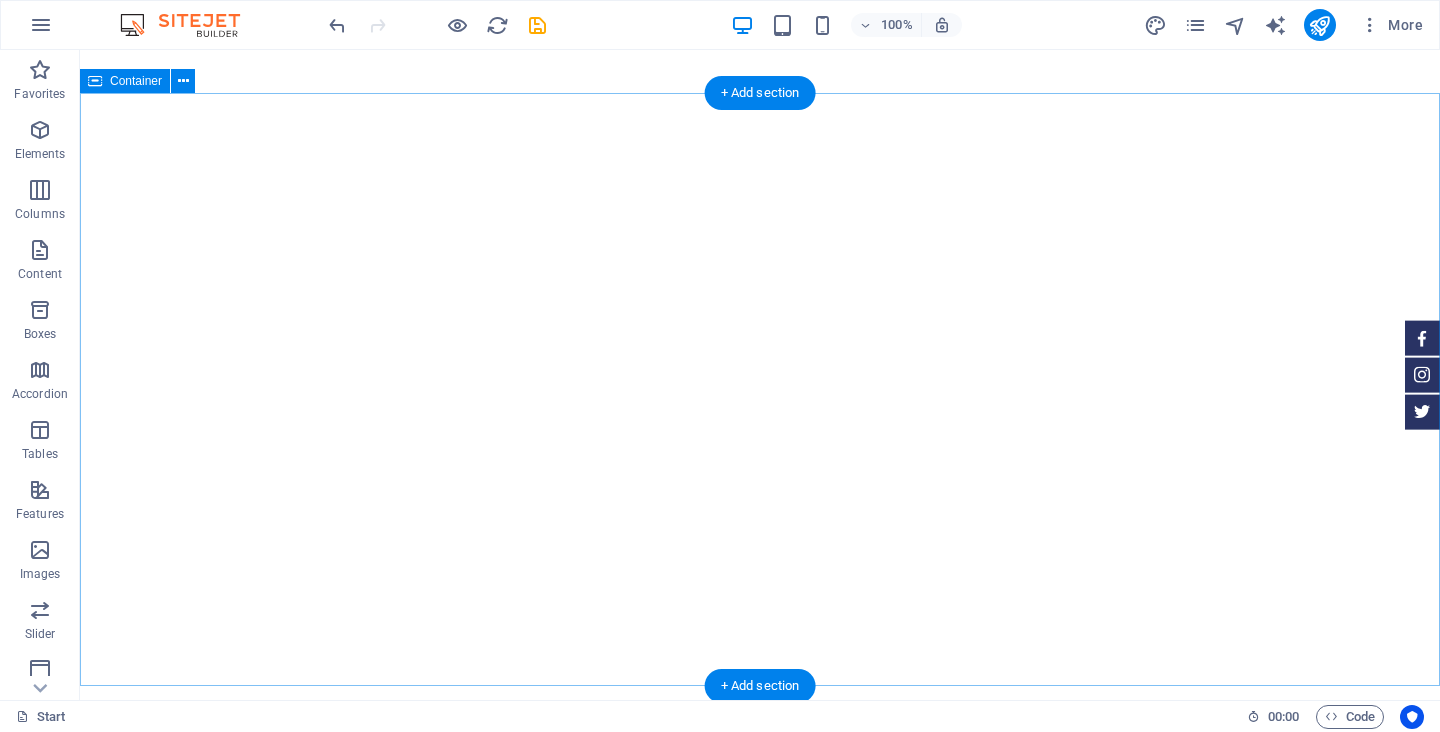 scroll, scrollTop: 0, scrollLeft: 0, axis: both 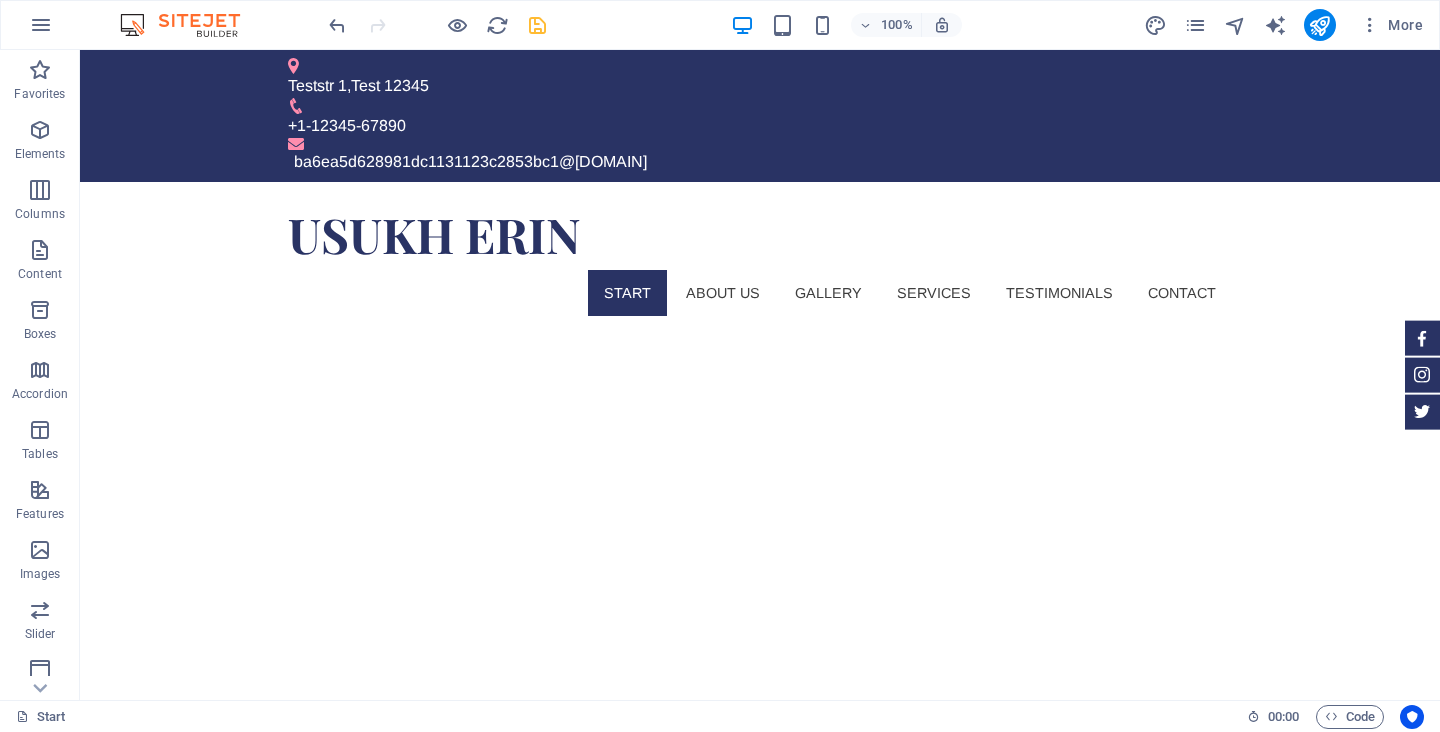 click at bounding box center (537, 25) 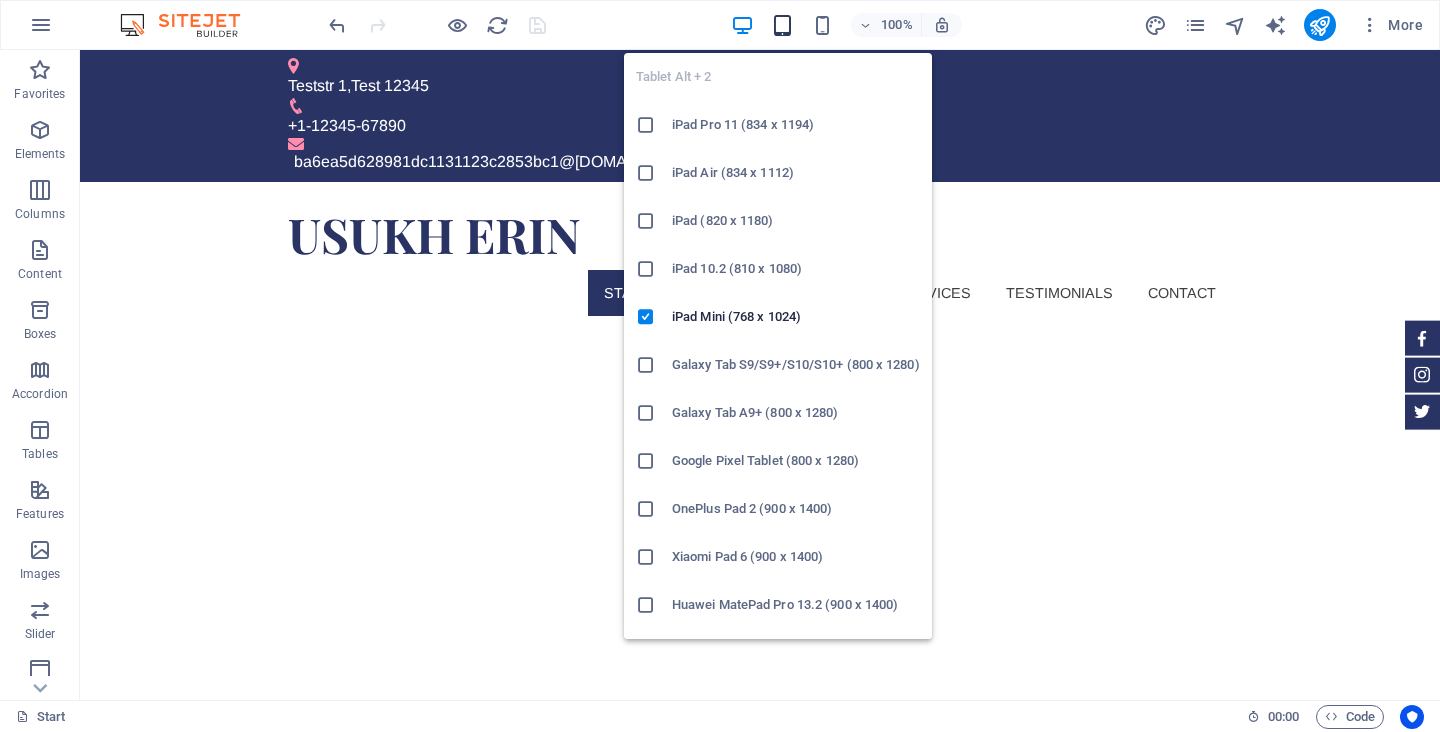 click at bounding box center (782, 25) 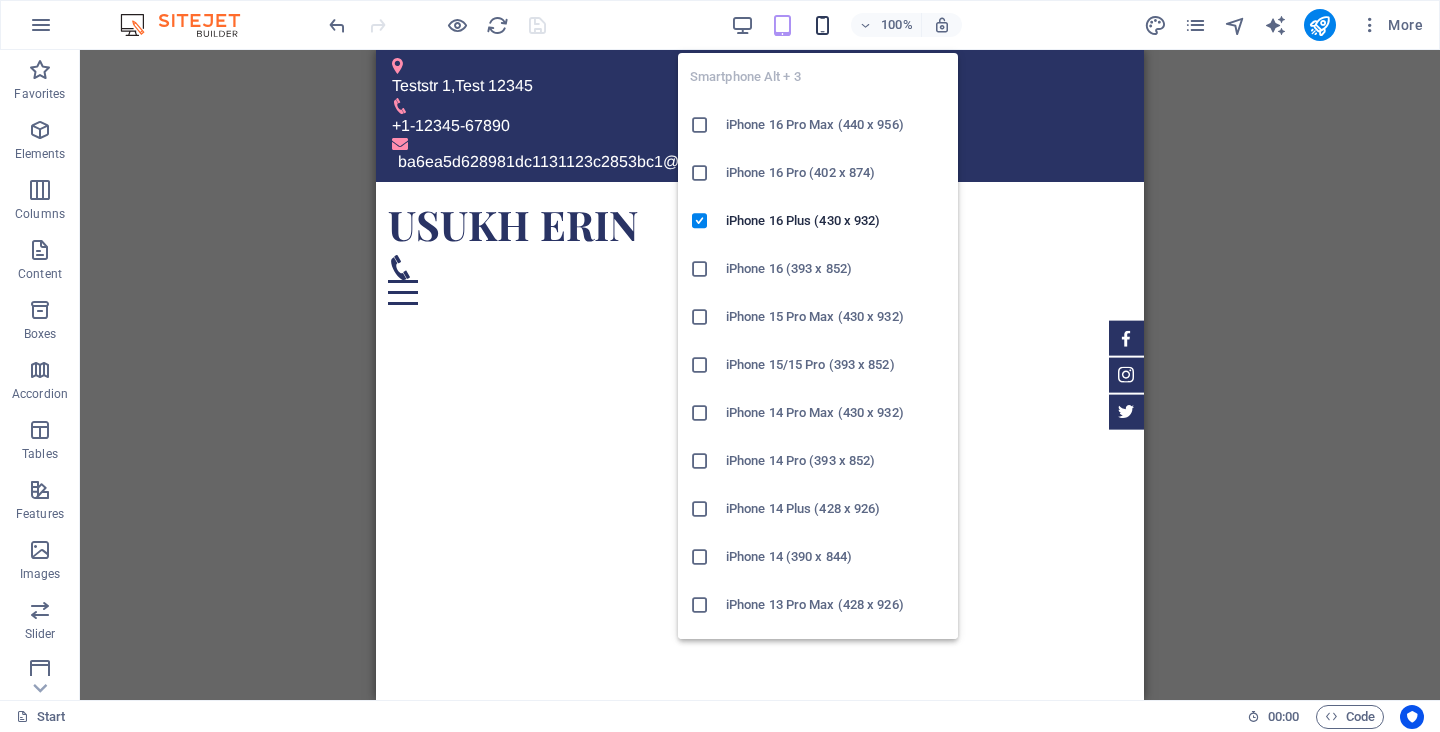 click at bounding box center (822, 25) 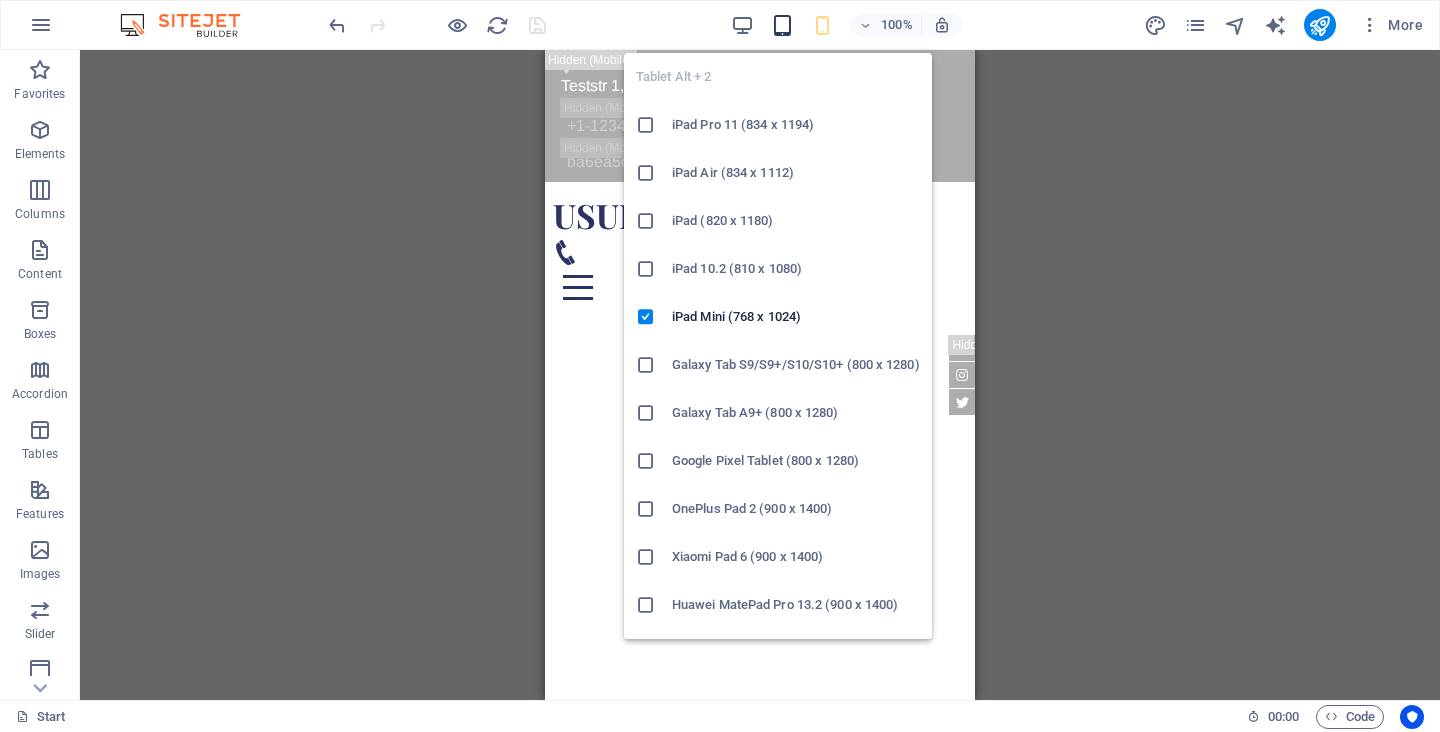 click at bounding box center [782, 25] 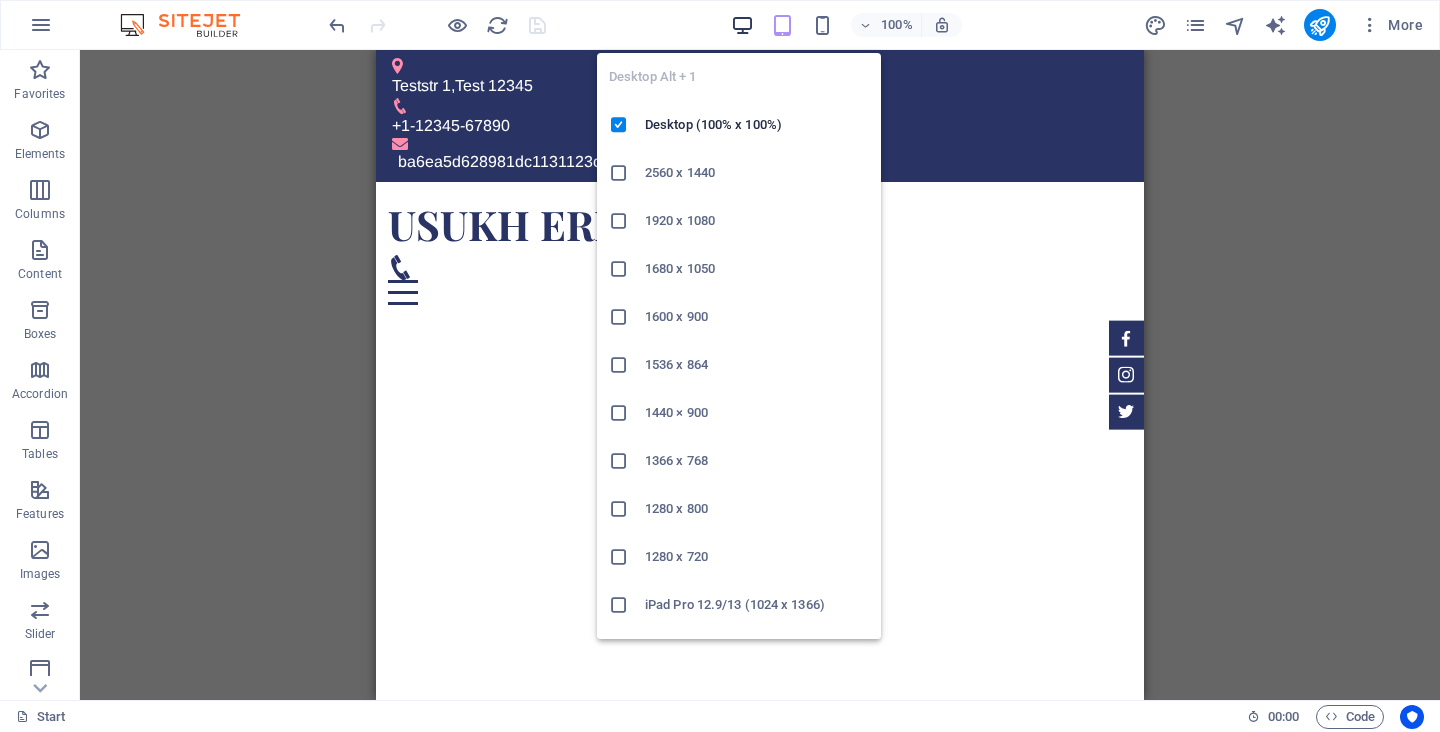 click at bounding box center (742, 25) 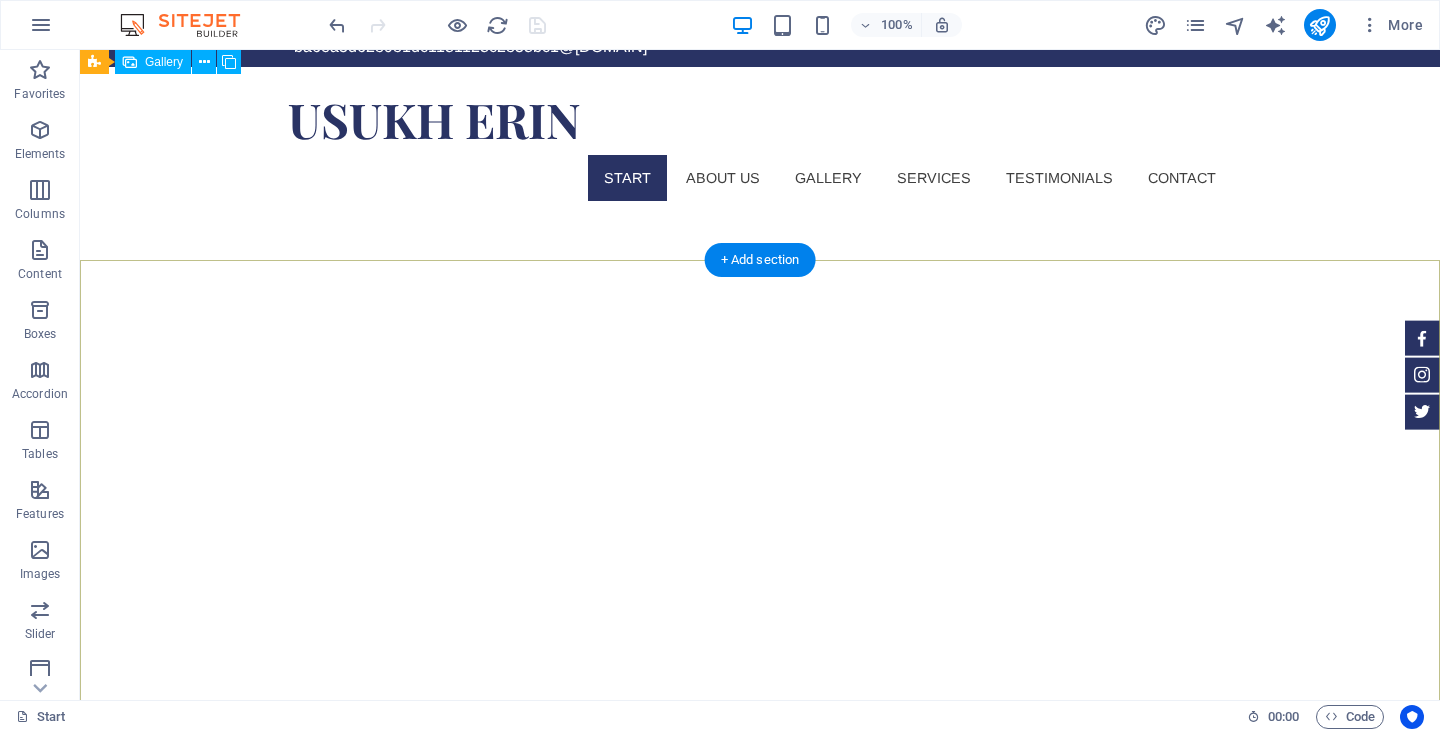scroll, scrollTop: 0, scrollLeft: 0, axis: both 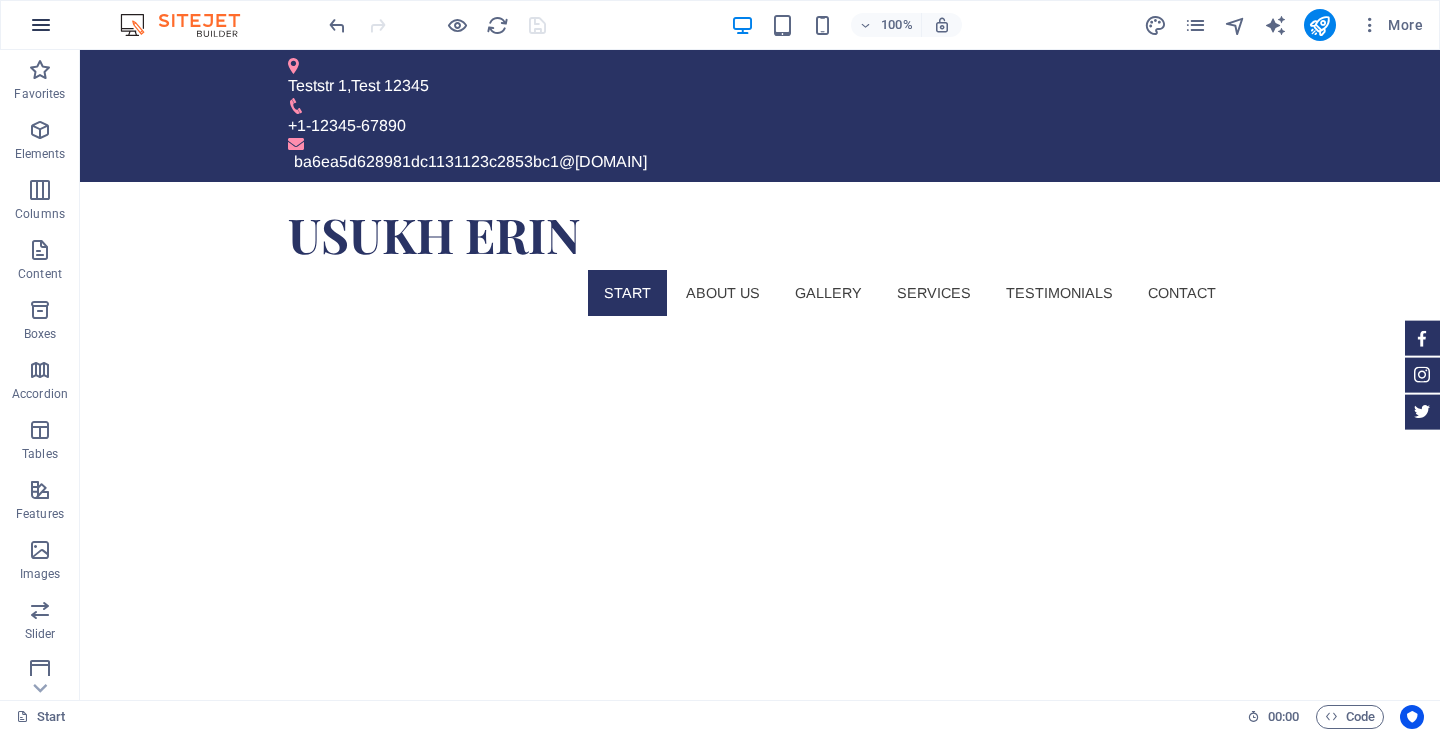 click at bounding box center (41, 25) 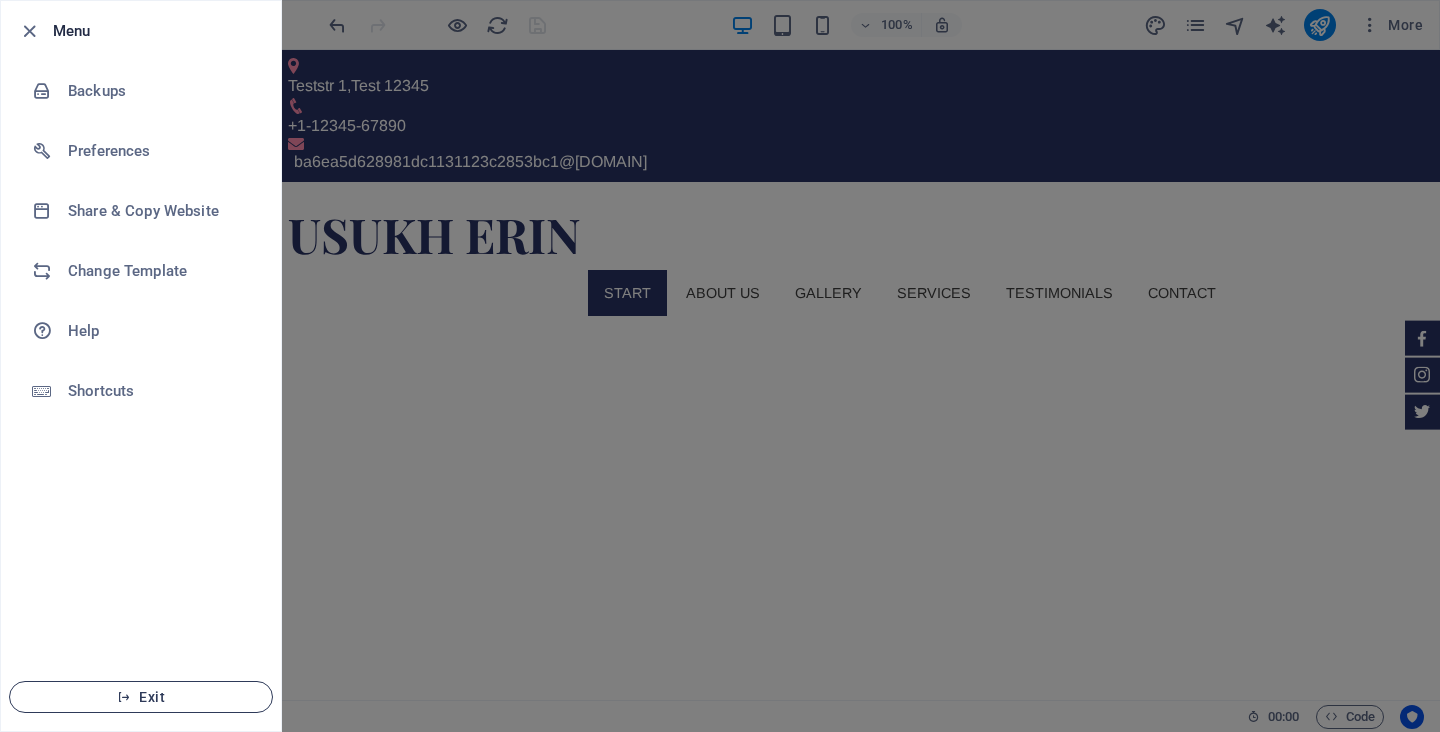 click at bounding box center [124, 697] 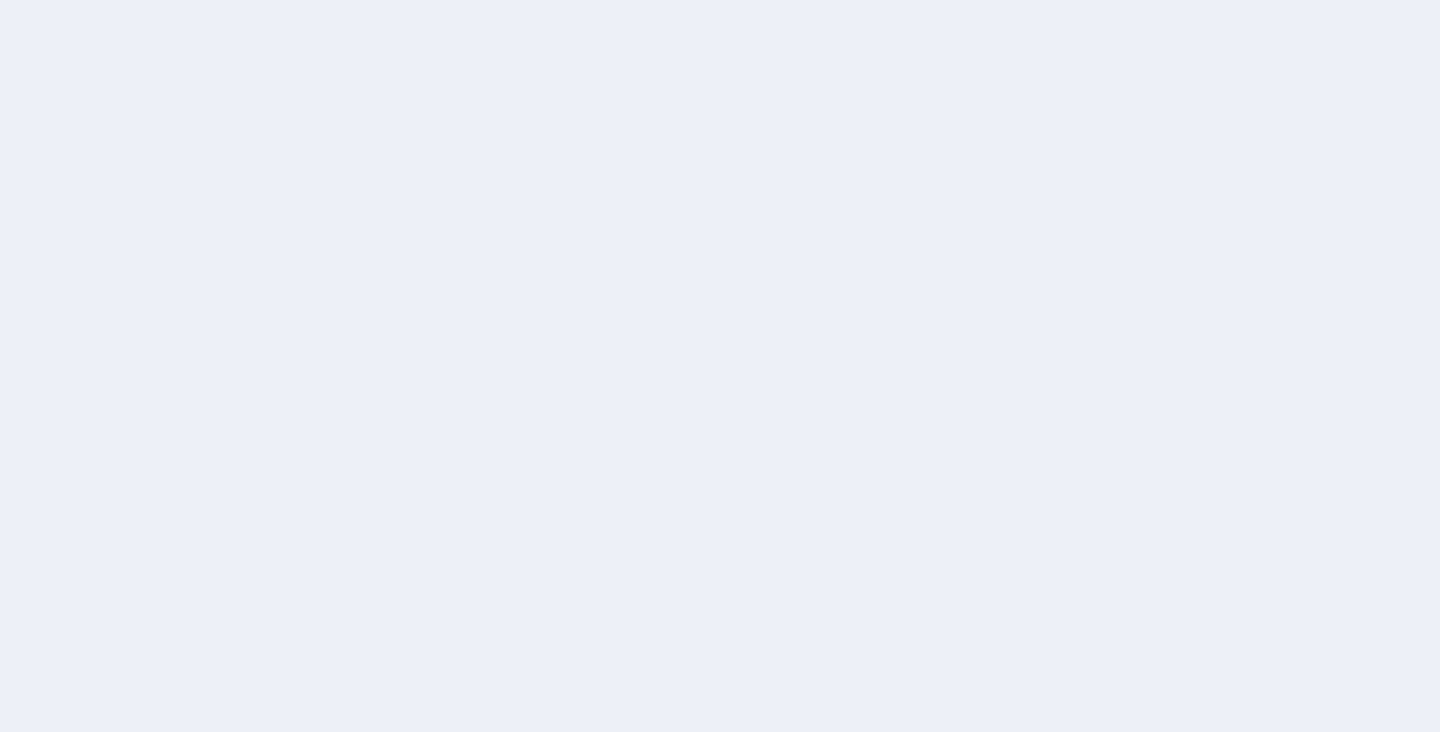 scroll, scrollTop: 0, scrollLeft: 0, axis: both 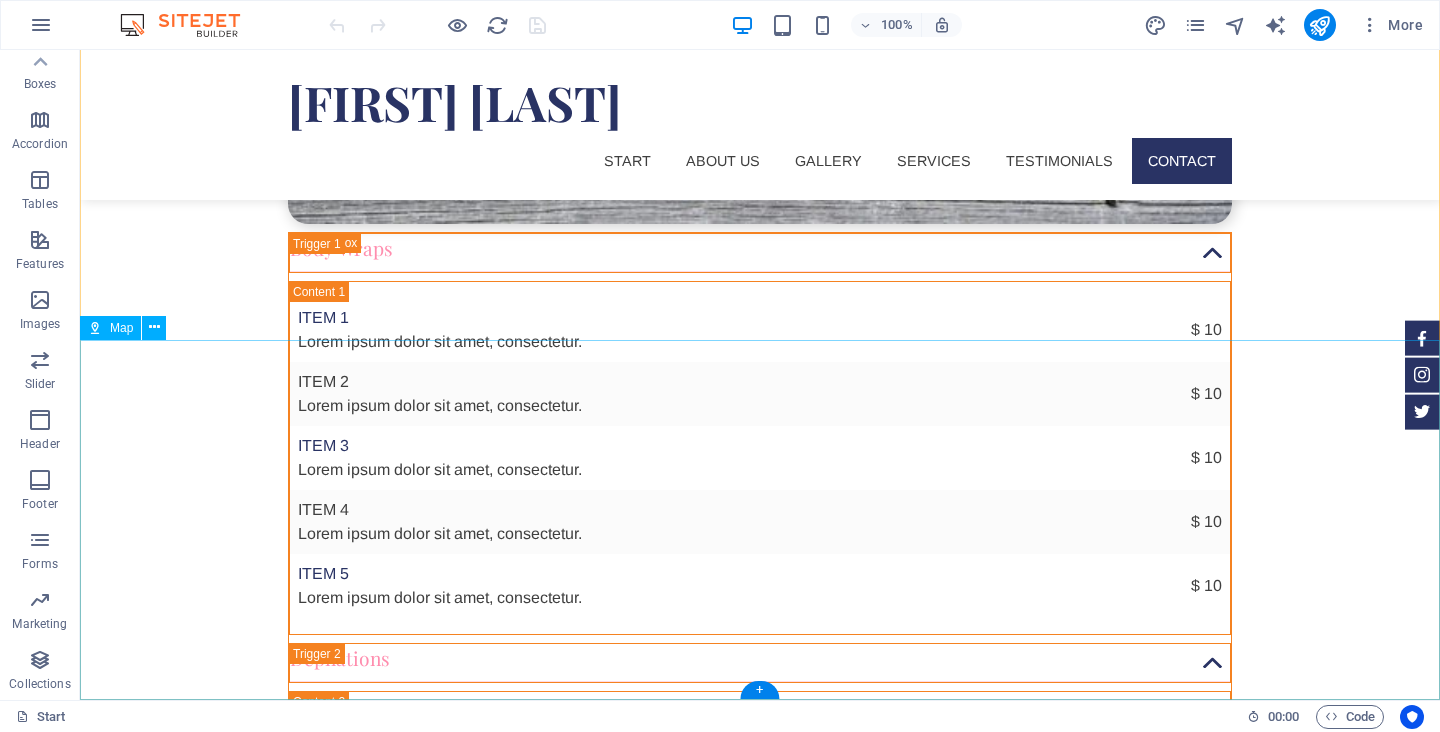 click at bounding box center [760, 5009] 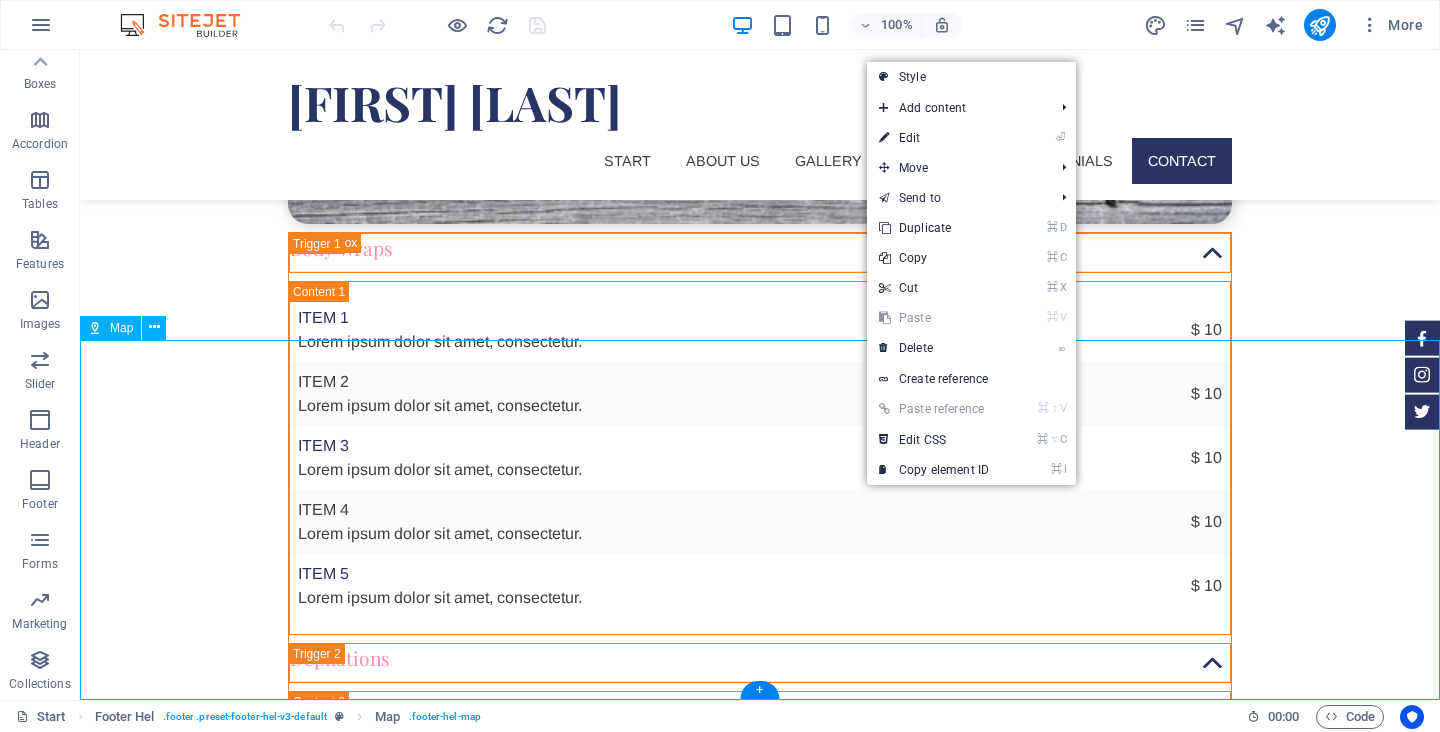 click at bounding box center [760, 5009] 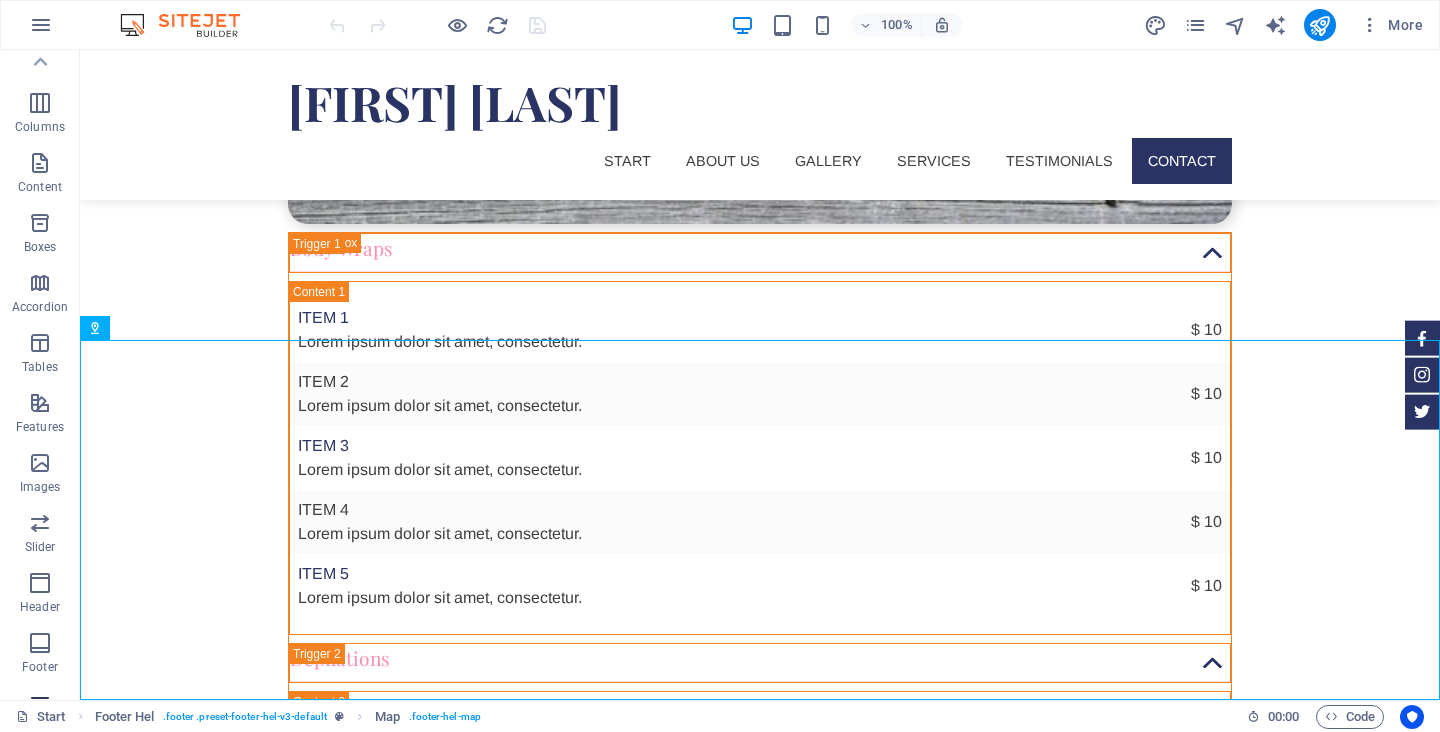 scroll, scrollTop: 0, scrollLeft: 0, axis: both 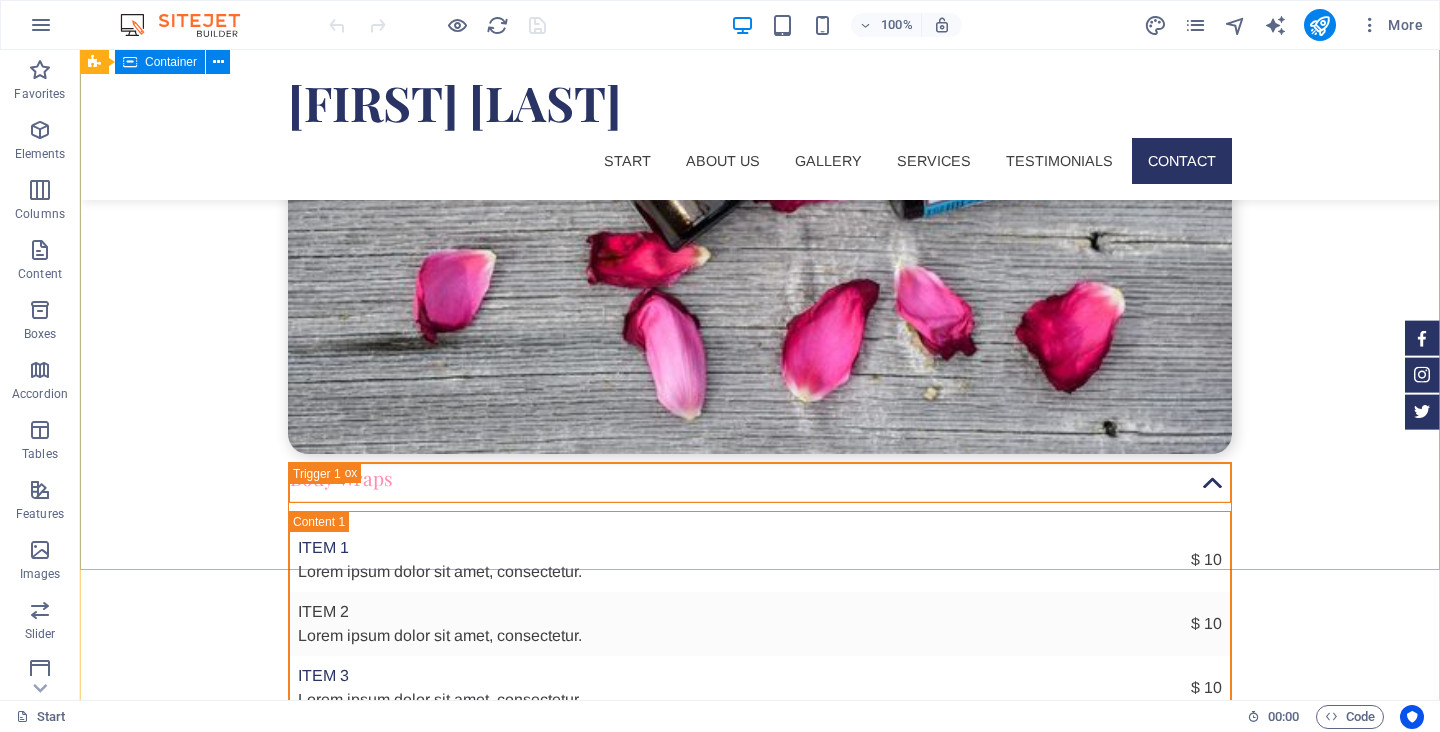 click on "Contact  us We will contact you usukherin.mn Teststr 1 ,  Test   12345 +1-12345-67890 ba6ea5d628981dc1131123c2853bc1@cpanel.local Legal Notice  |  Privacy
Service
Facials
Microdermabrasion
Acne Treatments
Bodz Wraps
Depilations
Lipo Laser
I have read and understand the privacy policy. Unreadable? Load new Submit" at bounding box center [760, 4602] 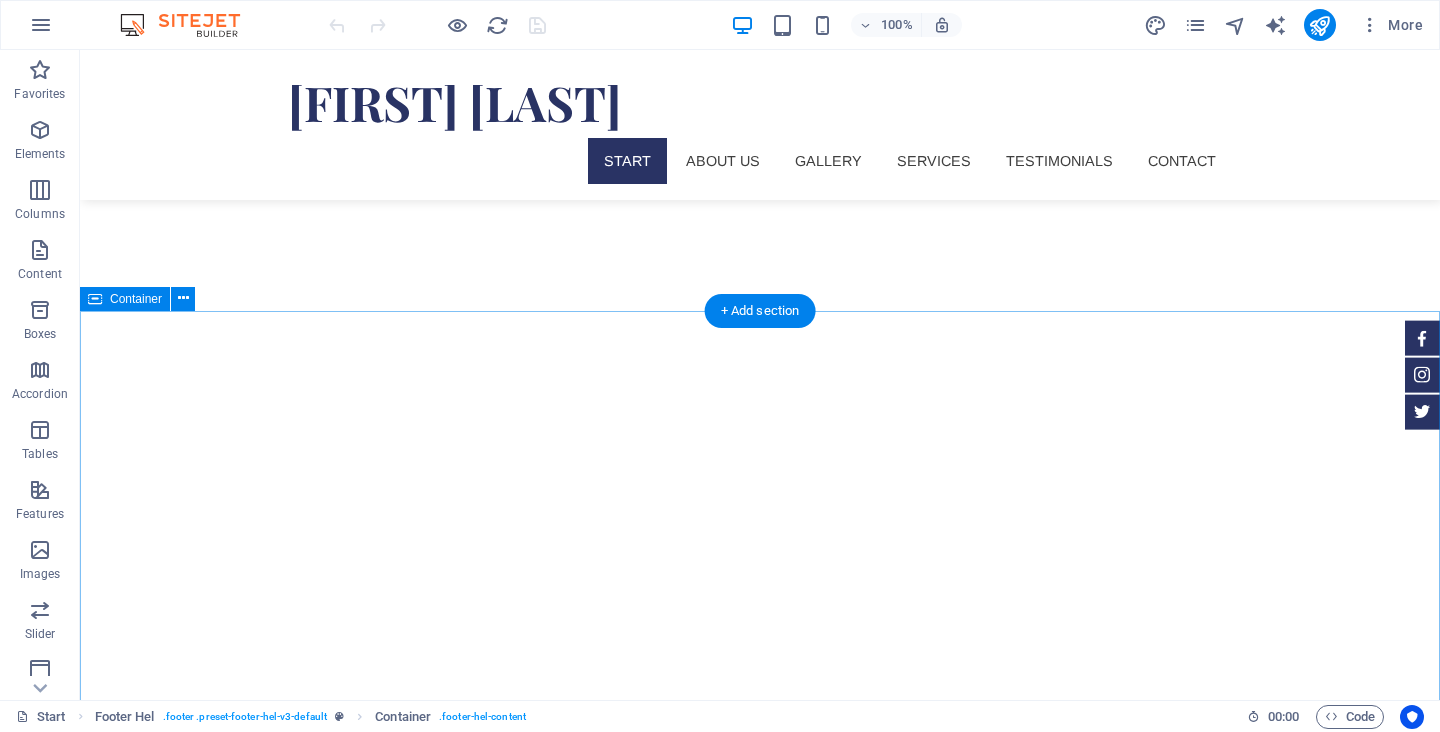 scroll, scrollTop: 0, scrollLeft: 0, axis: both 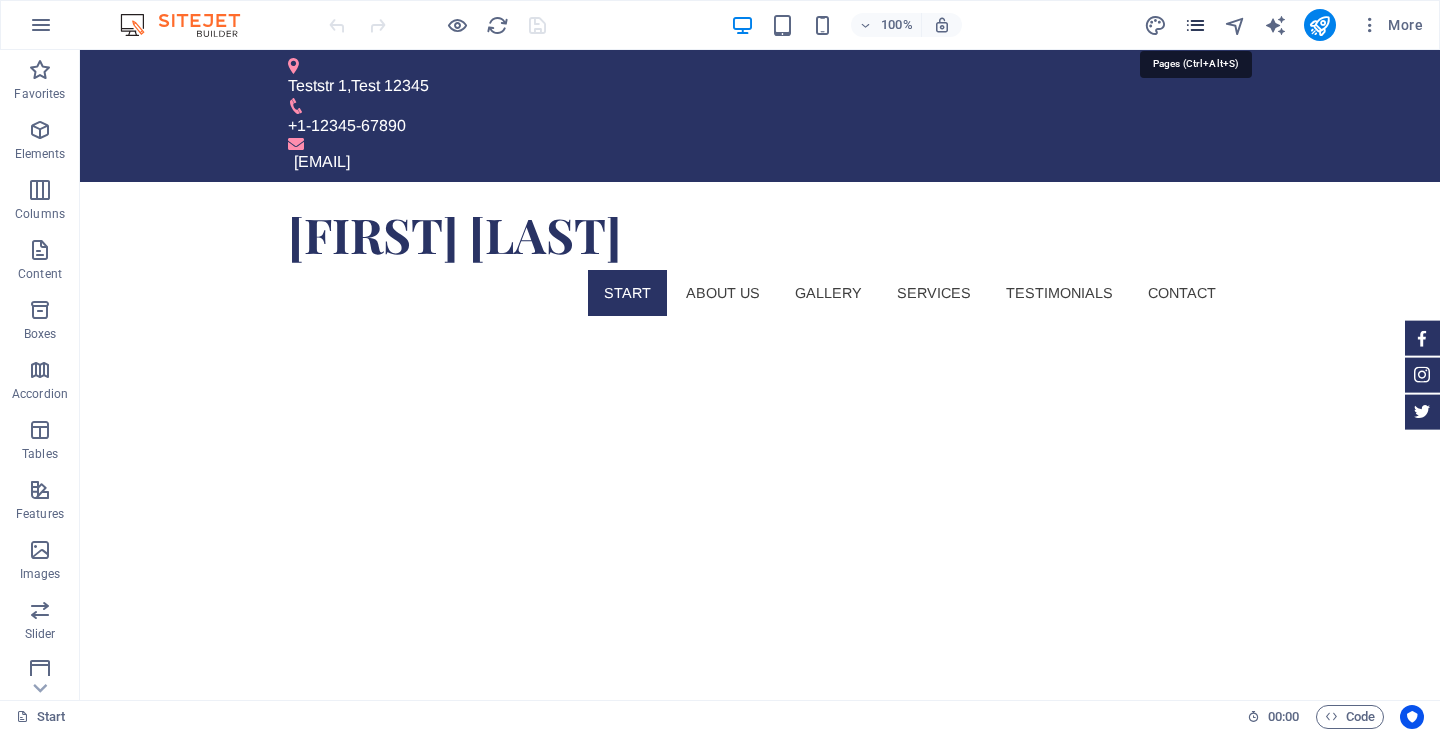 click at bounding box center [1195, 25] 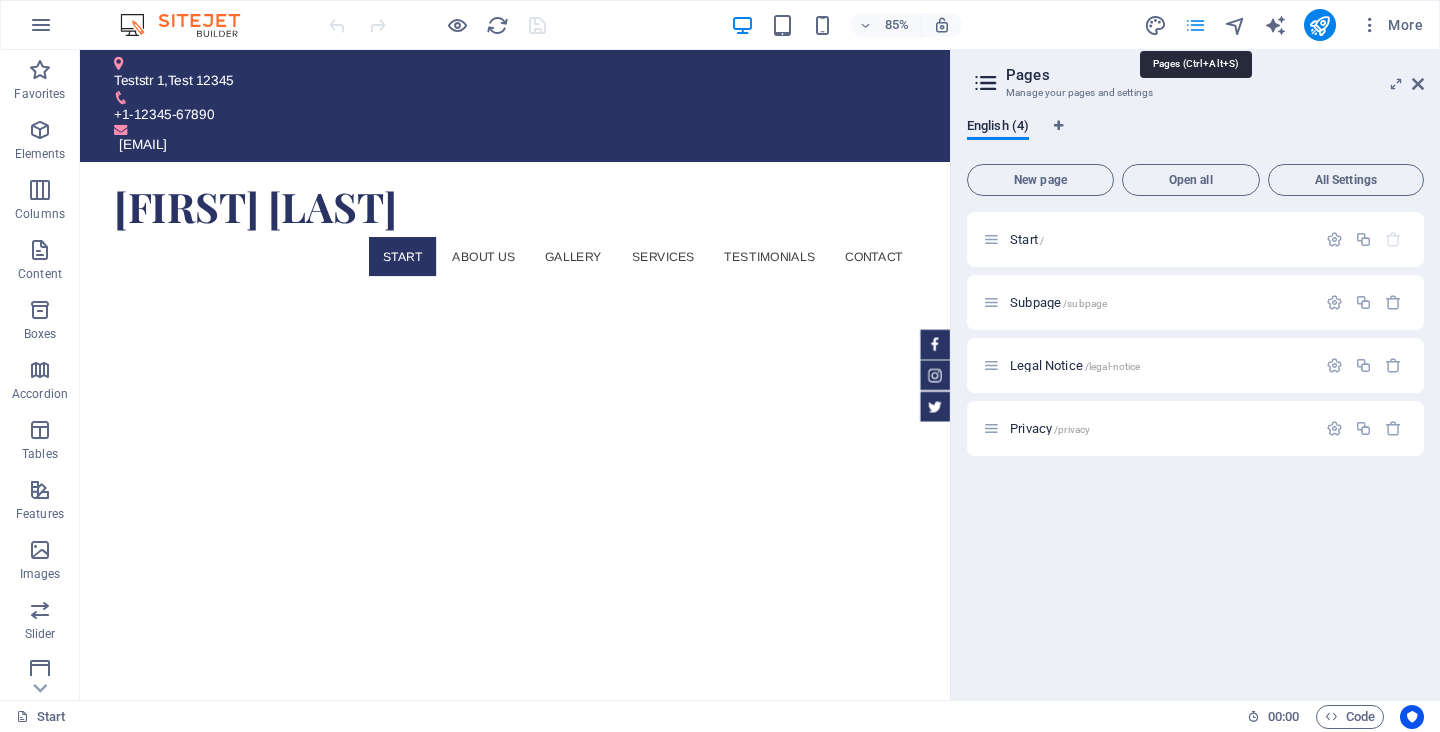 click at bounding box center (1195, 25) 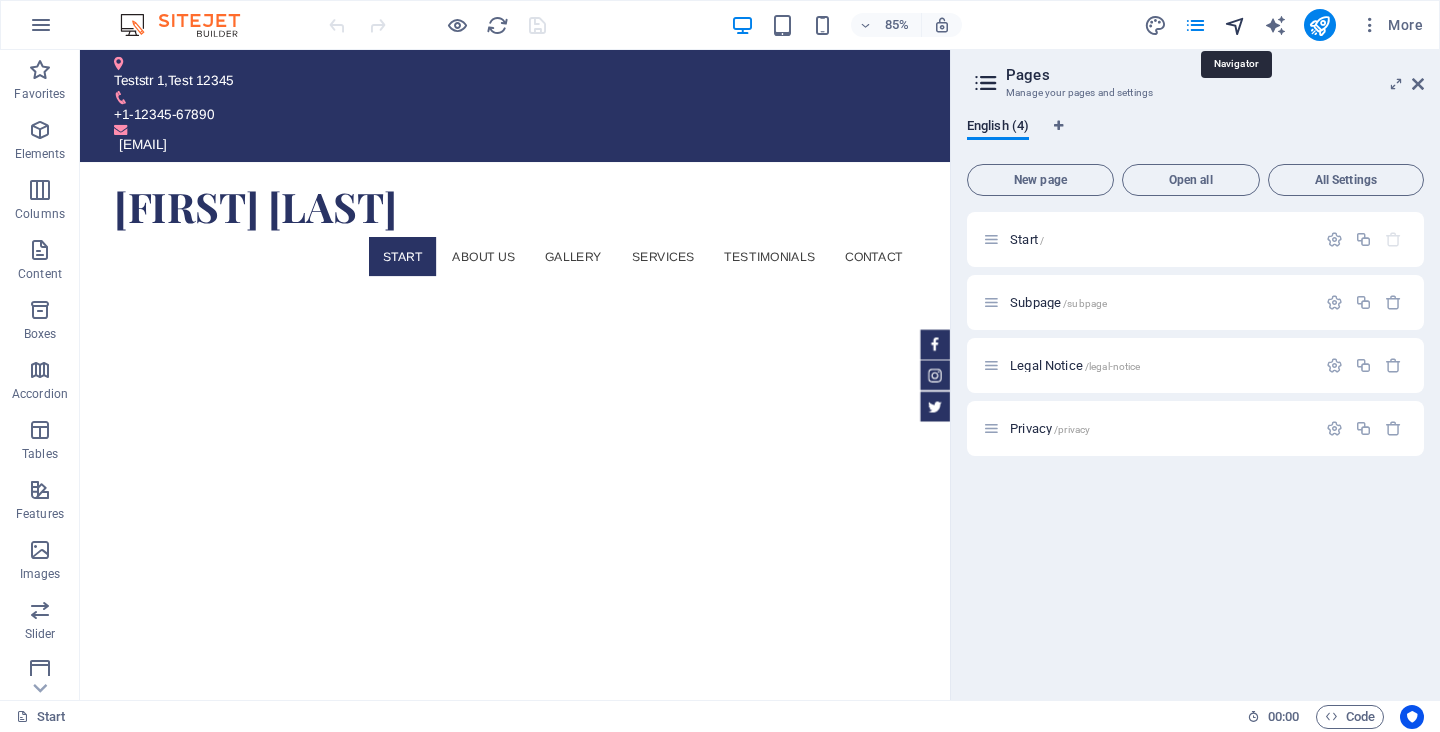 click at bounding box center [1235, 25] 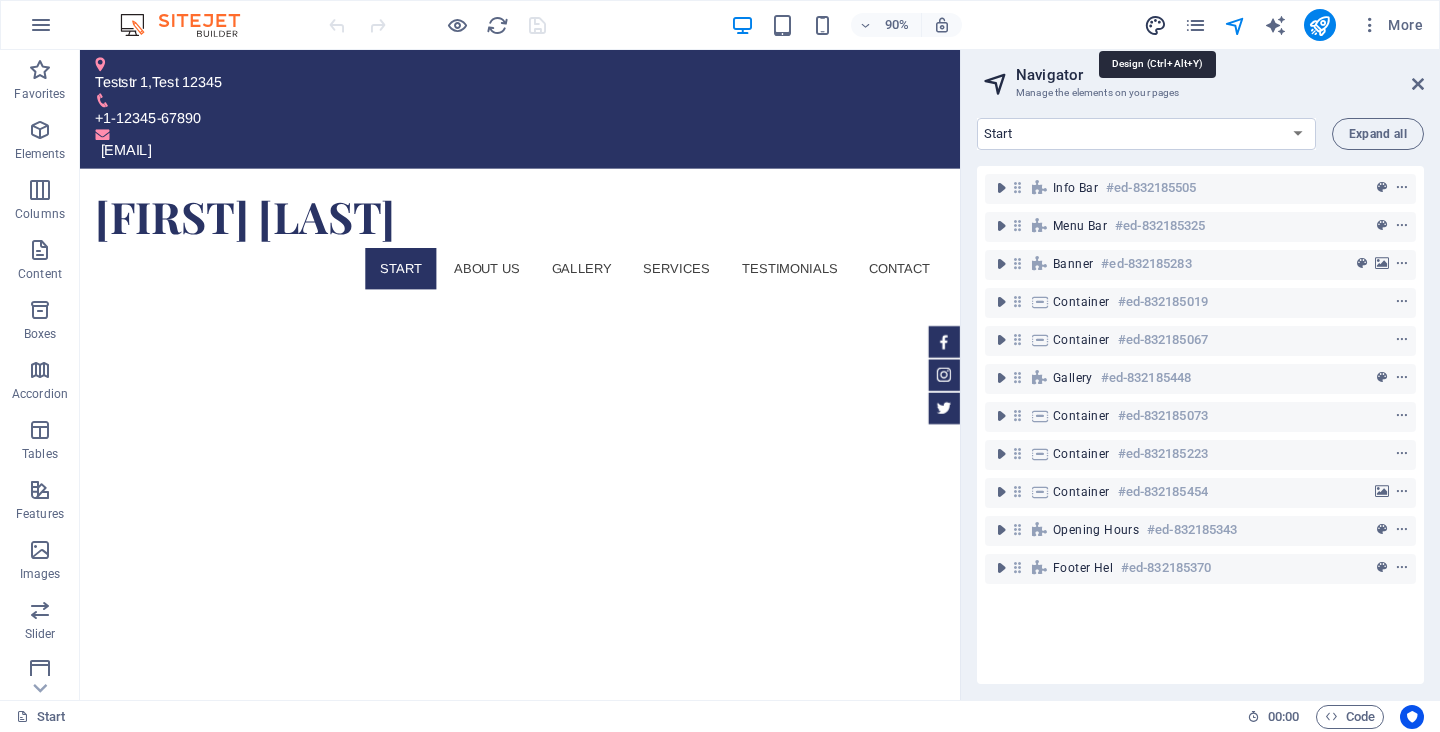 click at bounding box center (1155, 25) 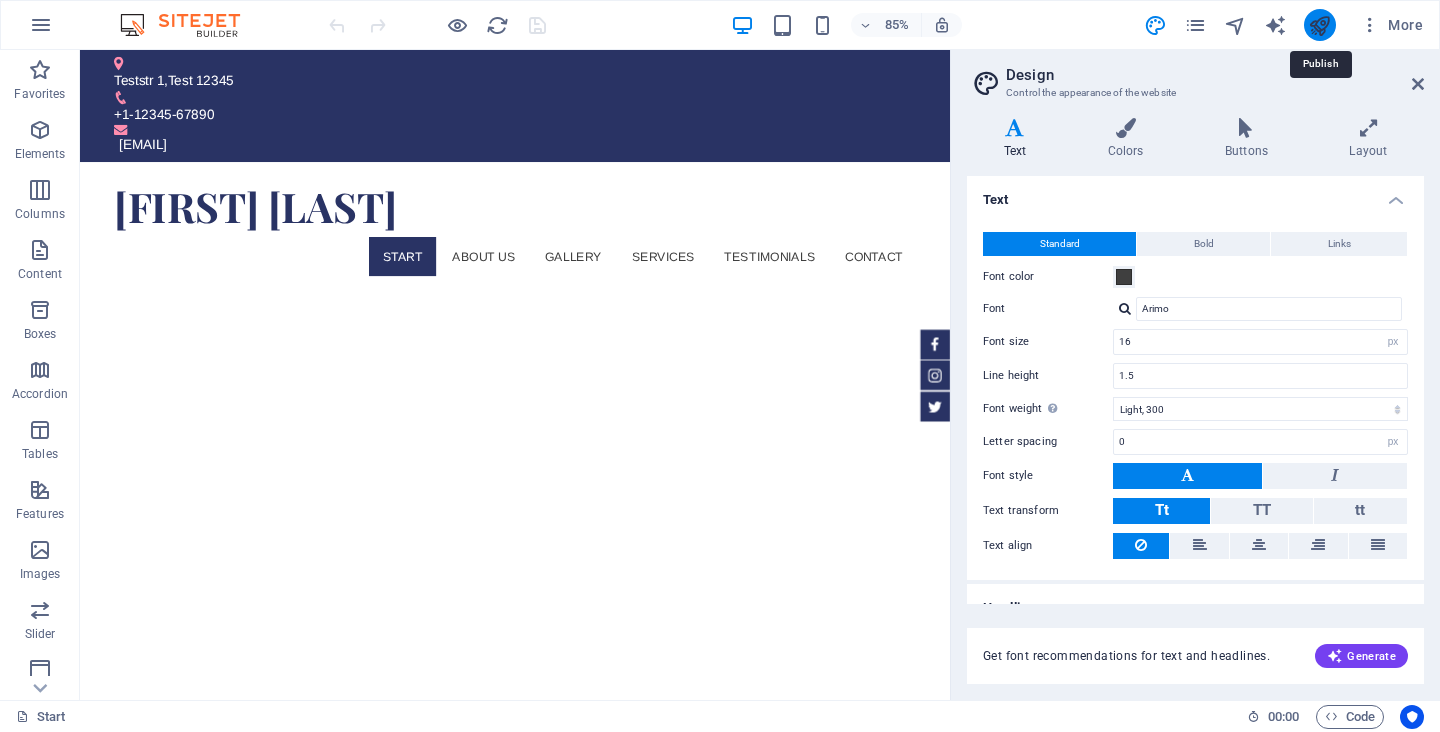 click at bounding box center [1319, 25] 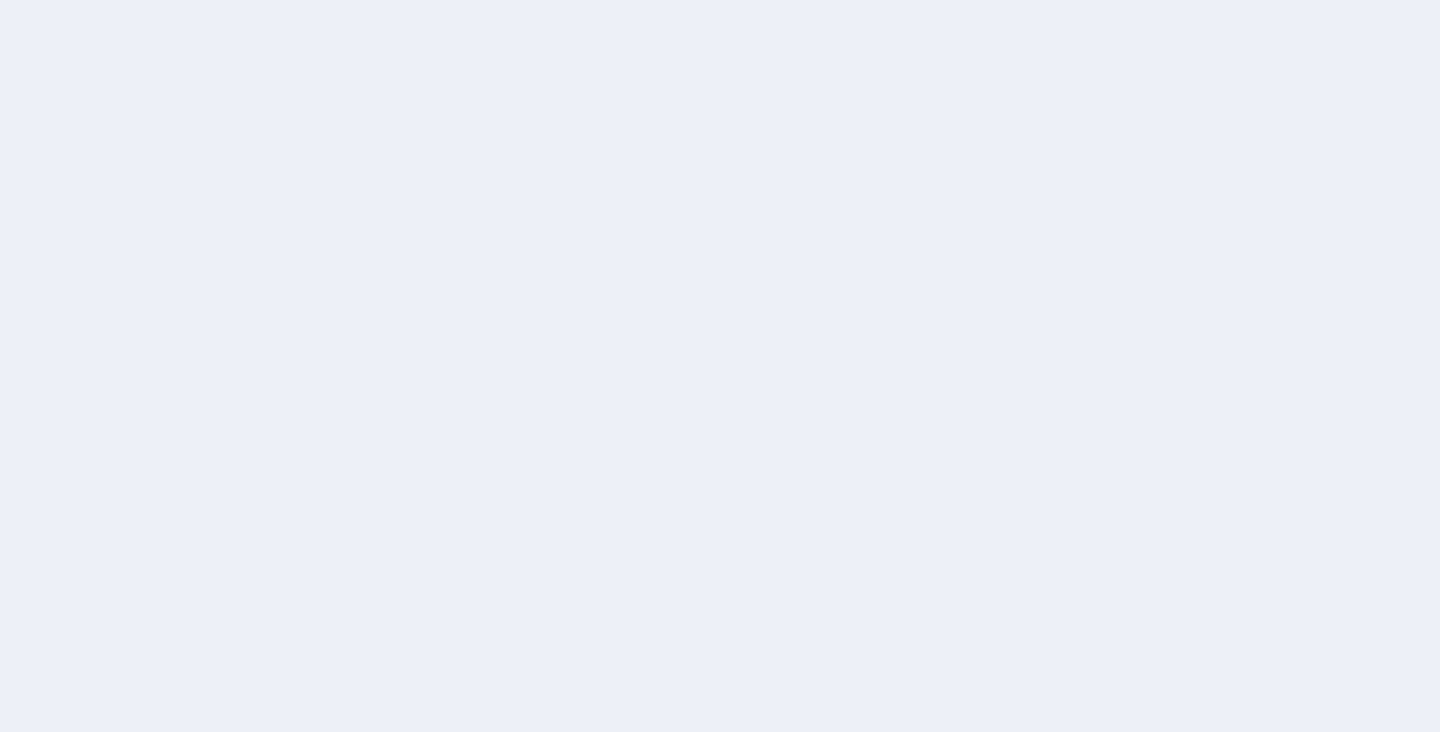 scroll, scrollTop: 0, scrollLeft: 0, axis: both 